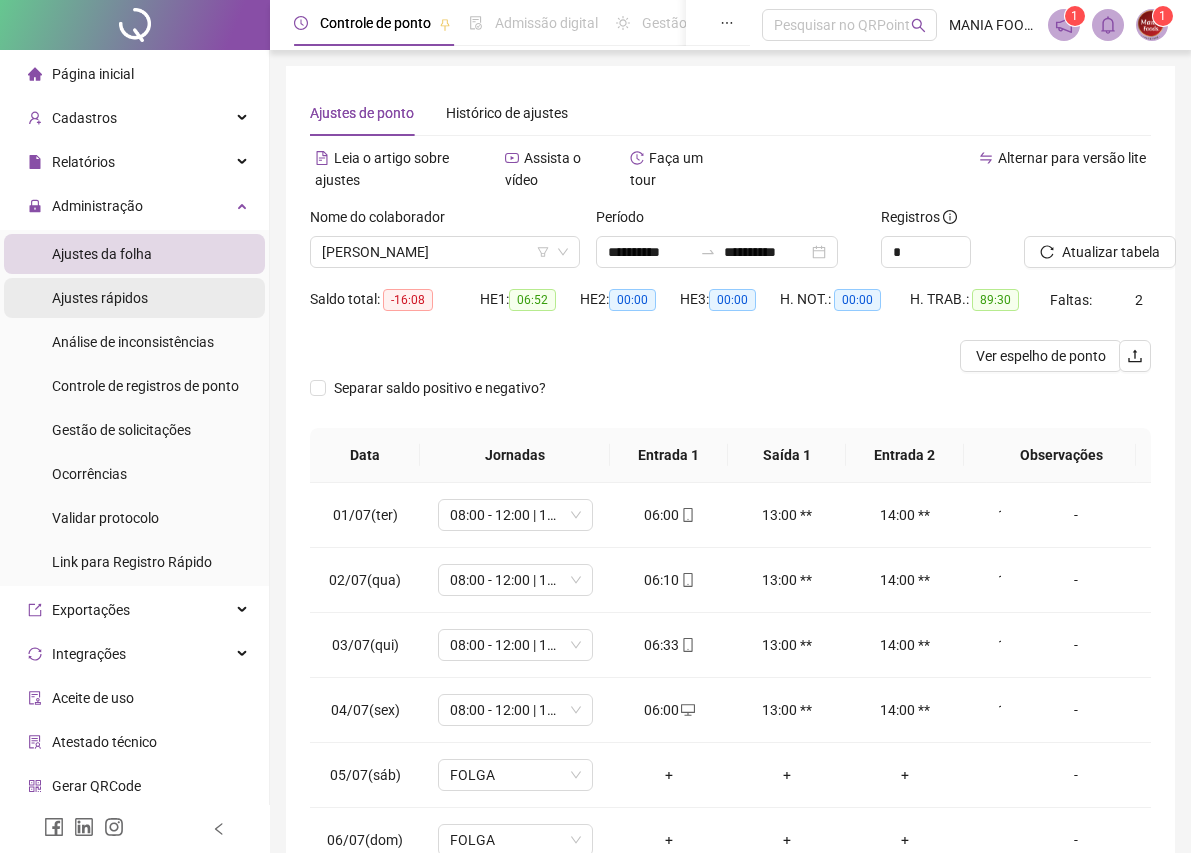 scroll, scrollTop: 144, scrollLeft: 0, axis: vertical 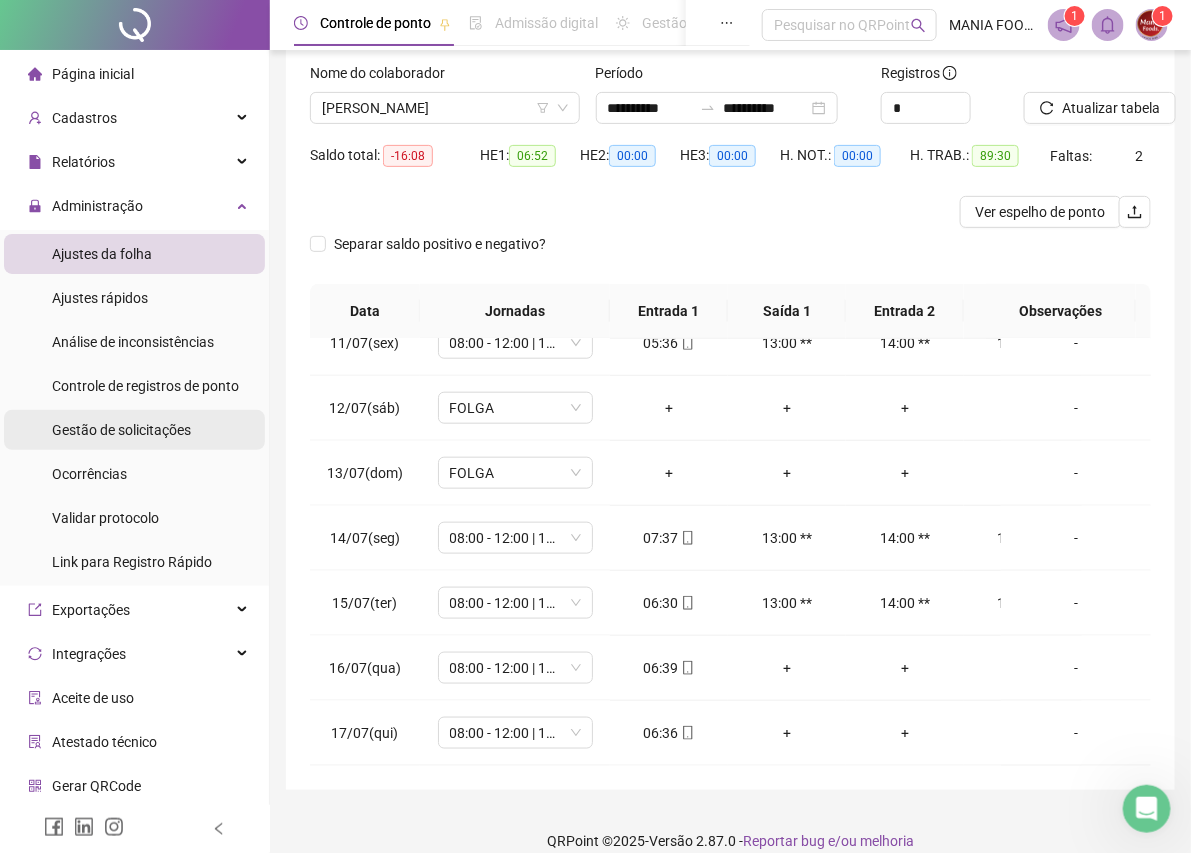 click on "Gestão de solicitações" at bounding box center [121, 430] 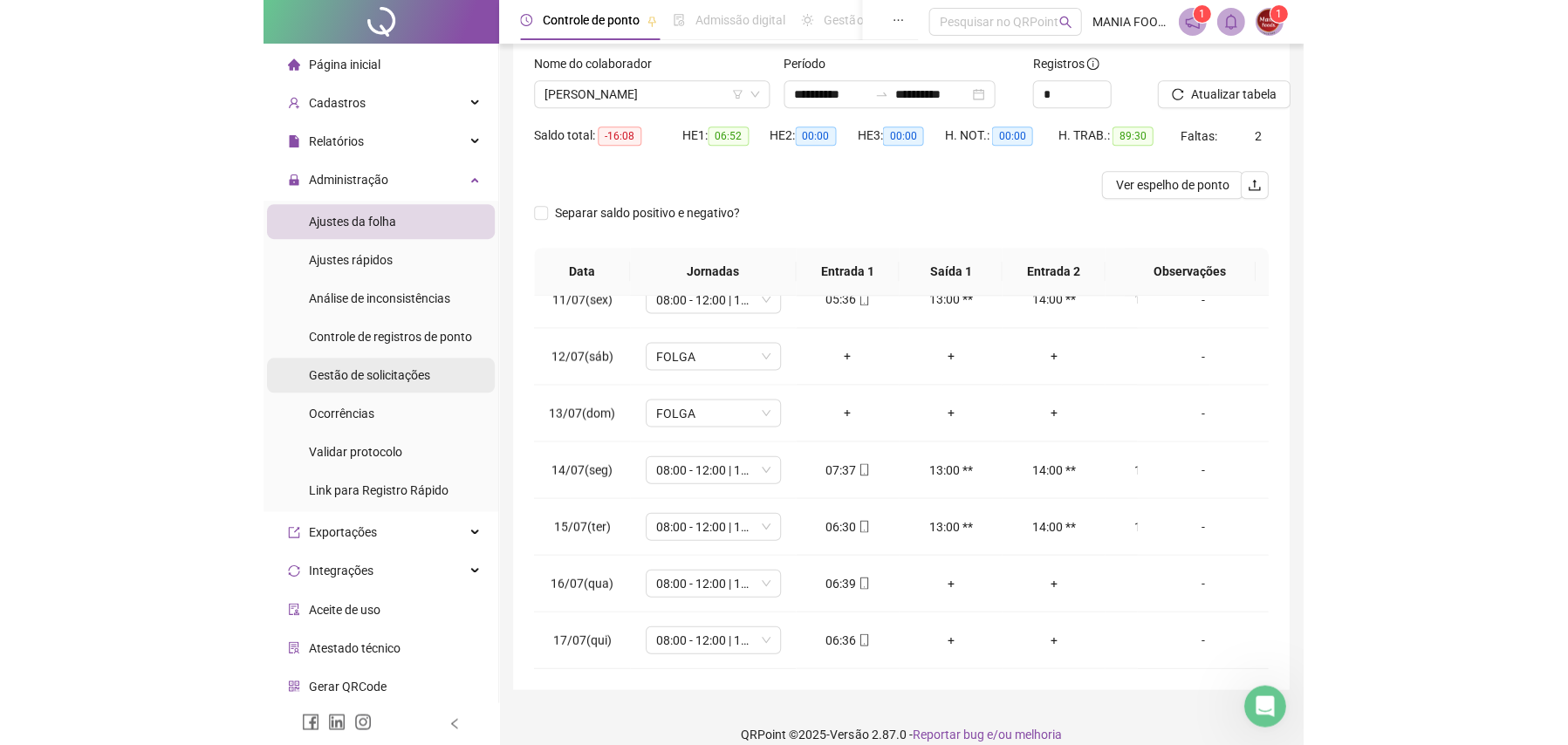 scroll, scrollTop: 0, scrollLeft: 0, axis: both 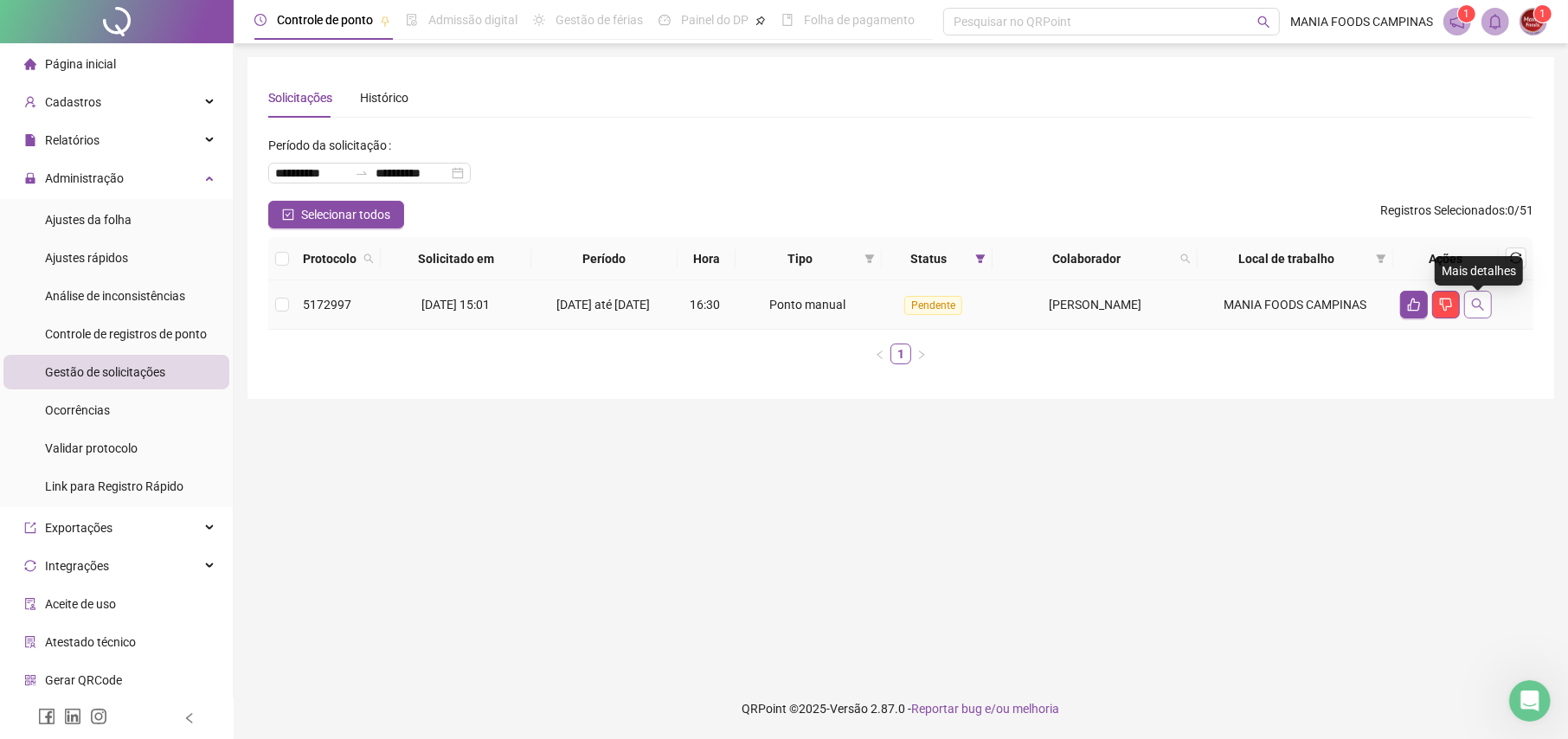 click 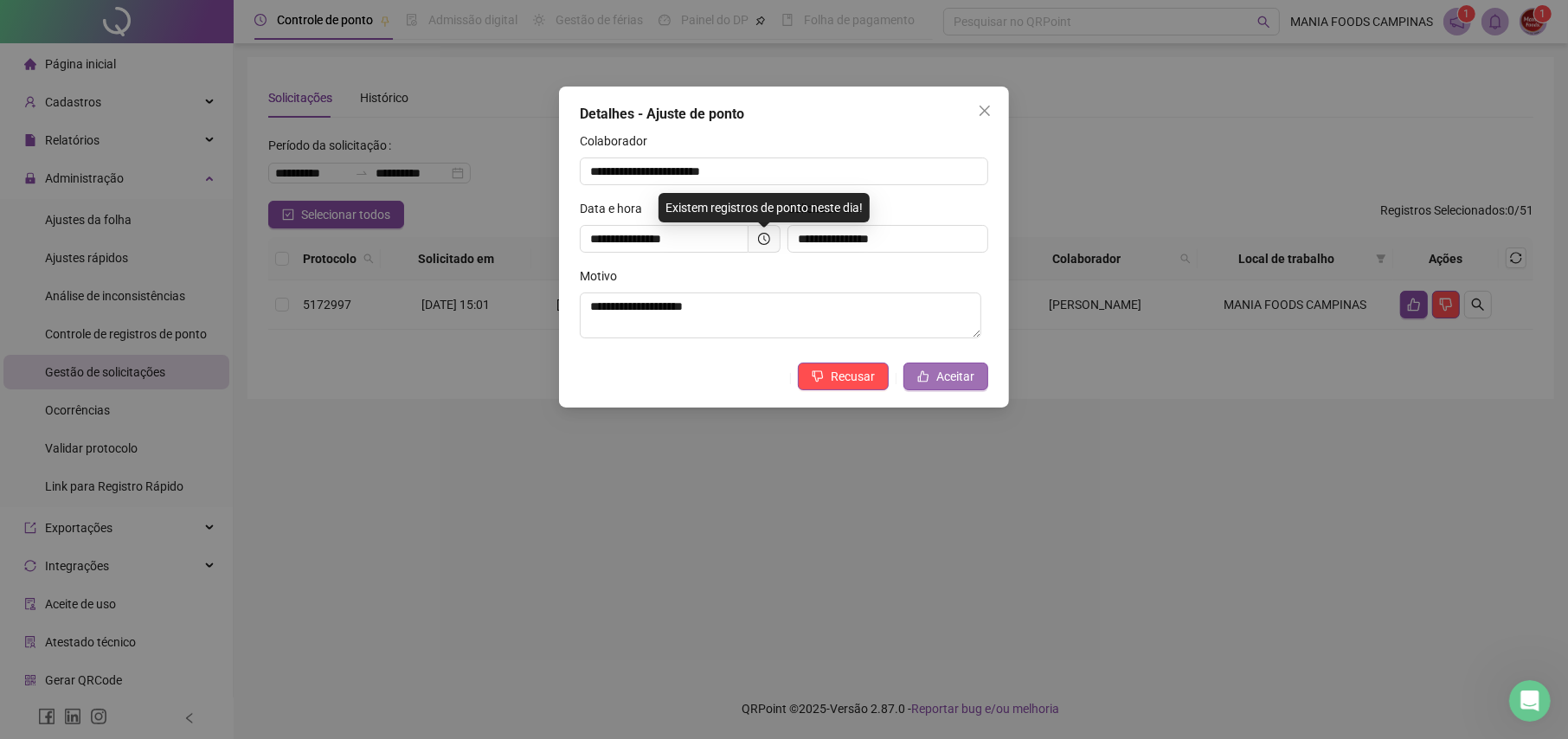 click on "Aceitar" at bounding box center (955, 376) 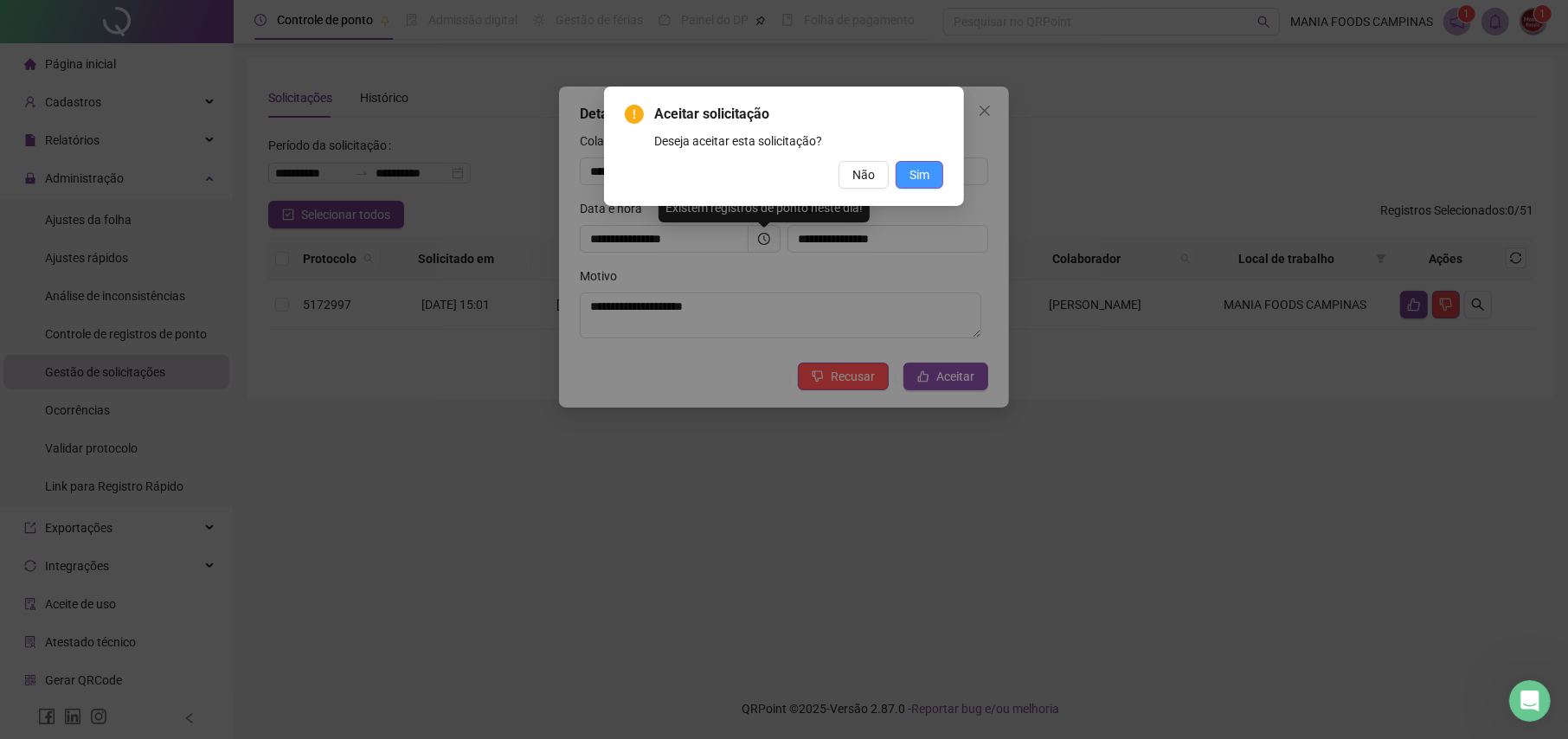 click on "Sim" at bounding box center (919, 175) 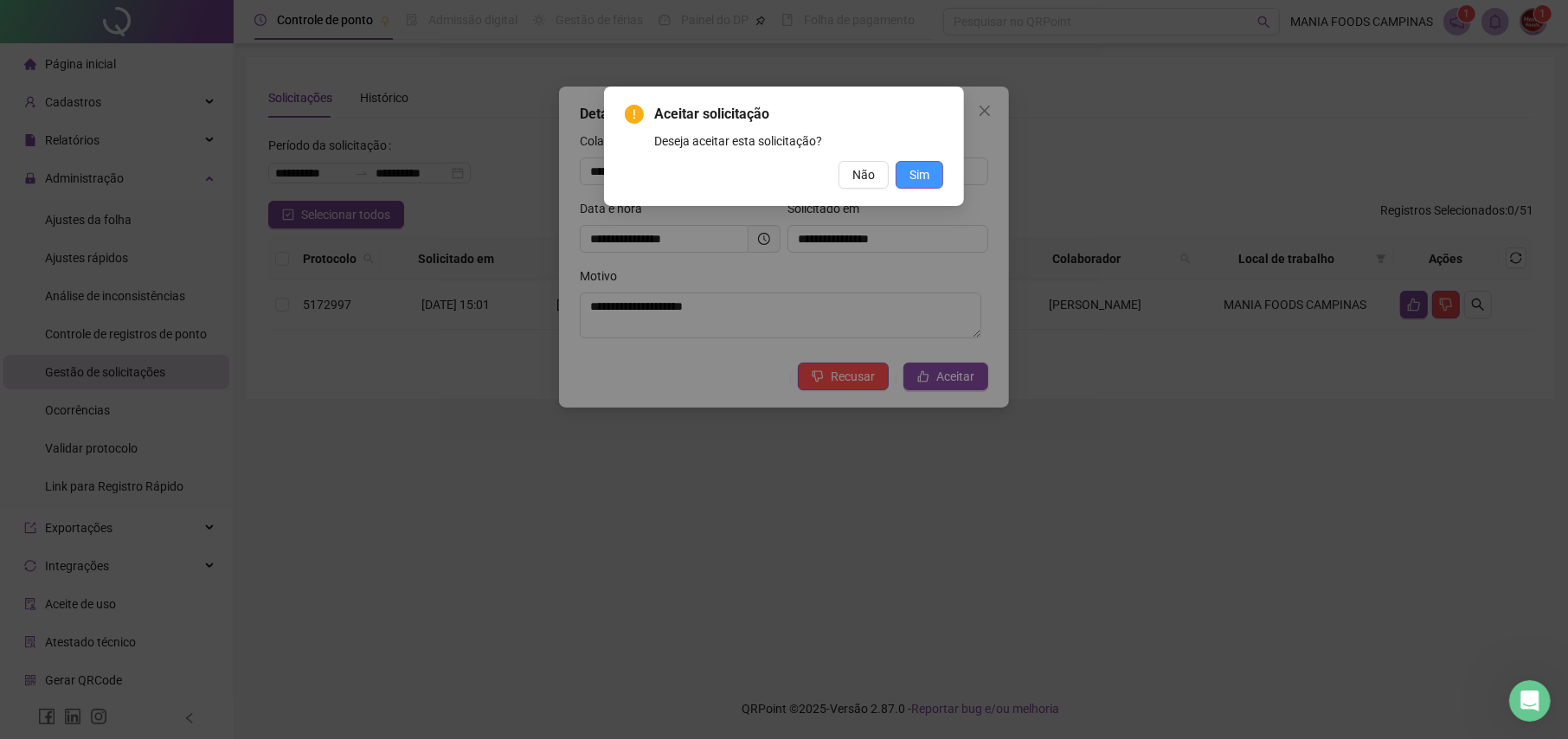 click on "Sim" at bounding box center (919, 175) 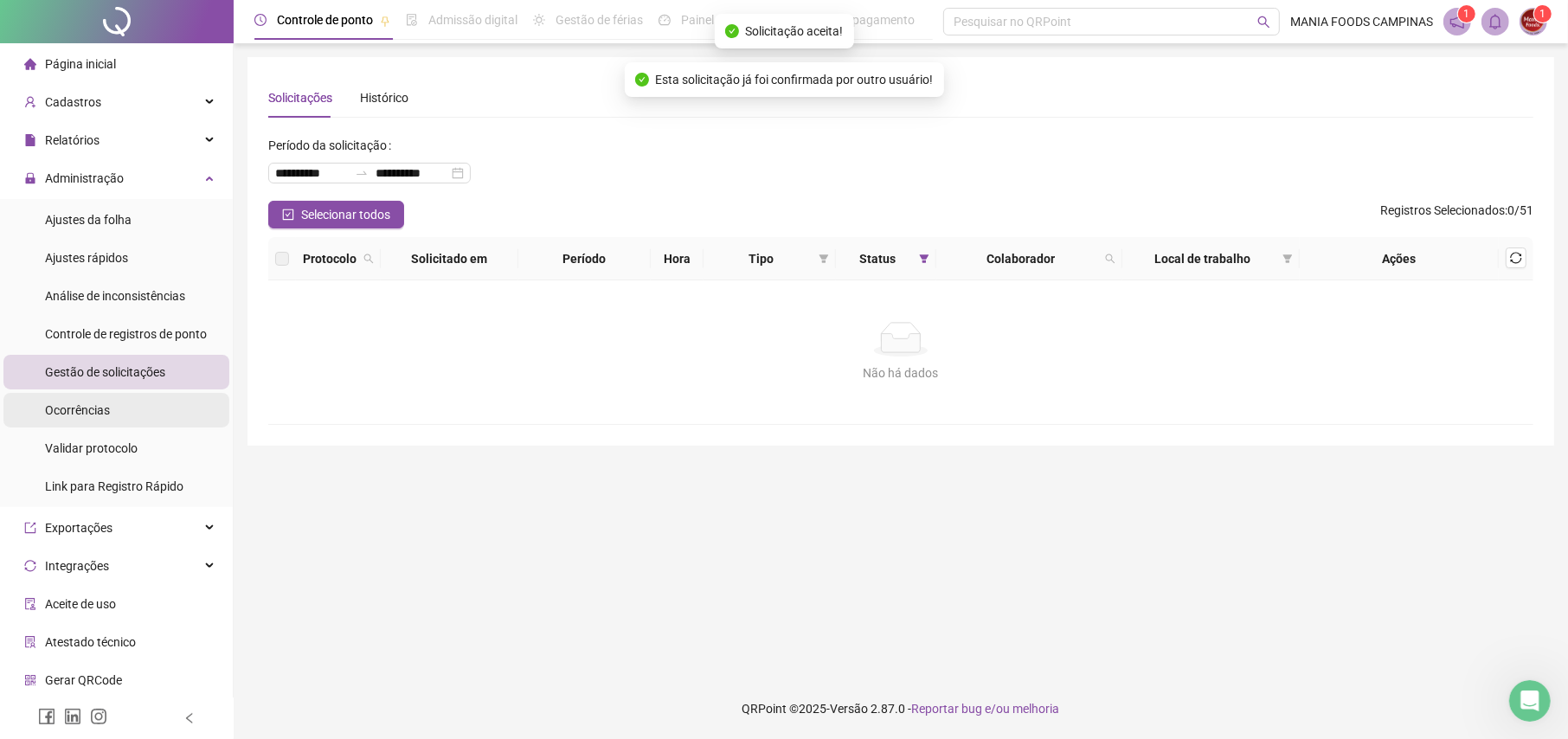 click on "Ocorrências" at bounding box center [77, 410] 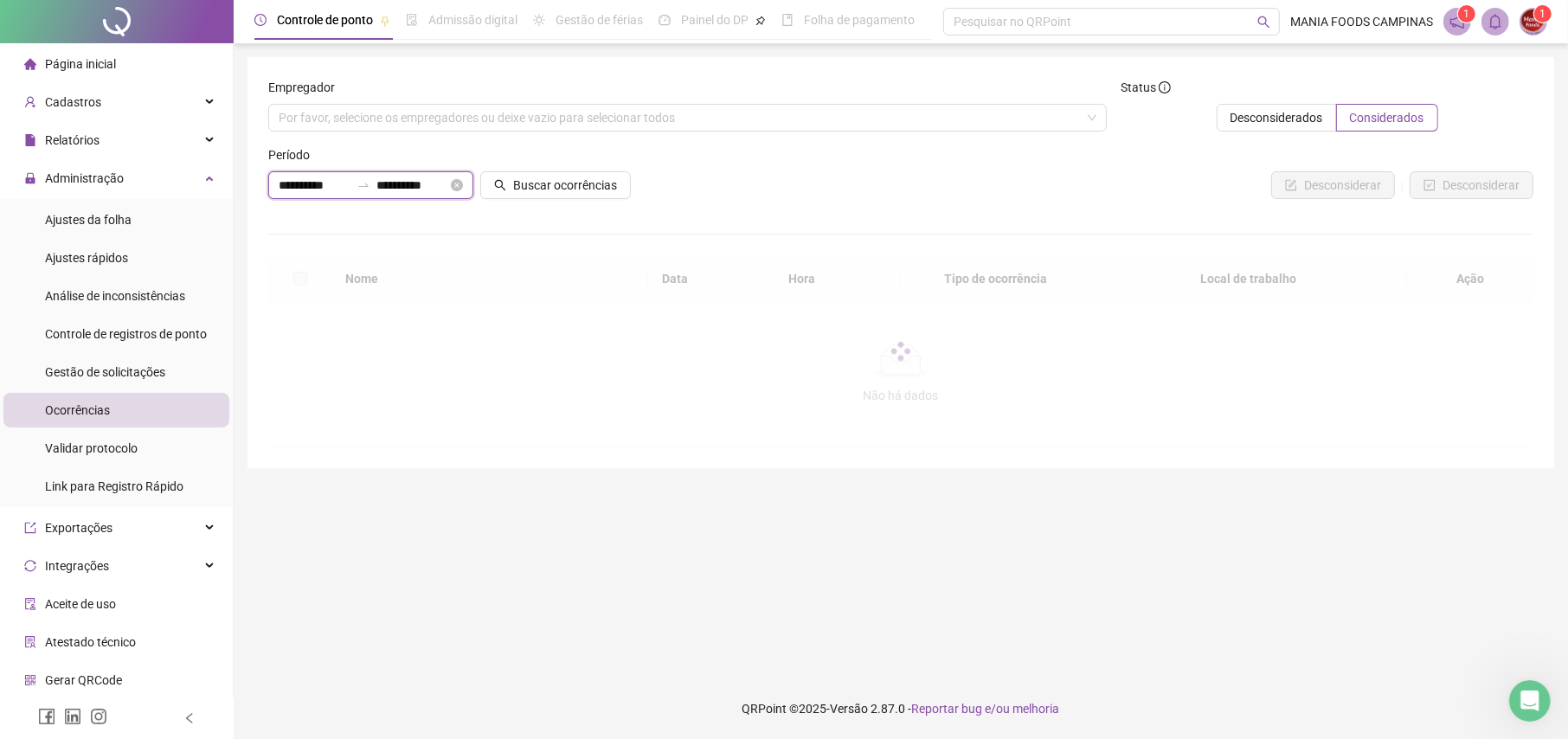 click on "**********" at bounding box center [314, 185] 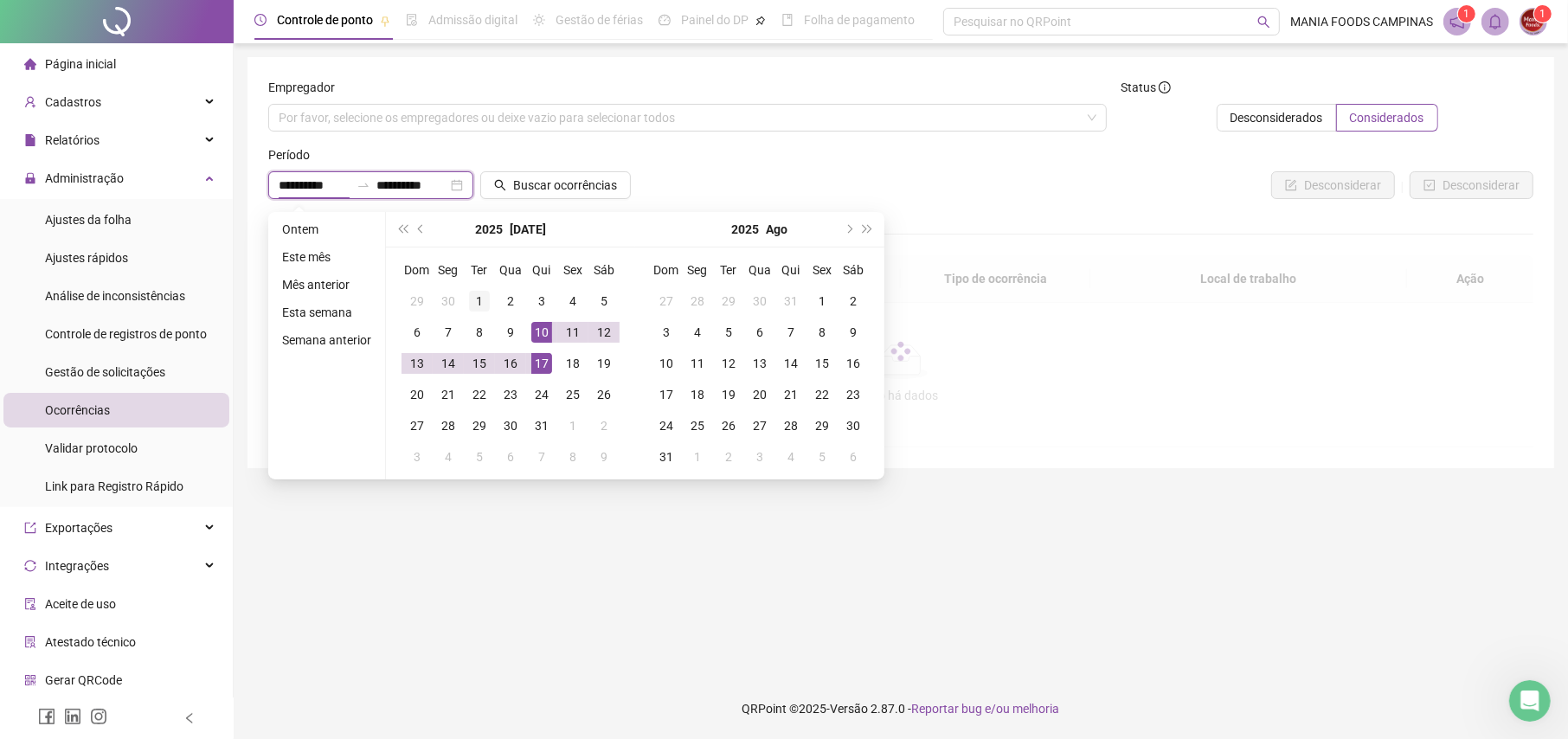 type on "**********" 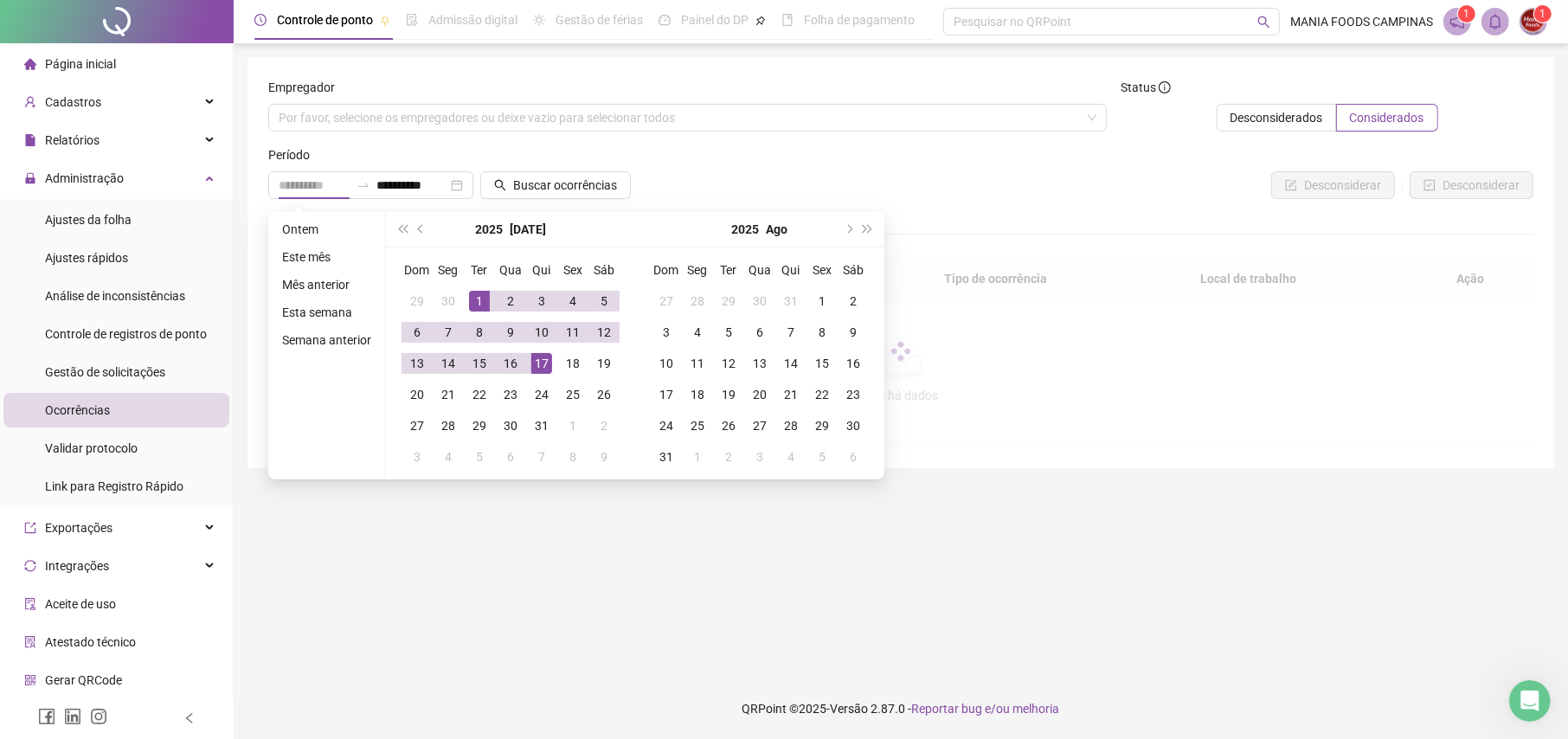 click on "1" at bounding box center [479, 301] 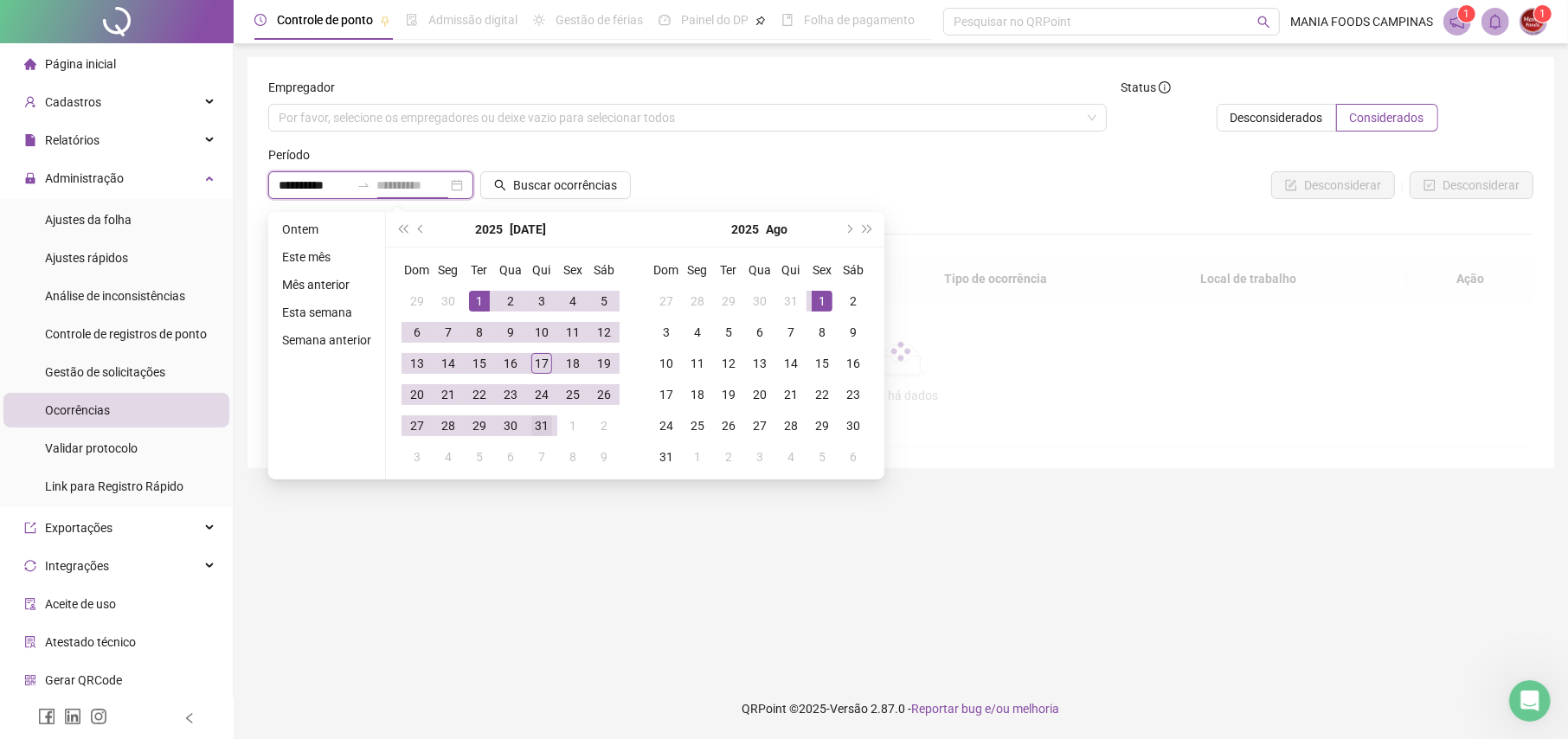 type on "**********" 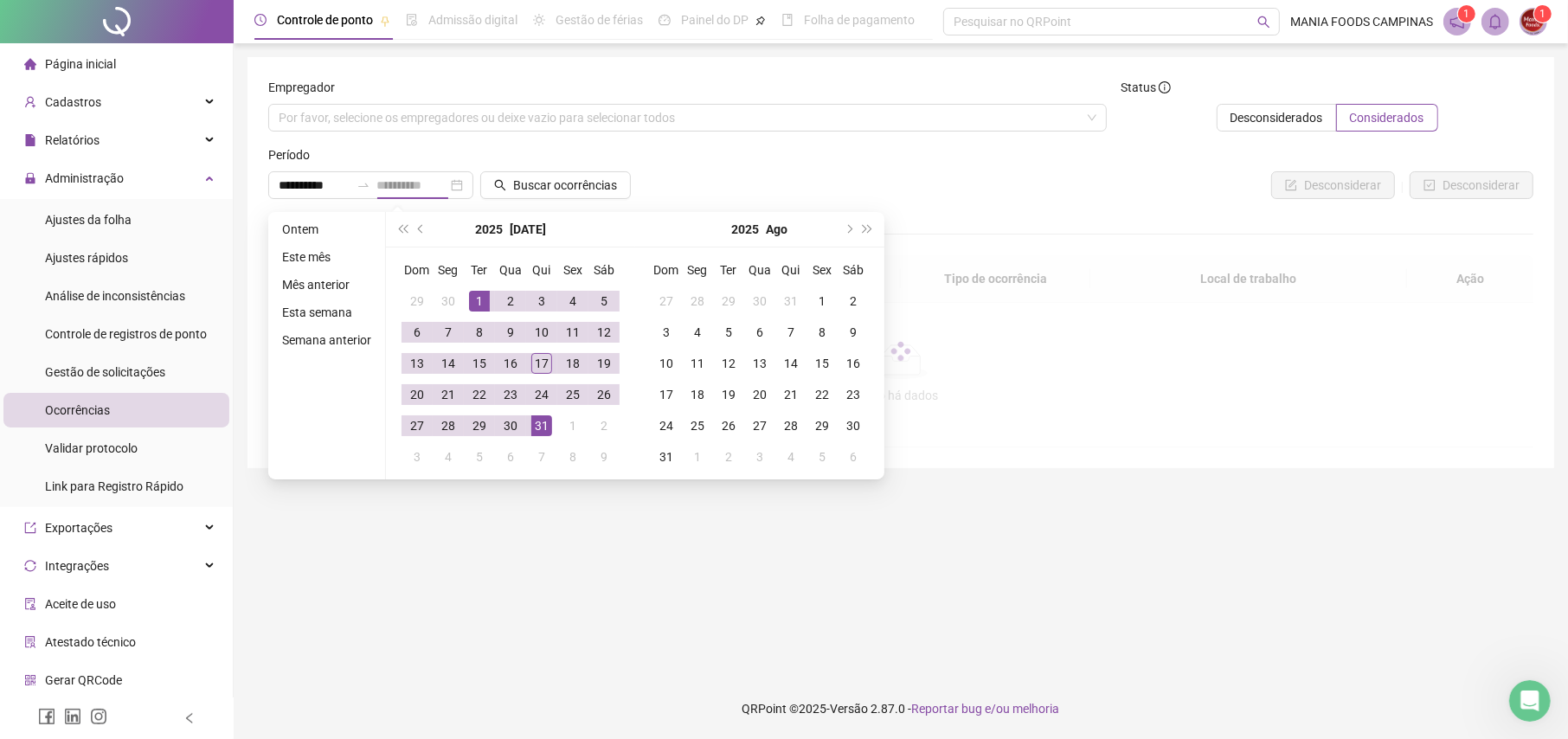 click on "31" at bounding box center (542, 426) 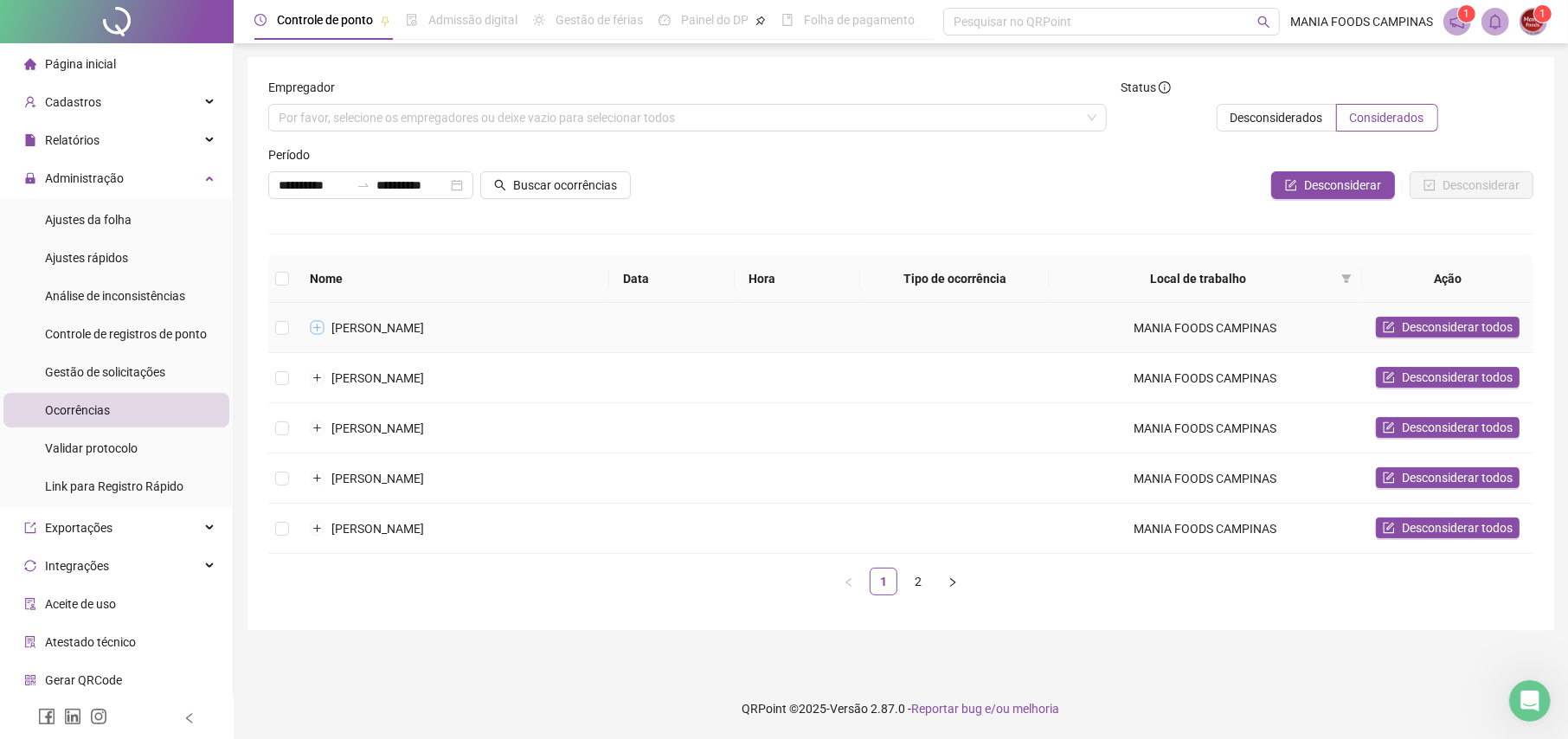click at bounding box center (318, 328) 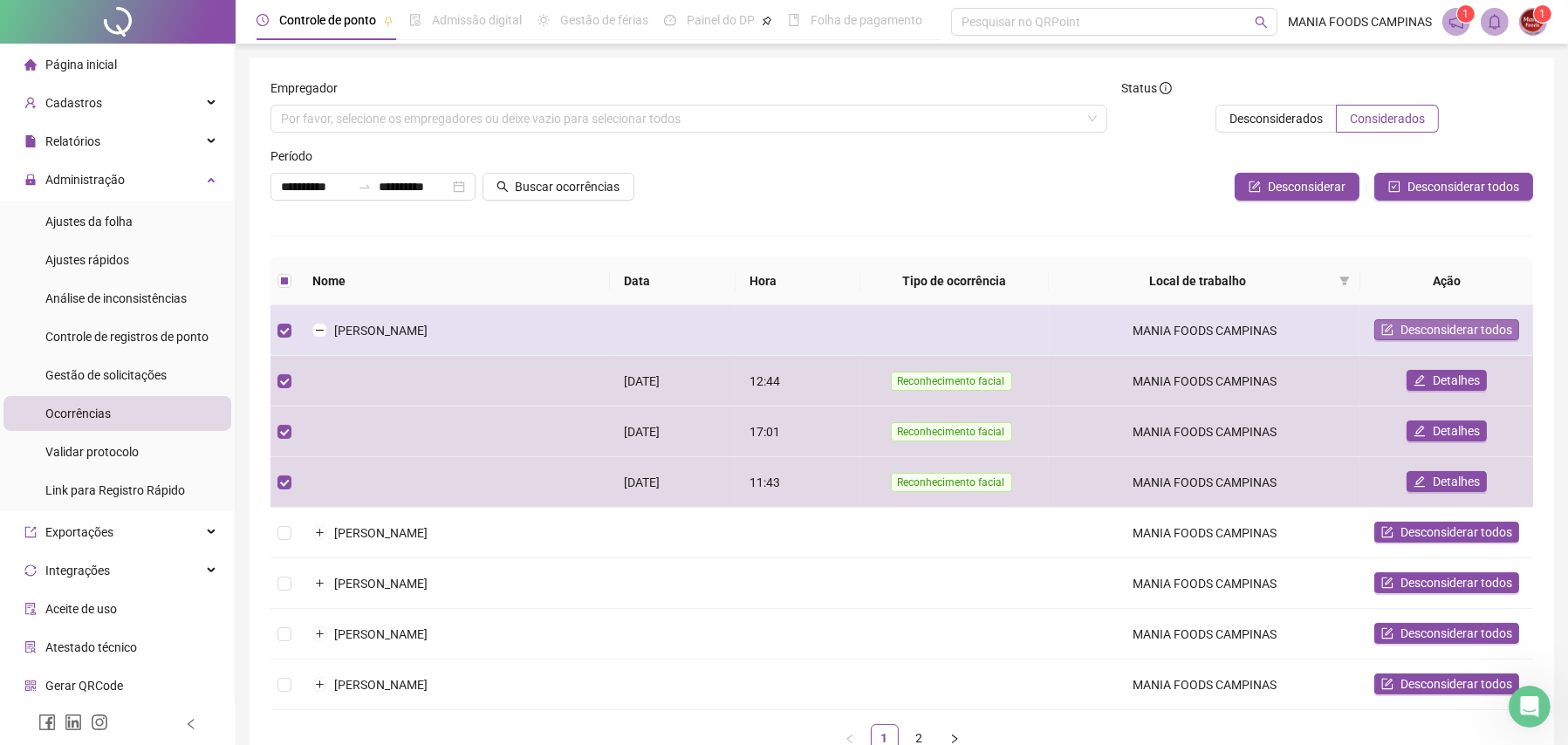 click on "Desconsiderar todos" at bounding box center (1456, 330) 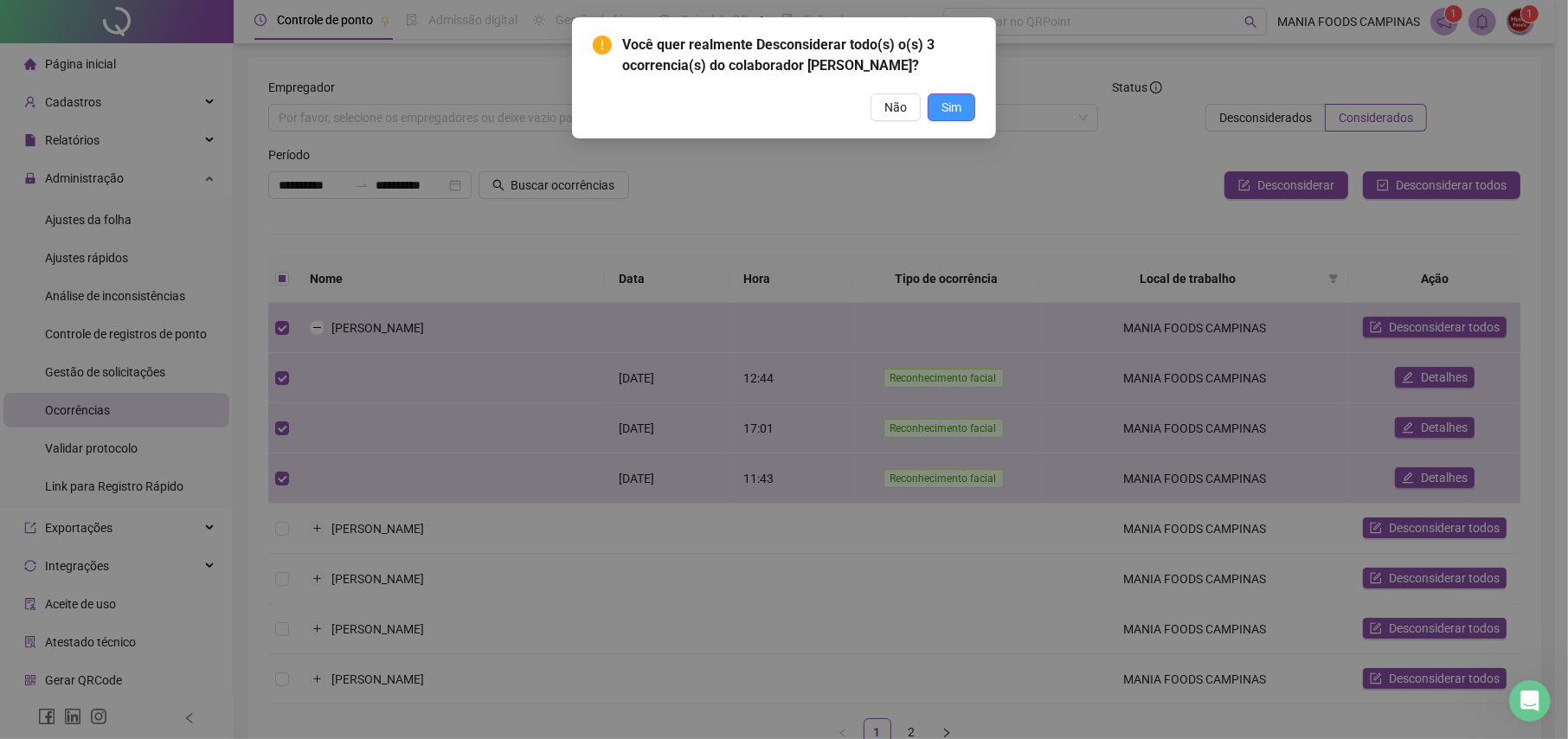 click on "Sim" at bounding box center [951, 107] 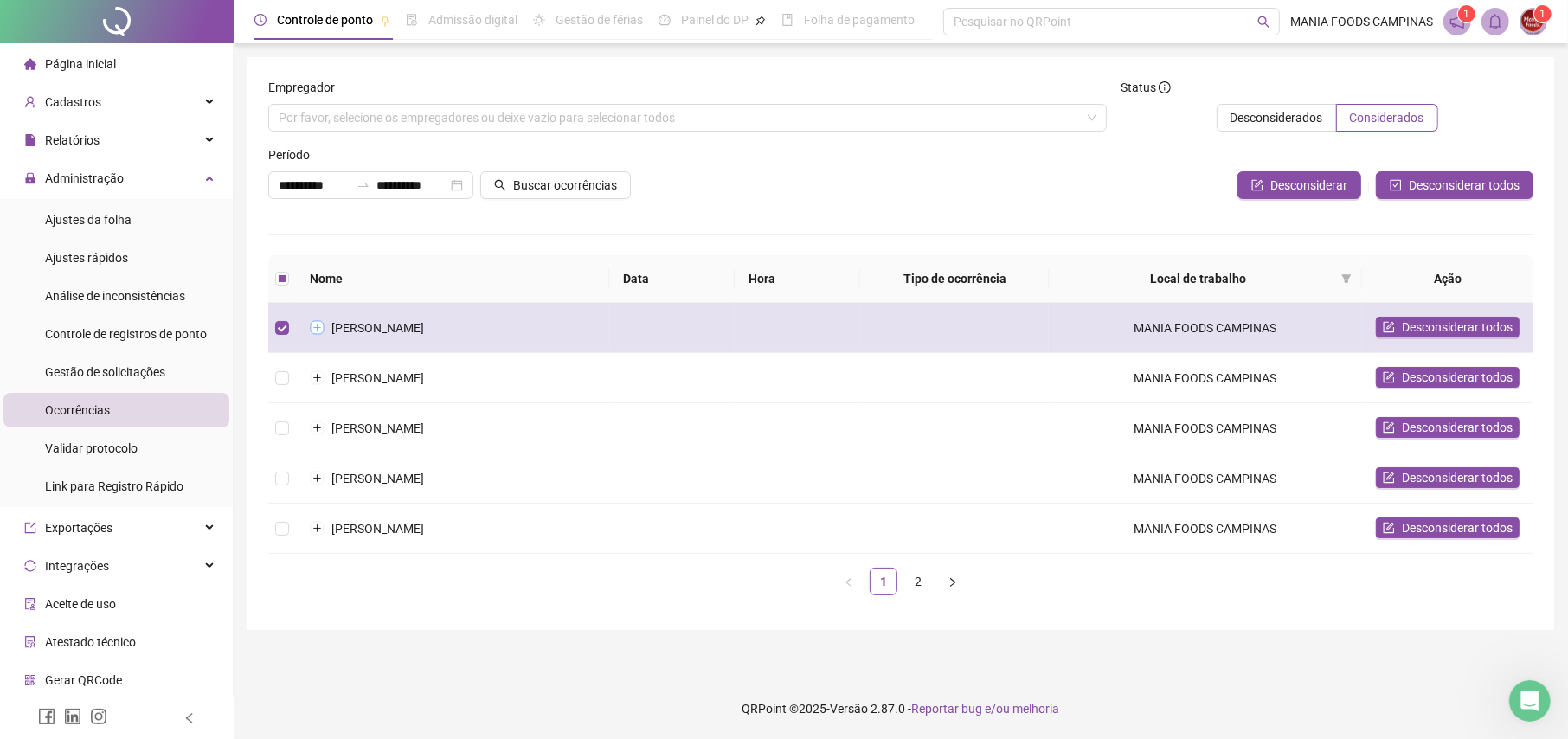 click at bounding box center [318, 328] 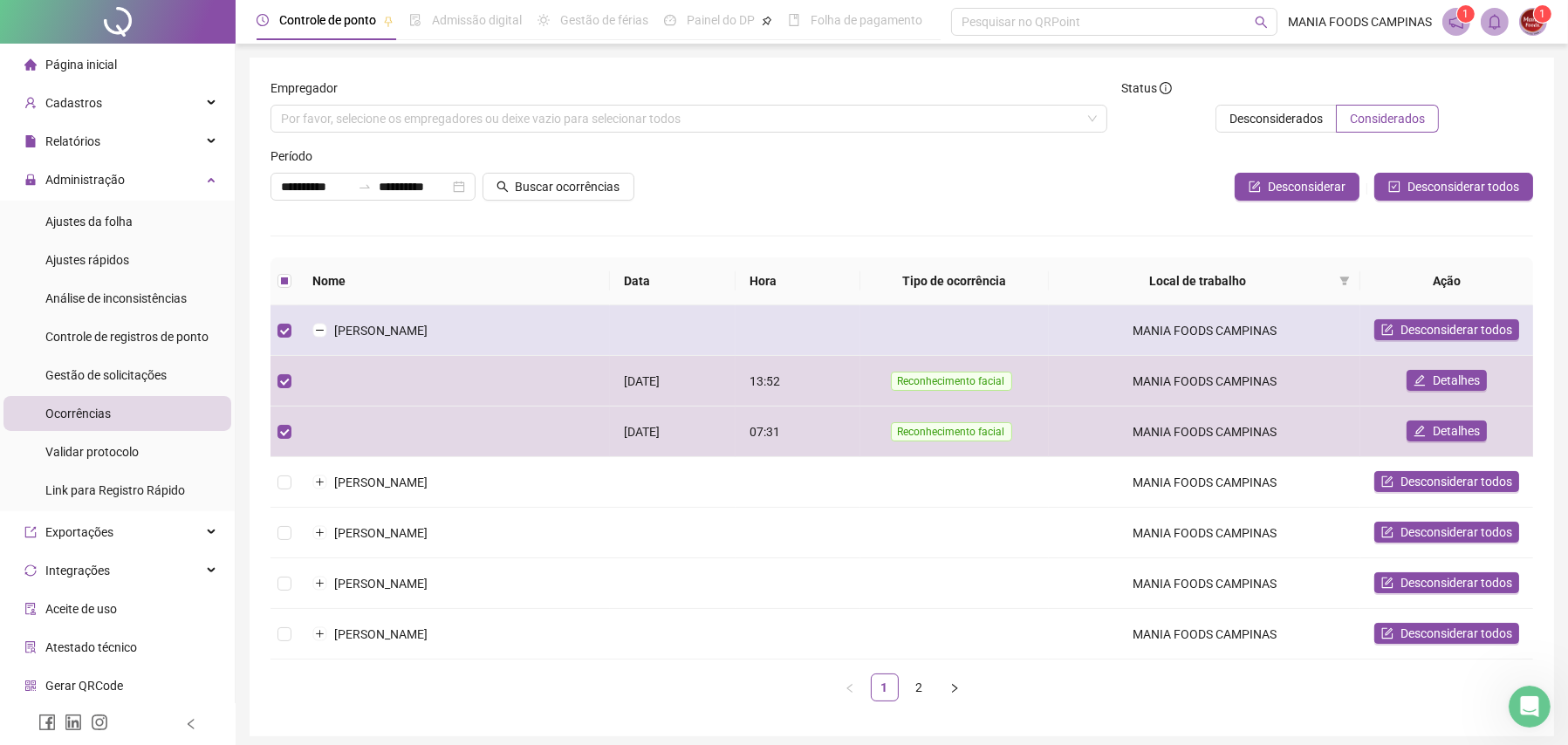 click on "Desconsiderar todos" at bounding box center (1447, 331) 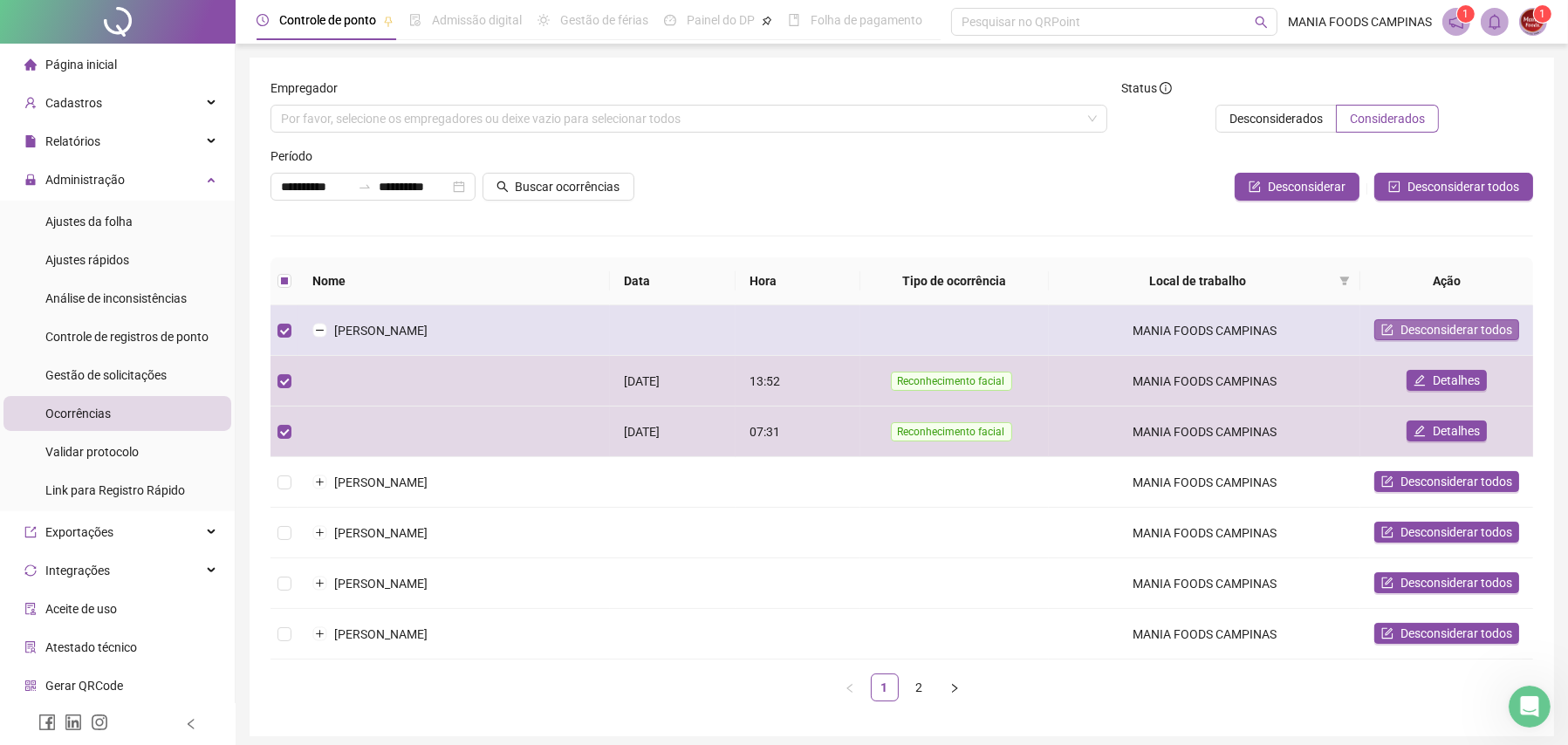 click on "Desconsiderar todos" at bounding box center (1456, 330) 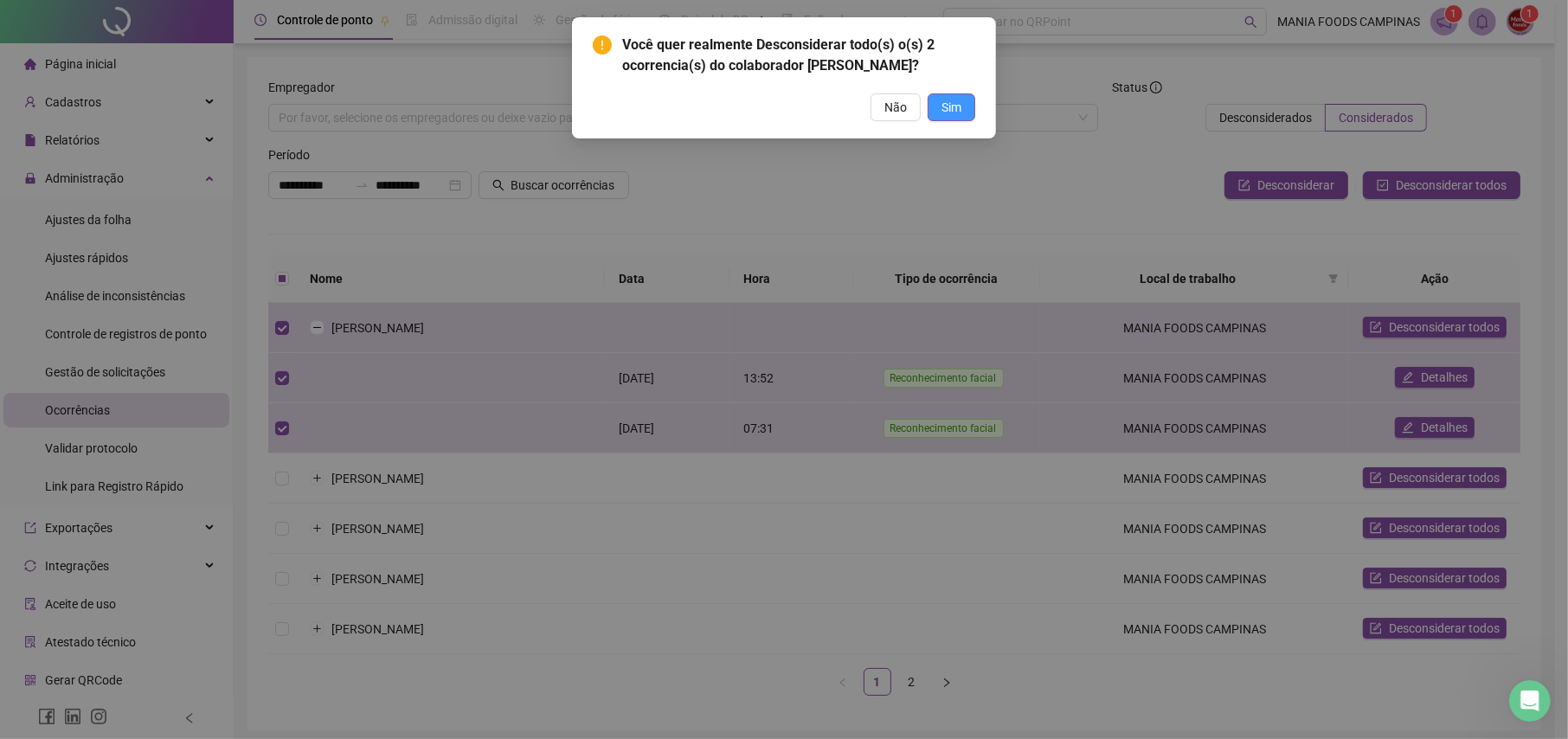 click on "Sim" at bounding box center [951, 107] 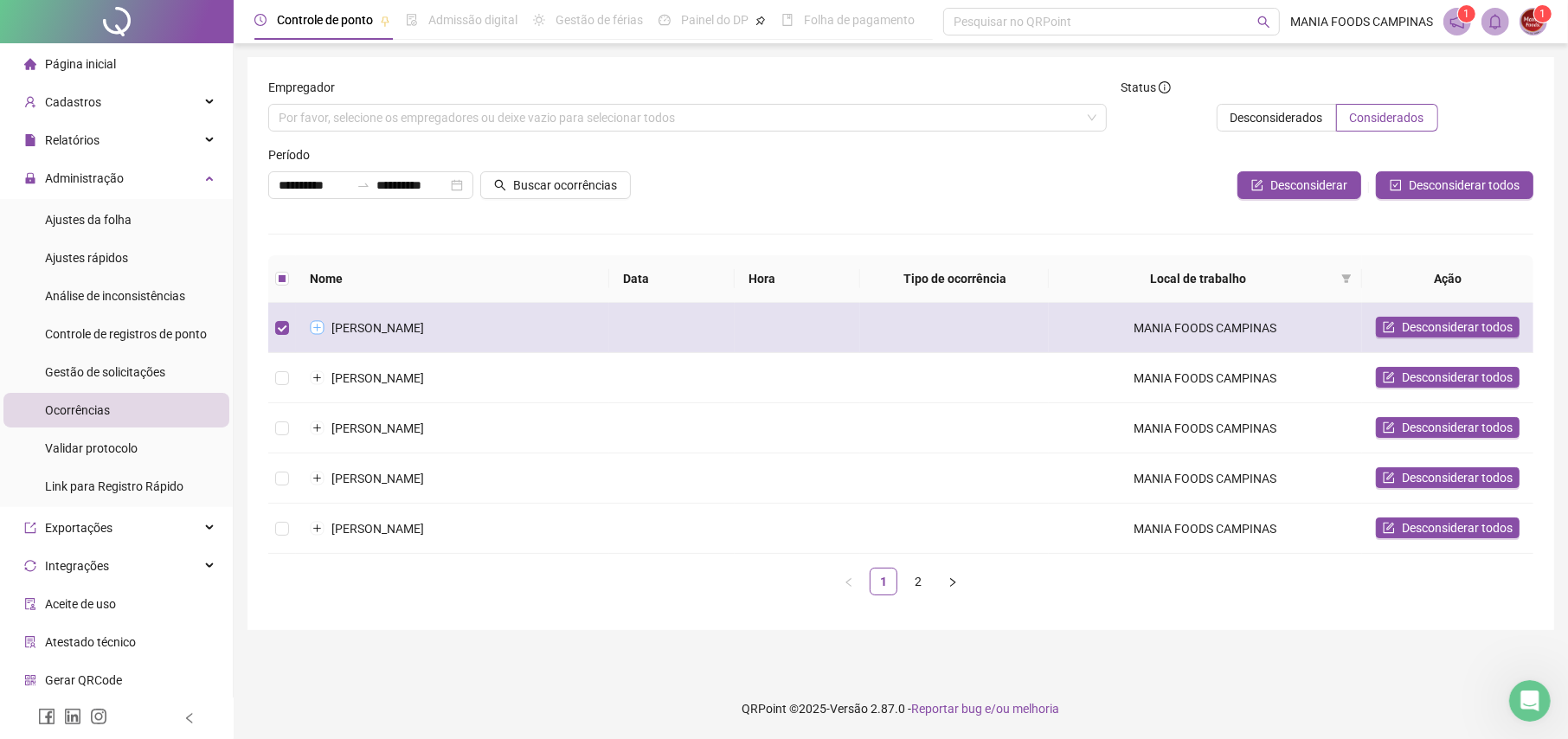 click at bounding box center (318, 328) 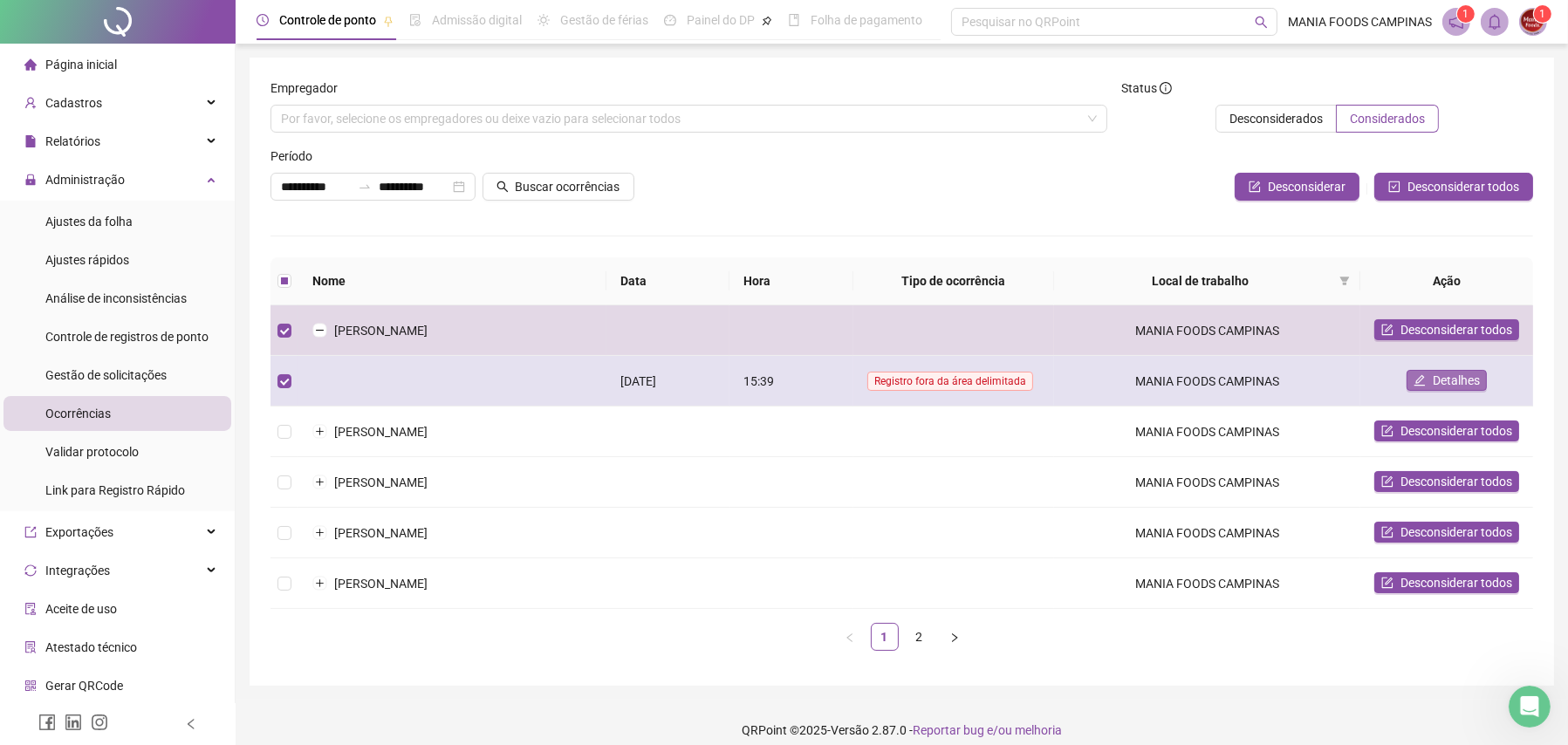 click on "Detalhes" at bounding box center [1456, 380] 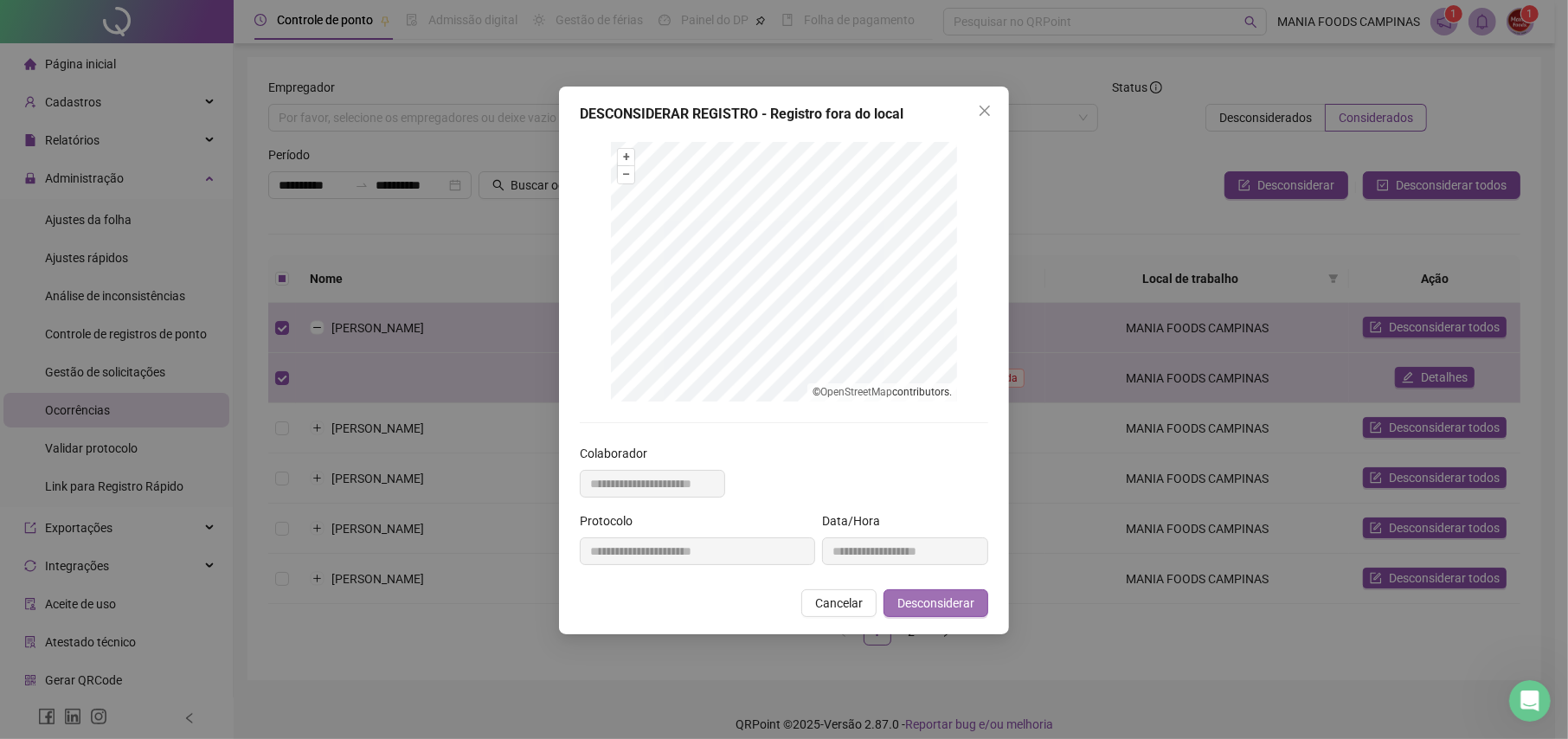 click on "Desconsiderar" at bounding box center (935, 603) 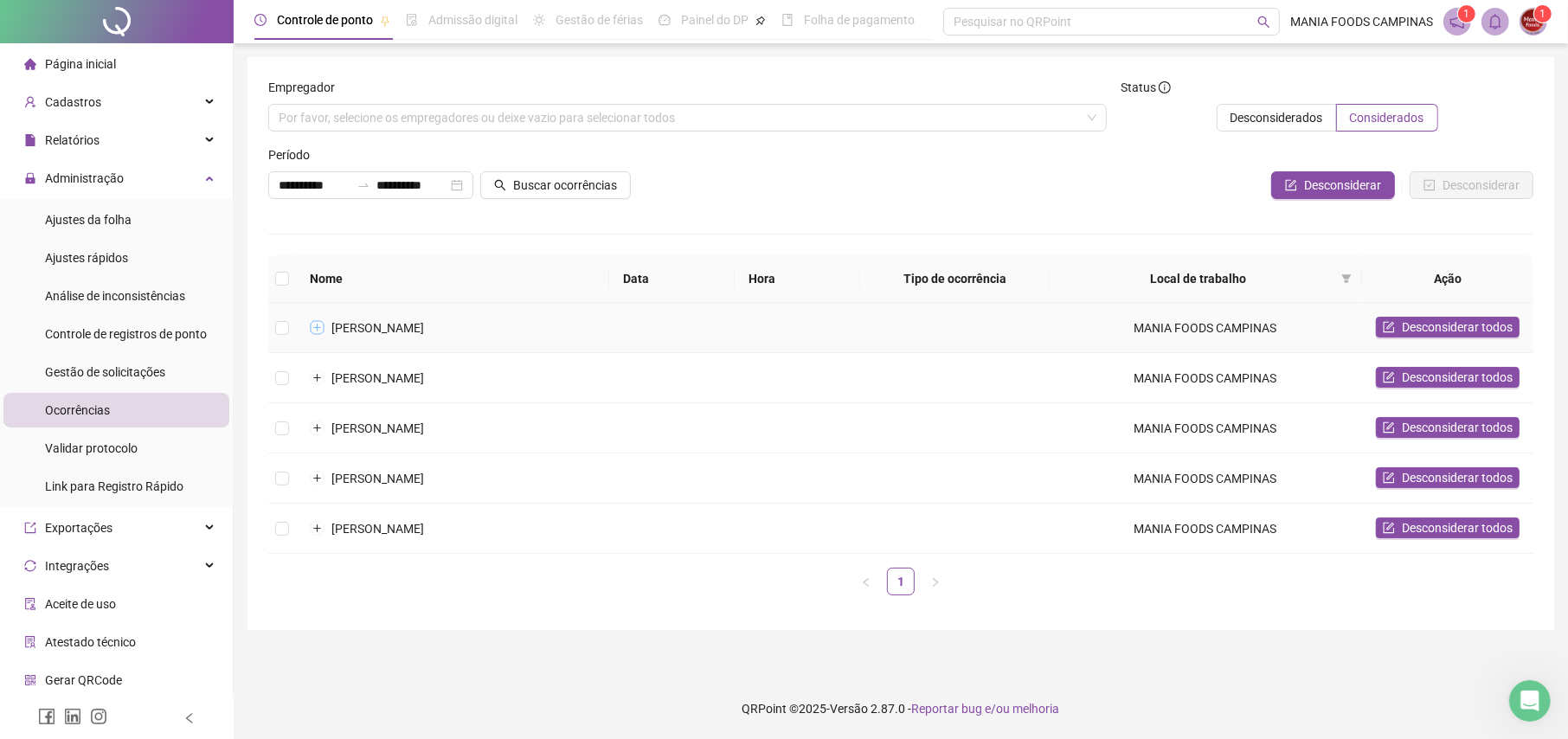 click at bounding box center (318, 328) 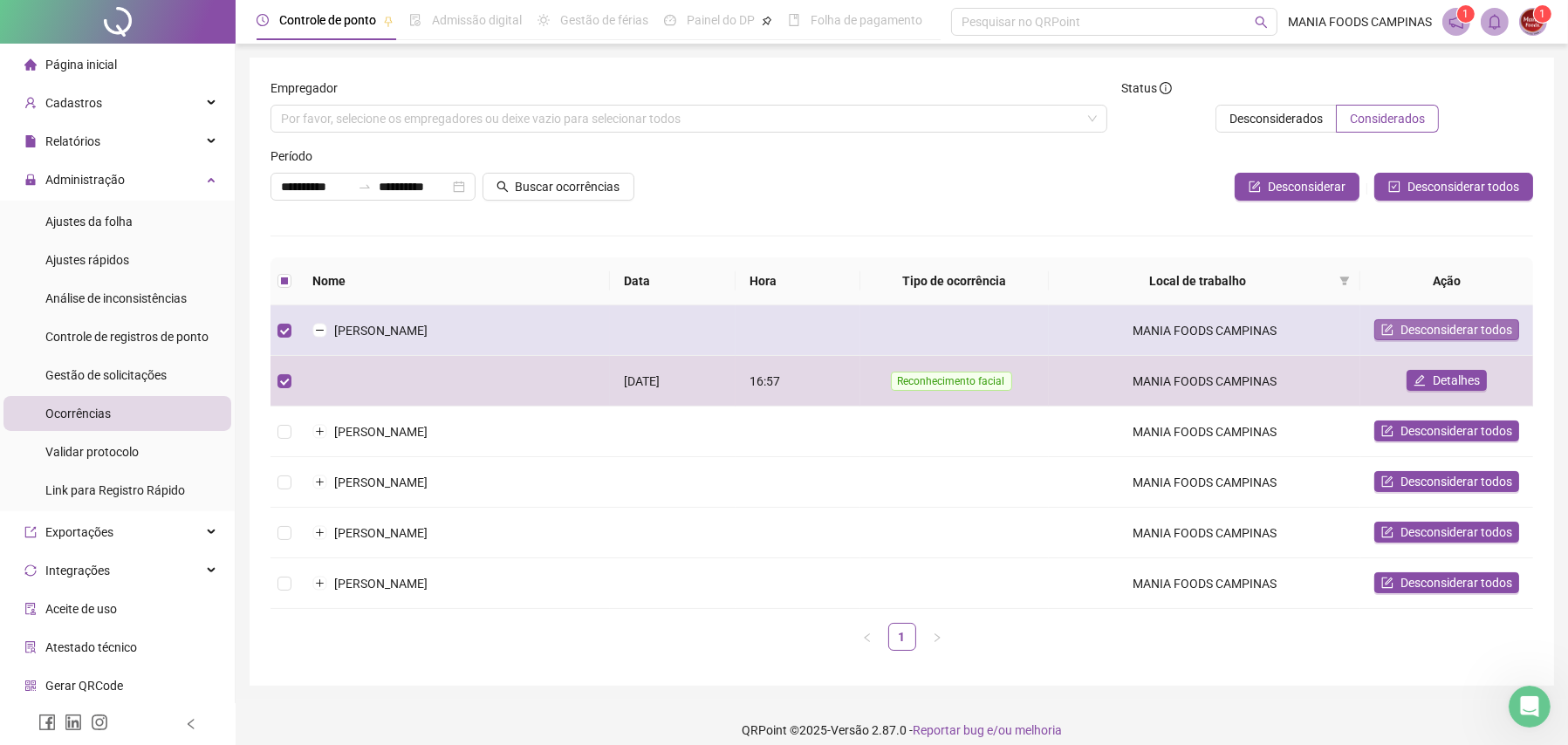click on "Desconsiderar todos" at bounding box center (1456, 330) 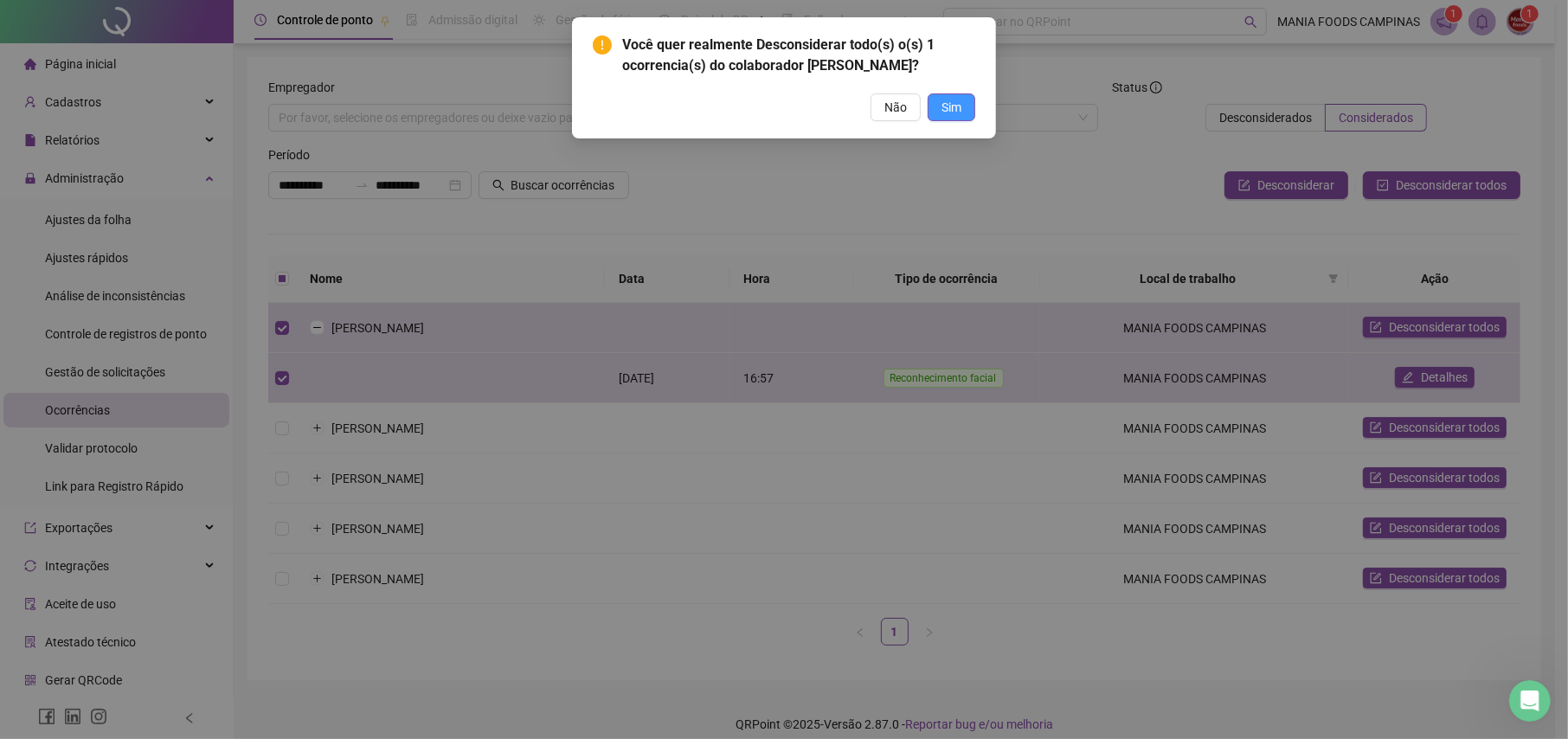 click on "Sim" at bounding box center (951, 107) 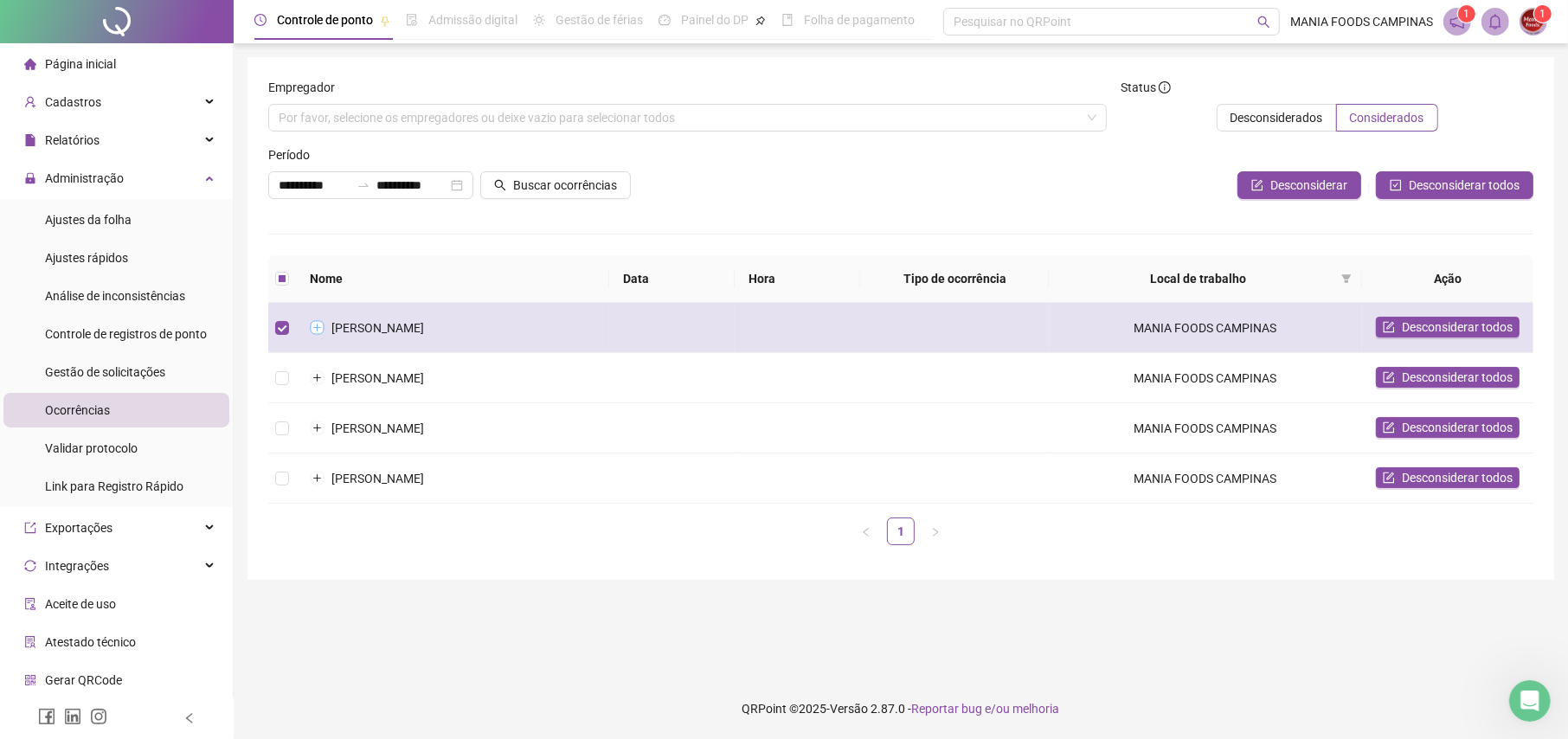 click at bounding box center (318, 328) 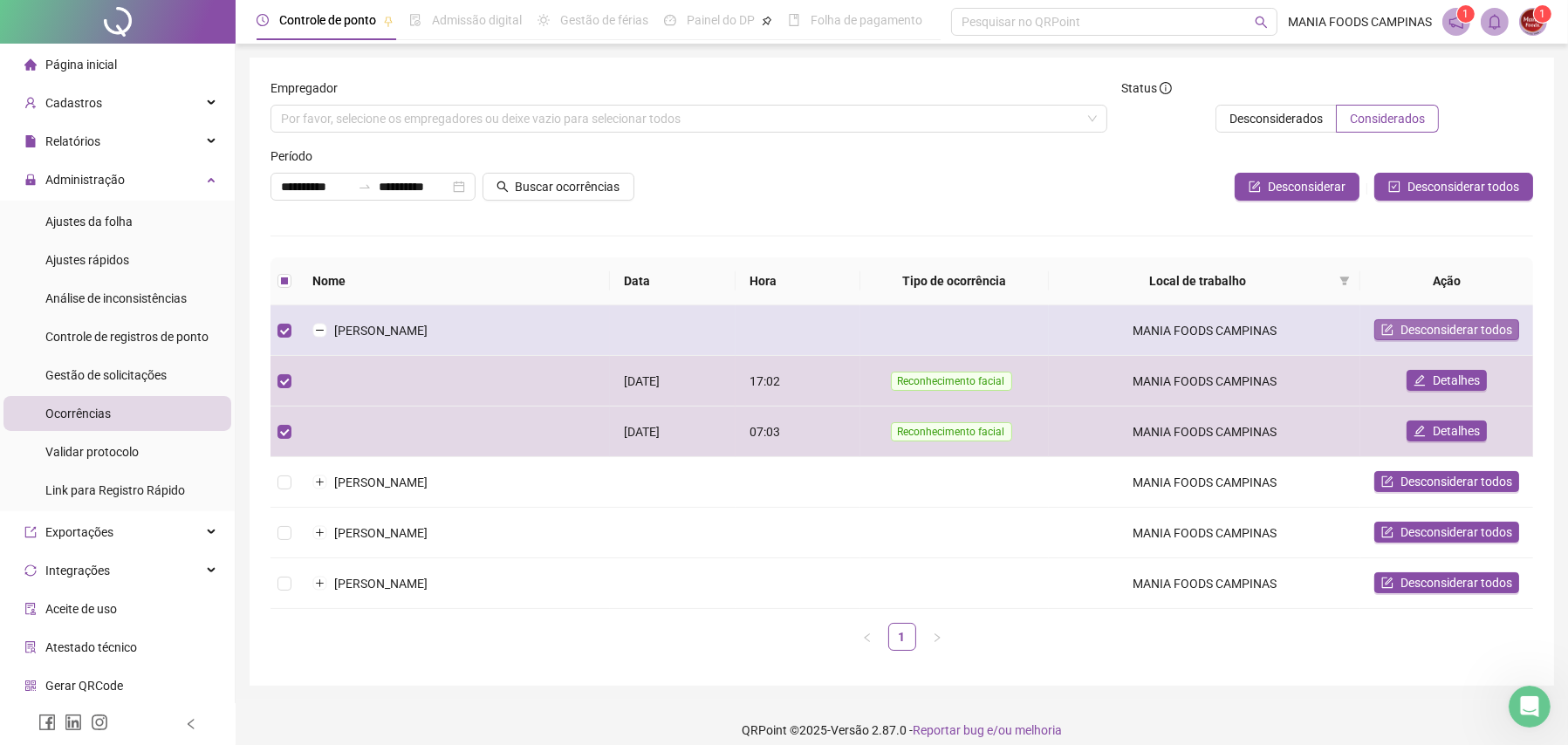 click on "Desconsiderar todos" at bounding box center (1456, 330) 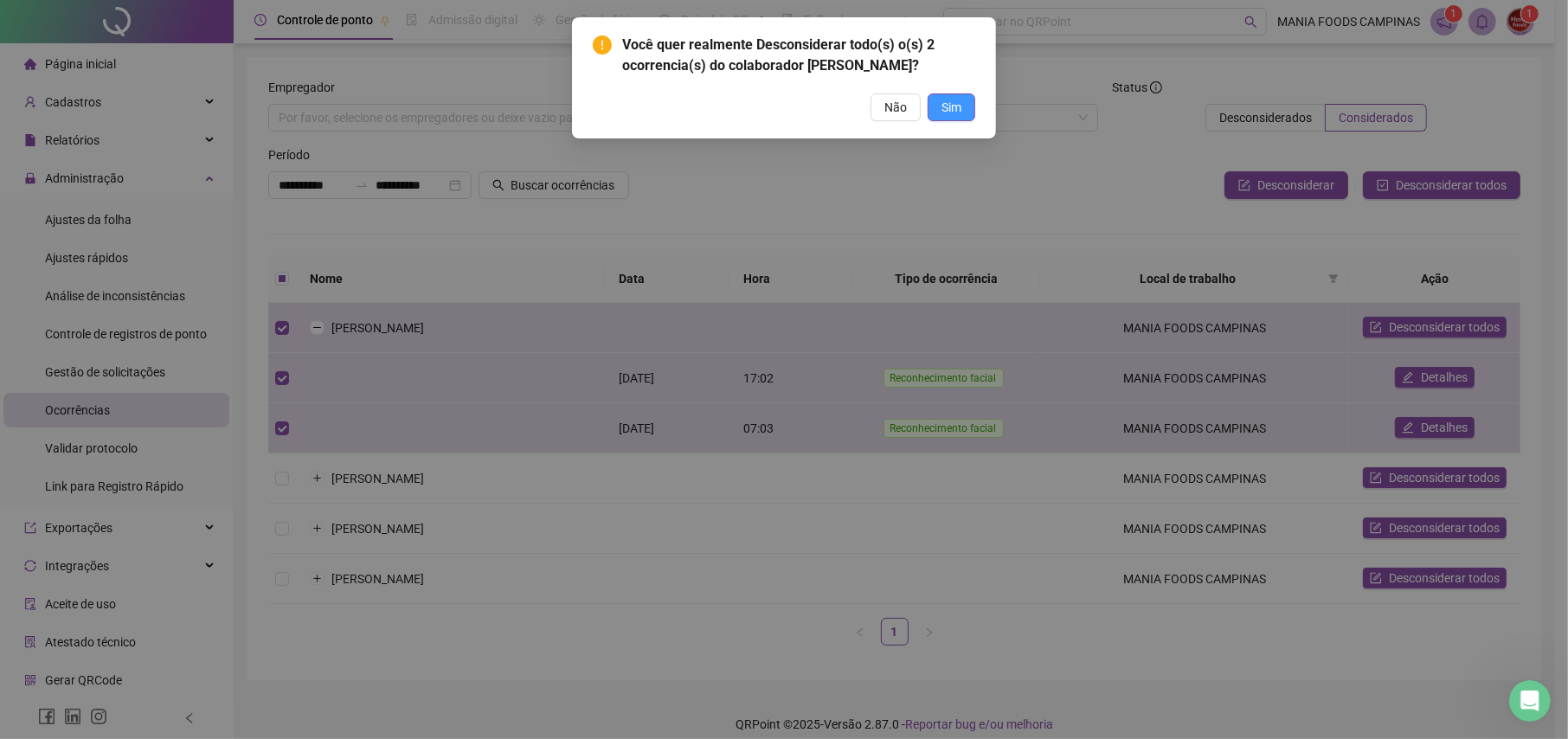 click on "Sim" at bounding box center (951, 107) 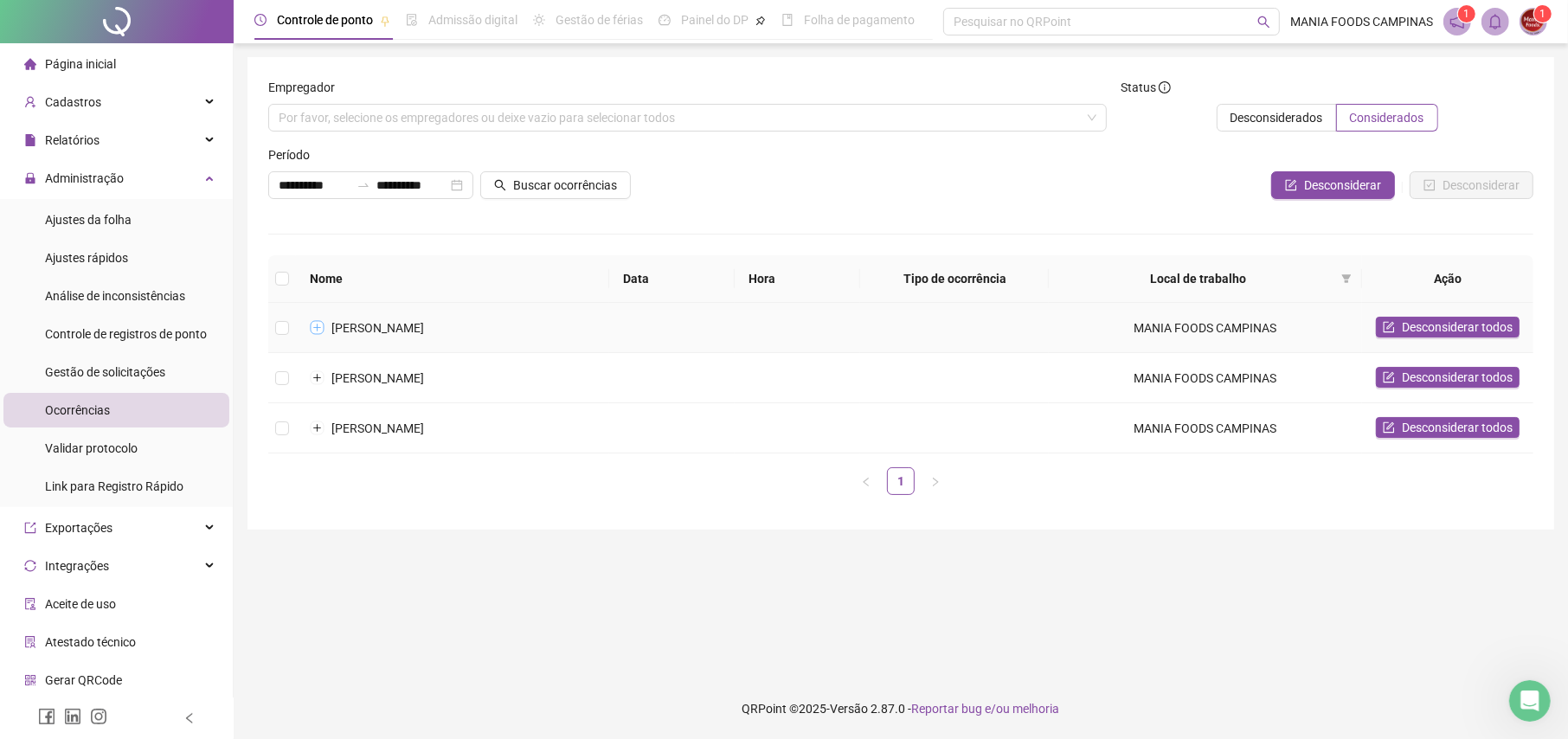 click at bounding box center (318, 328) 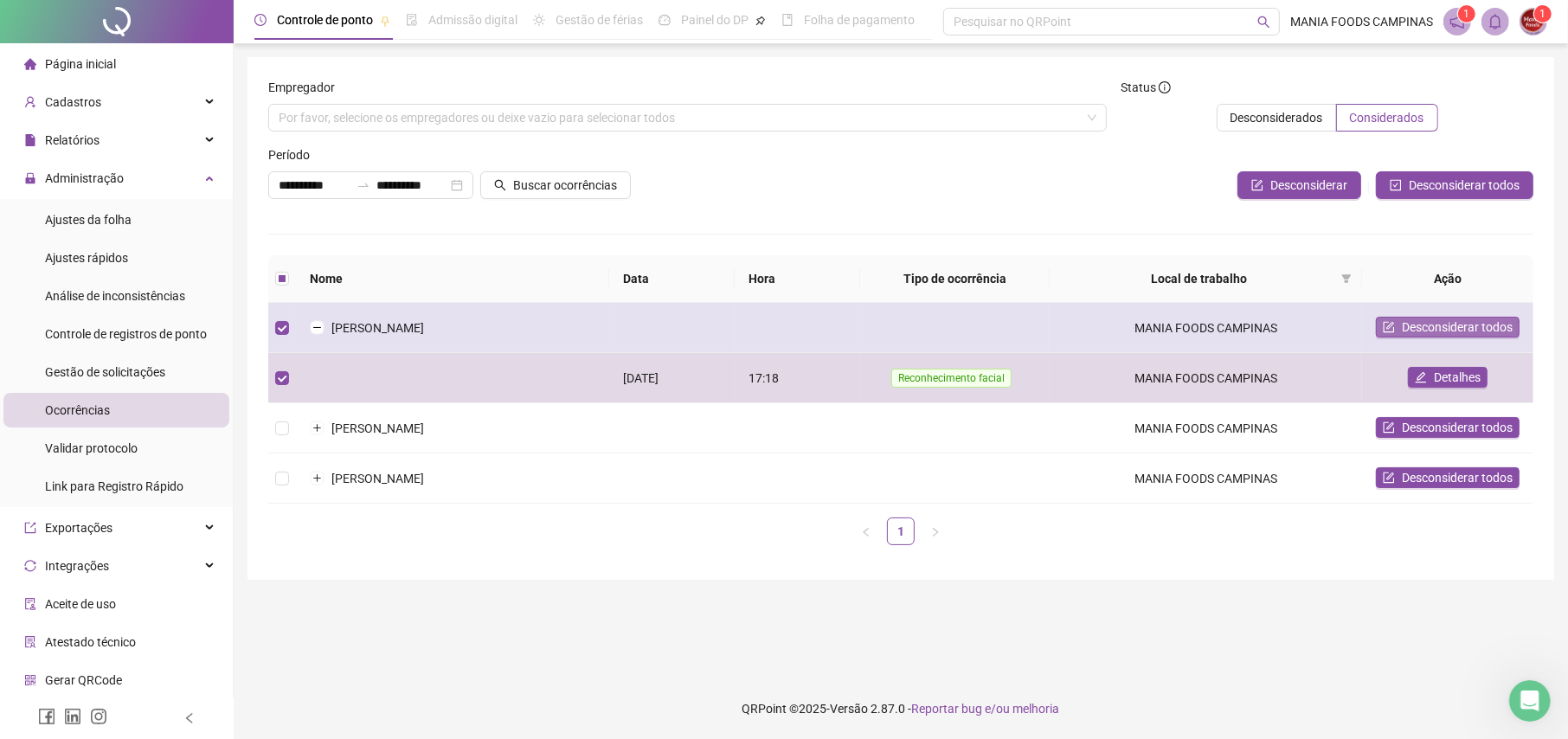 click on "Desconsiderar todos" at bounding box center [1457, 327] 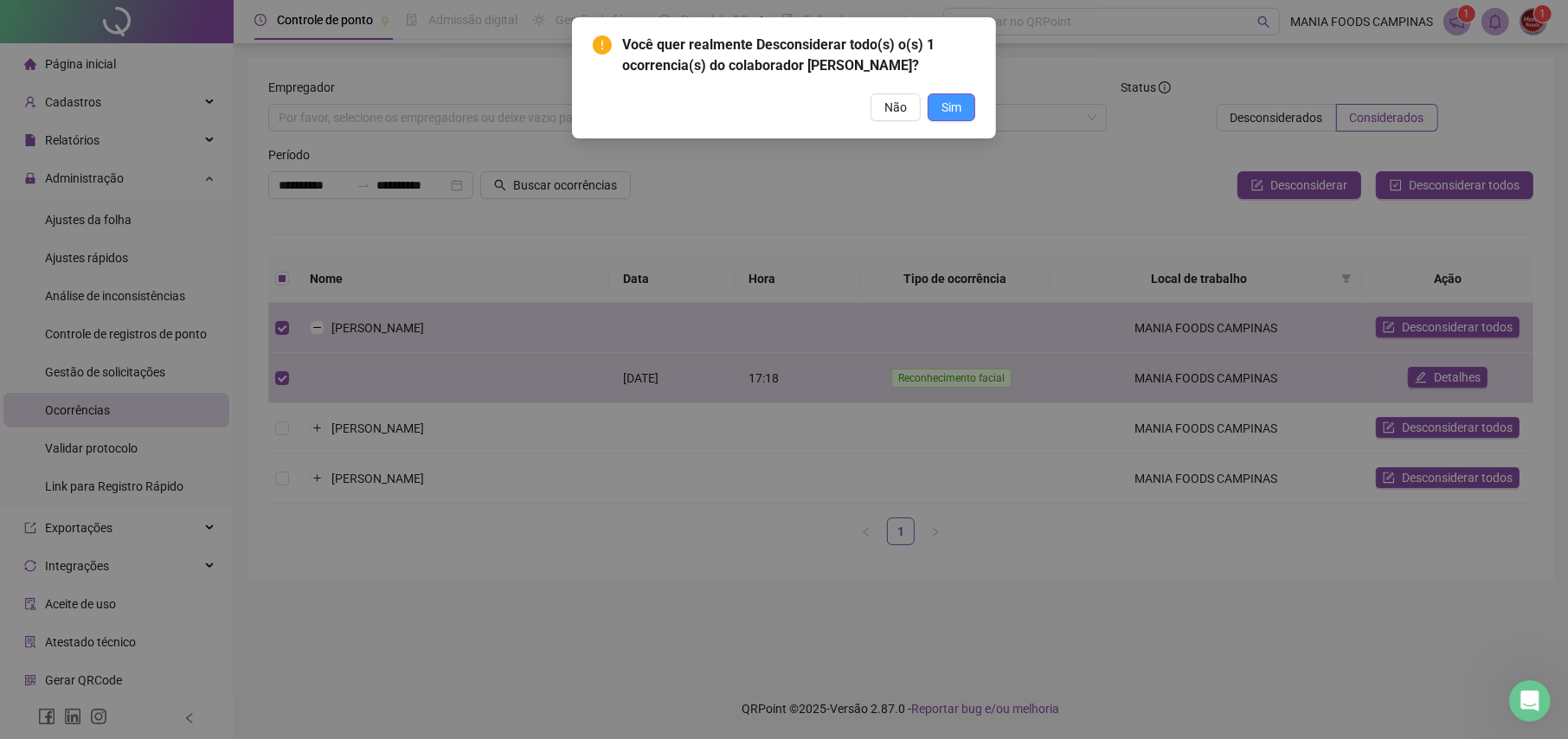 click on "Sim" at bounding box center (951, 107) 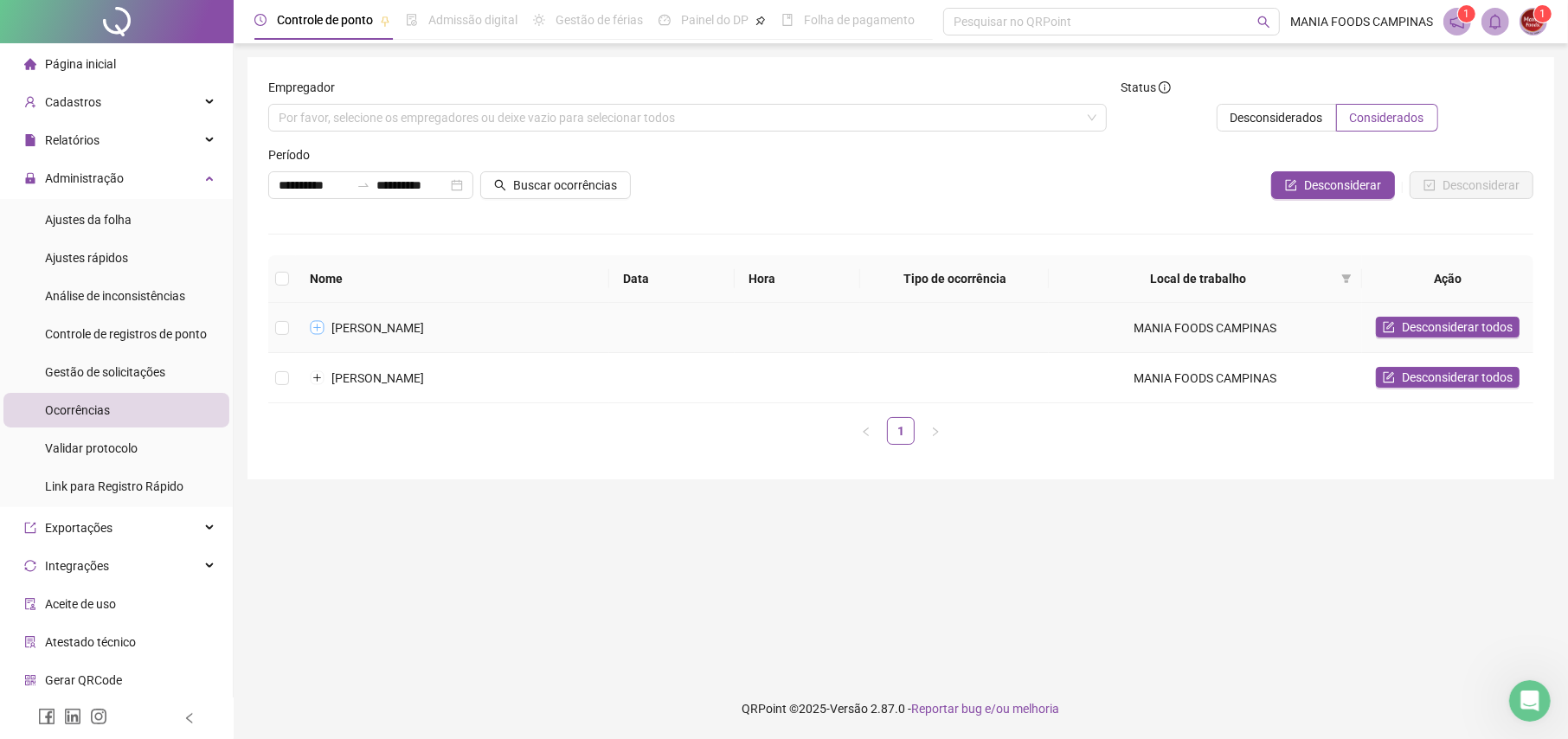 click at bounding box center [318, 328] 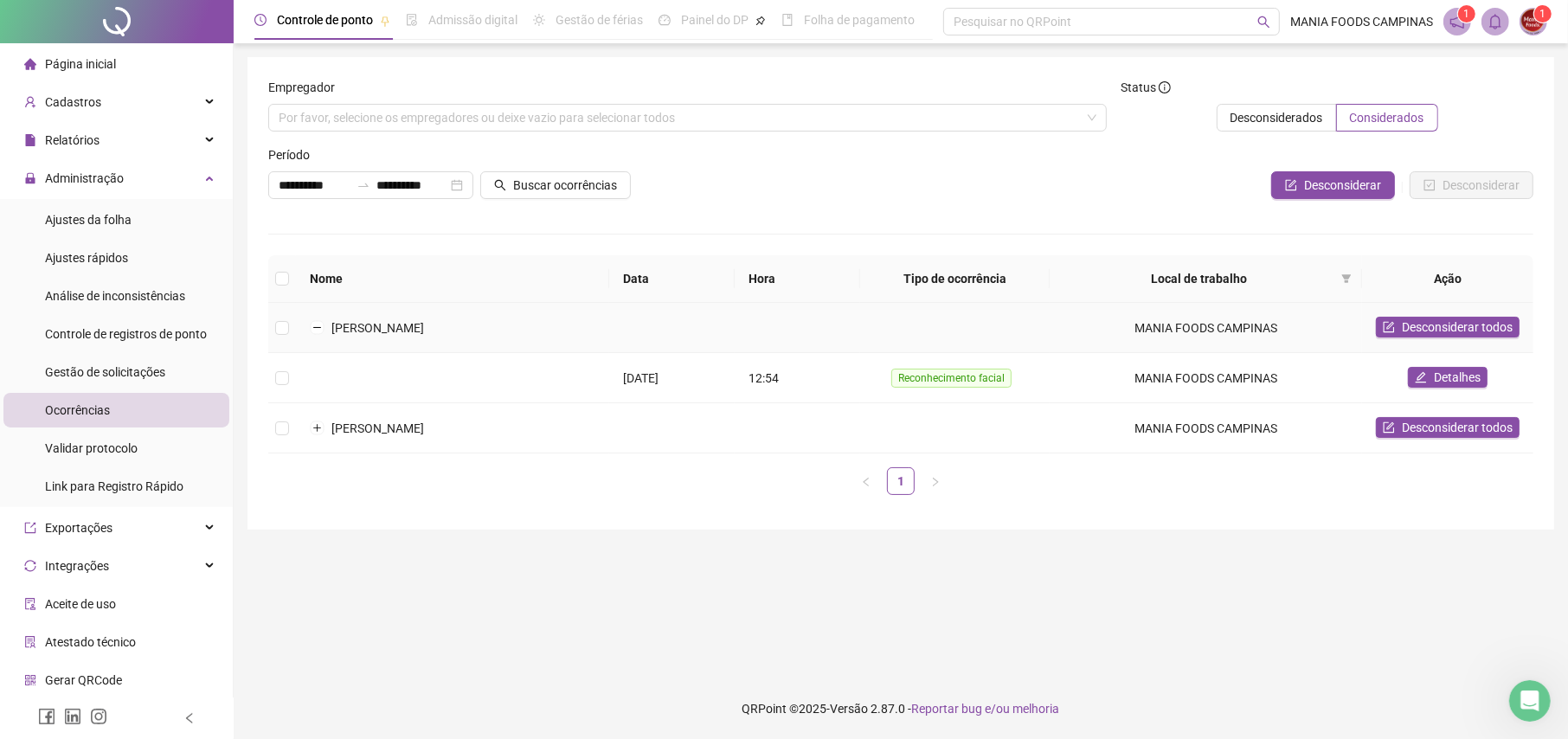 click at bounding box center [282, 328] 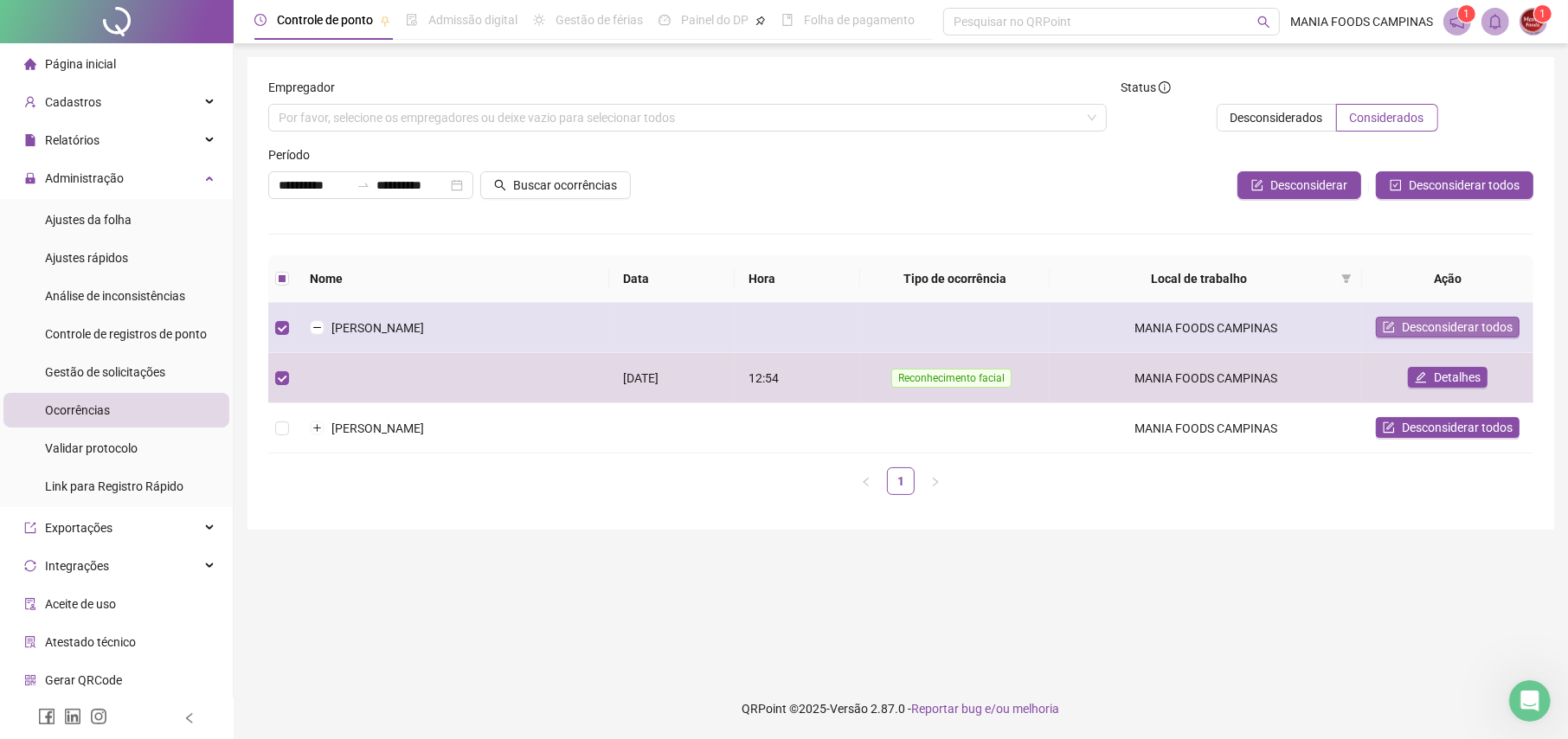 click on "Desconsiderar todos" at bounding box center [1457, 327] 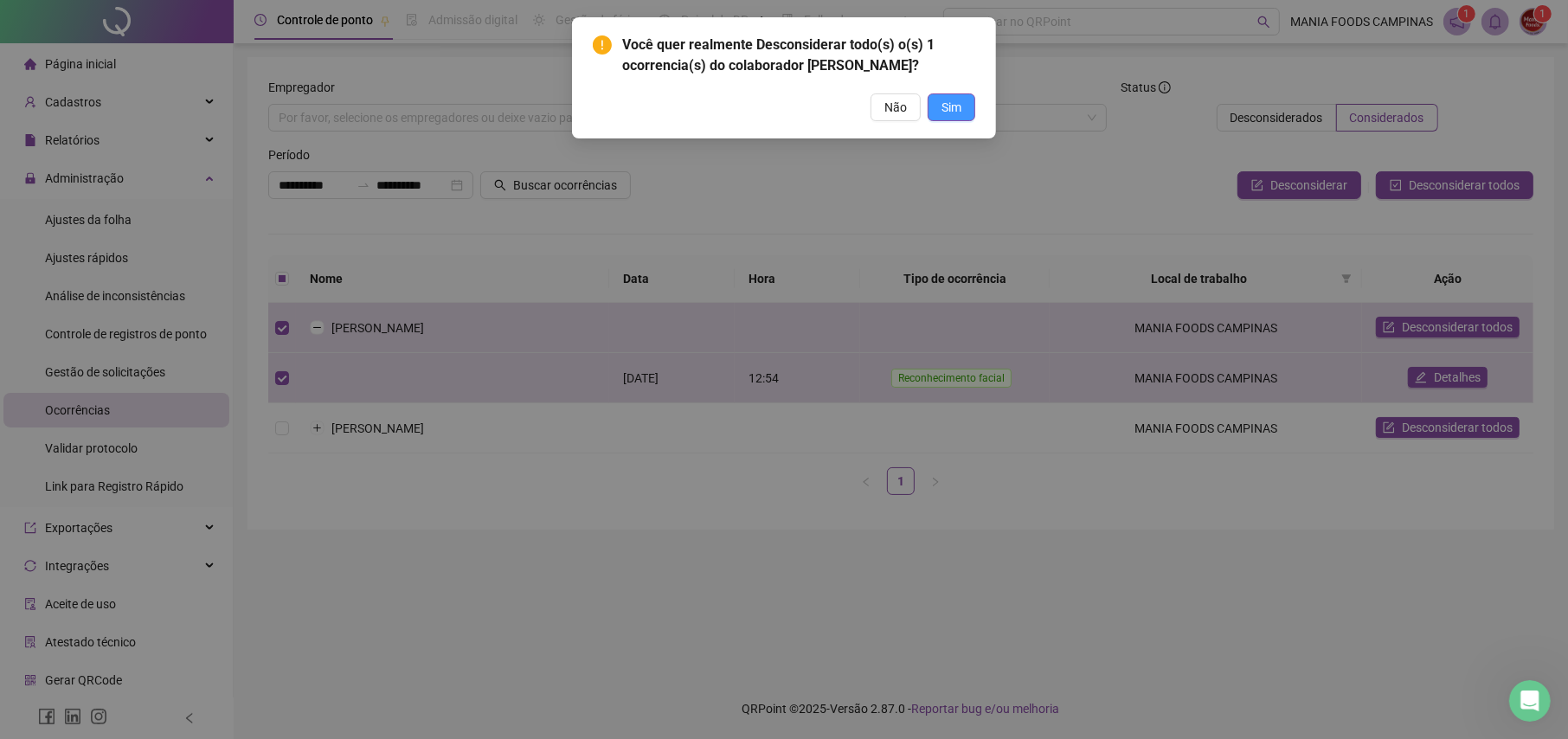 click on "Sim" at bounding box center [951, 107] 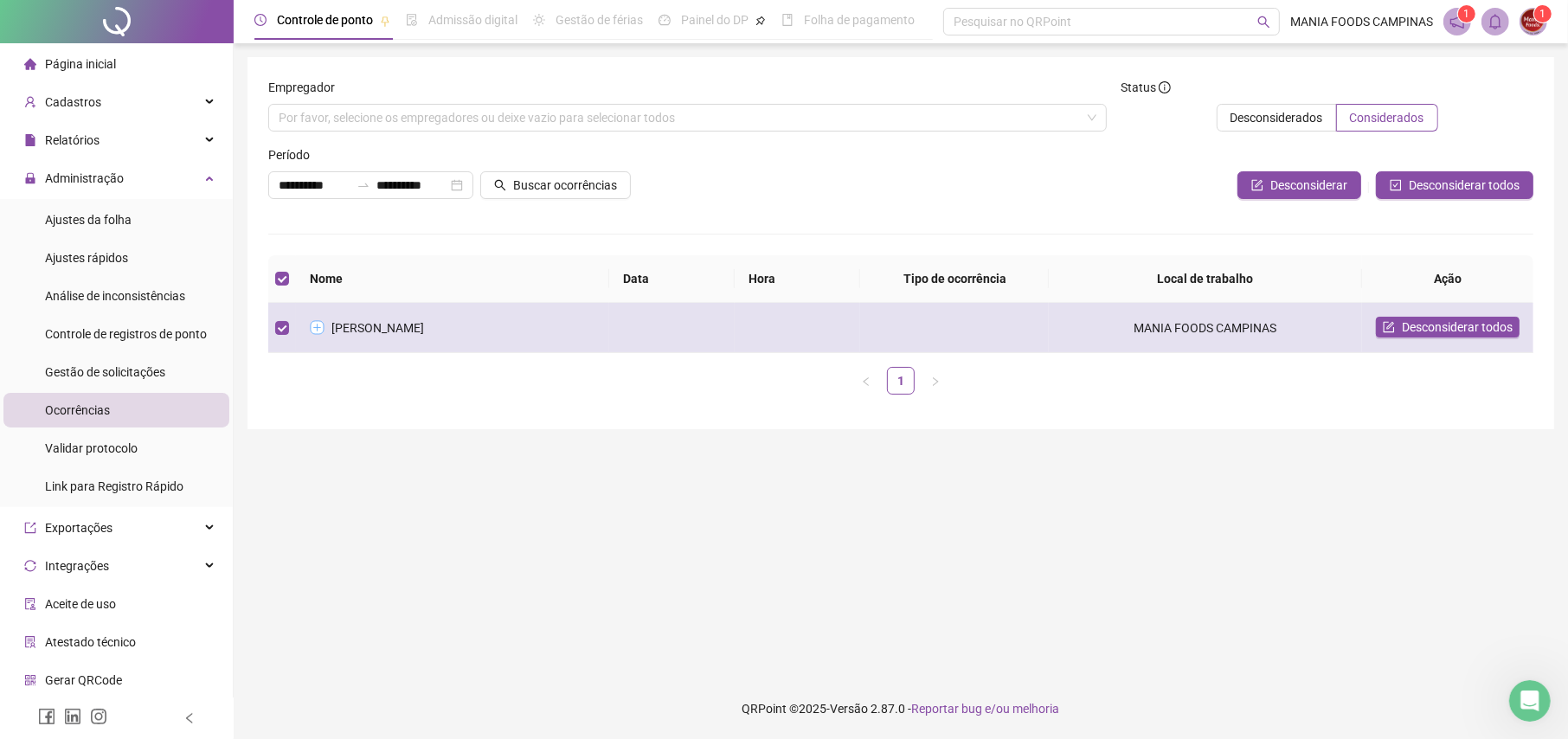 click at bounding box center (318, 328) 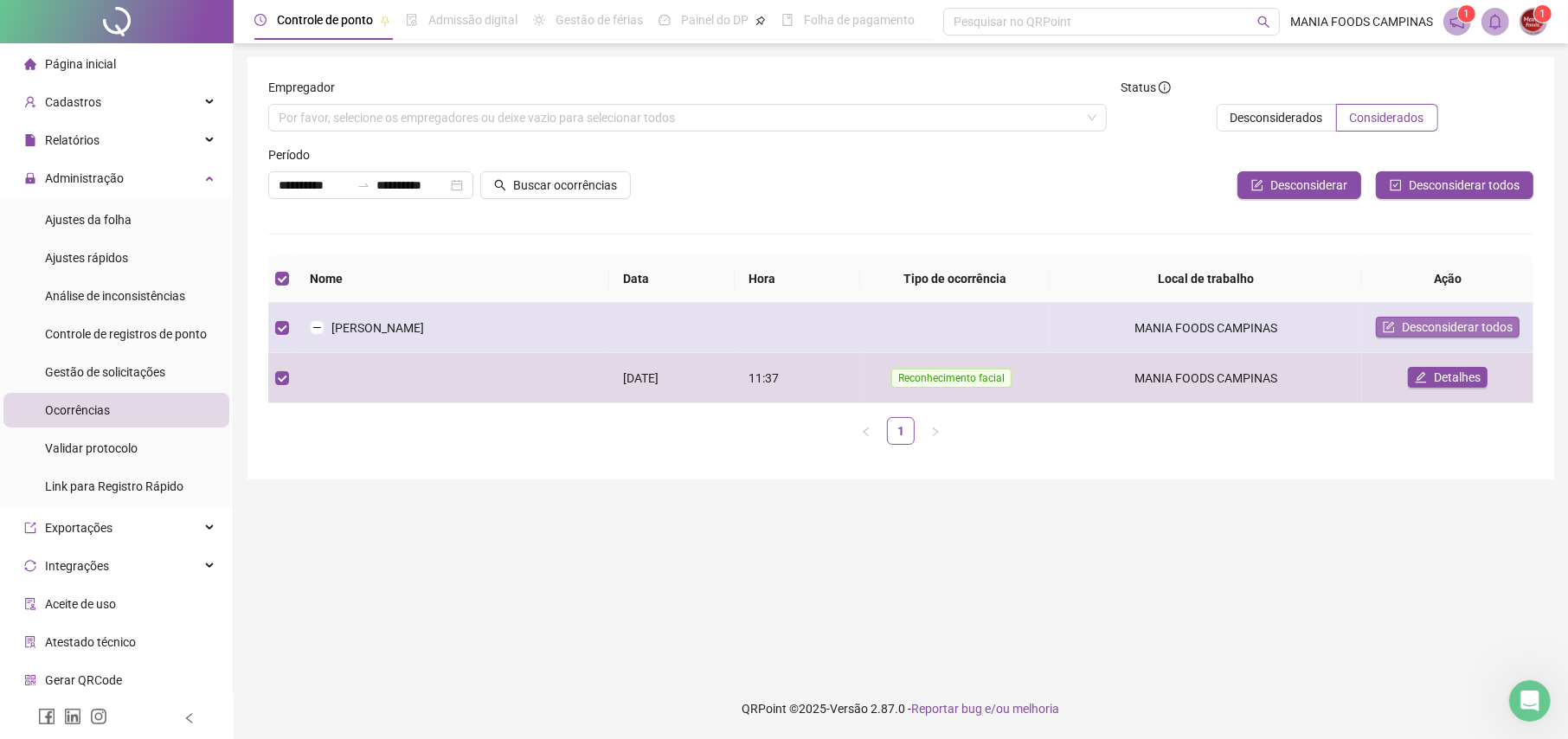 click on "Desconsiderar todos" at bounding box center (1457, 327) 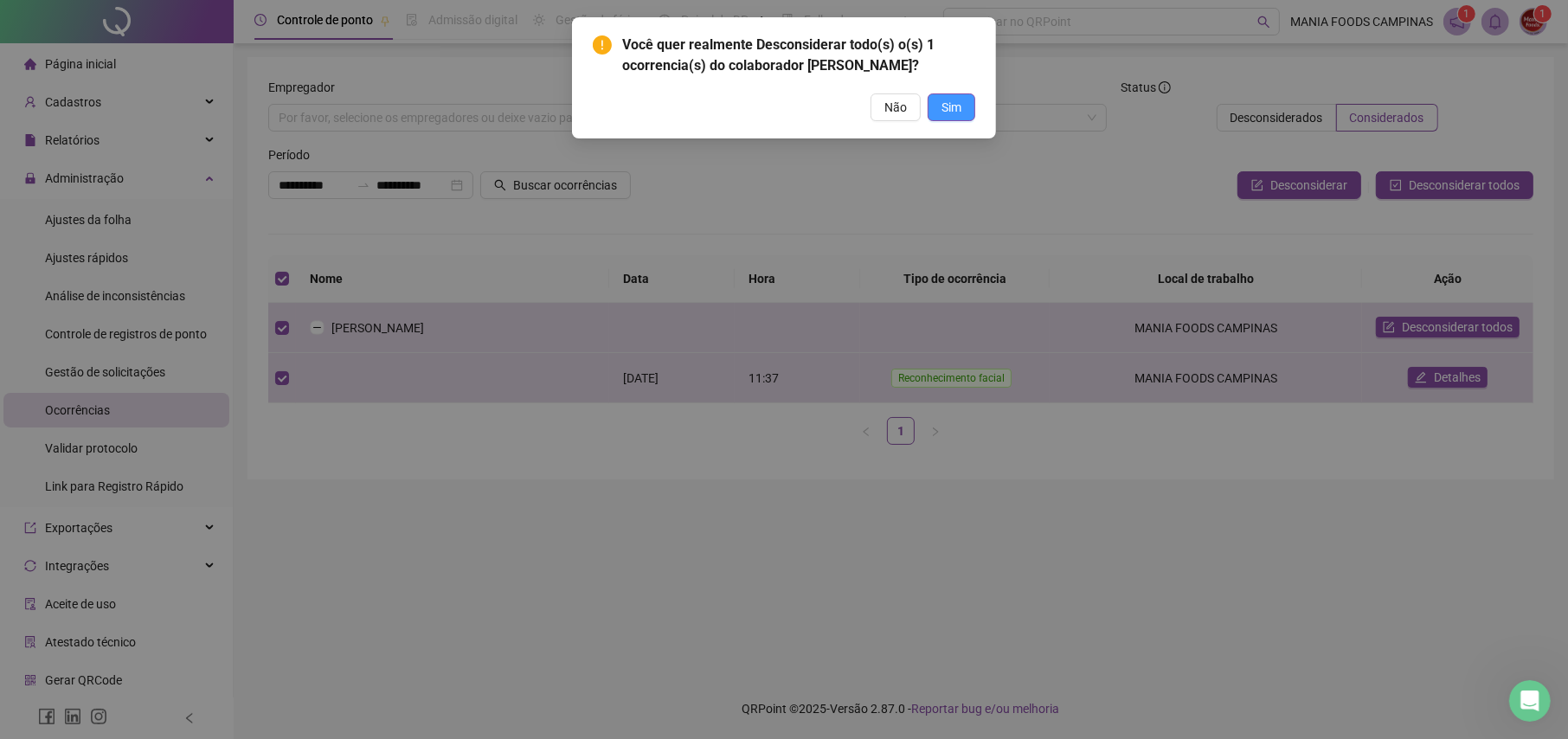 click on "Sim" at bounding box center (951, 107) 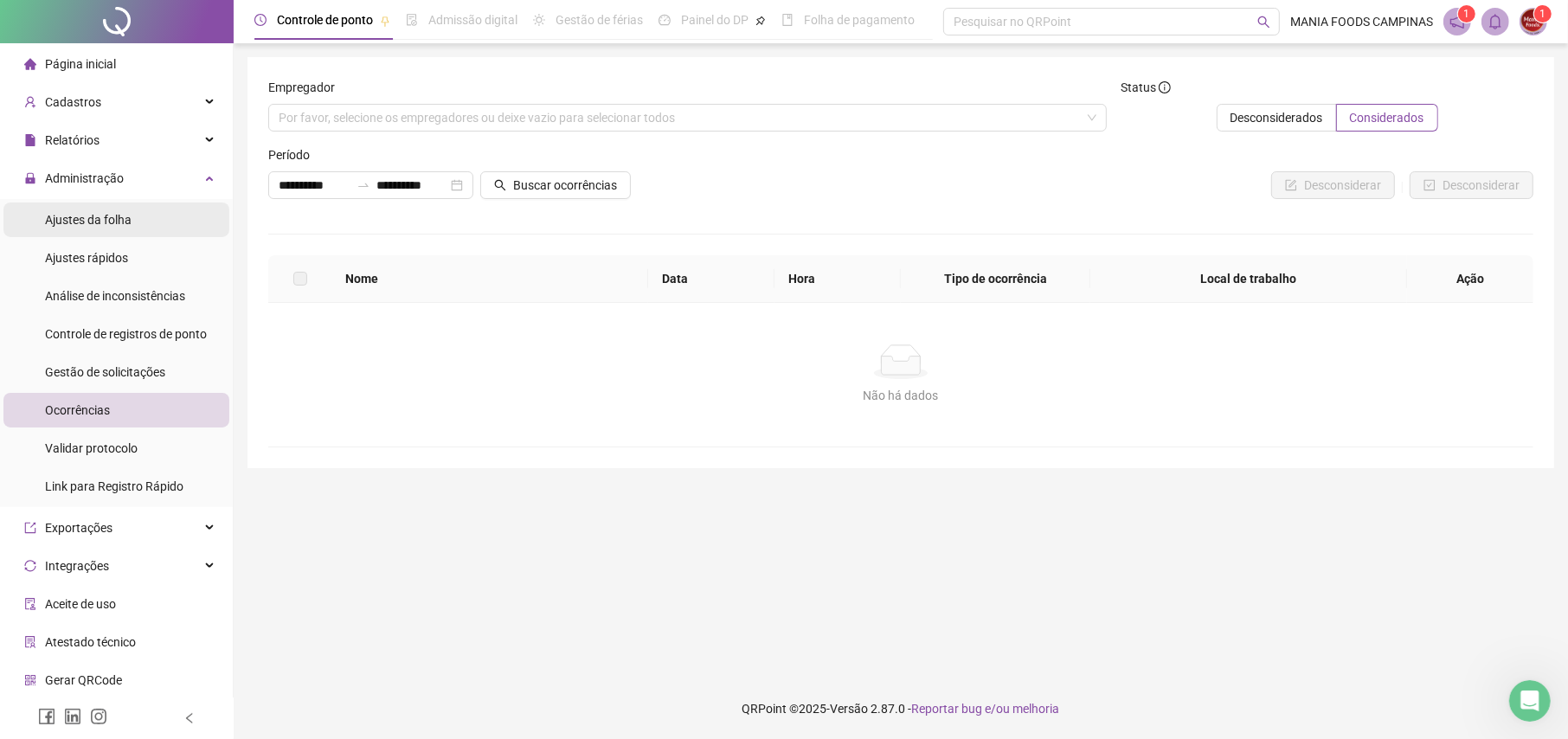 click on "Ajustes da folha" at bounding box center (88, 220) 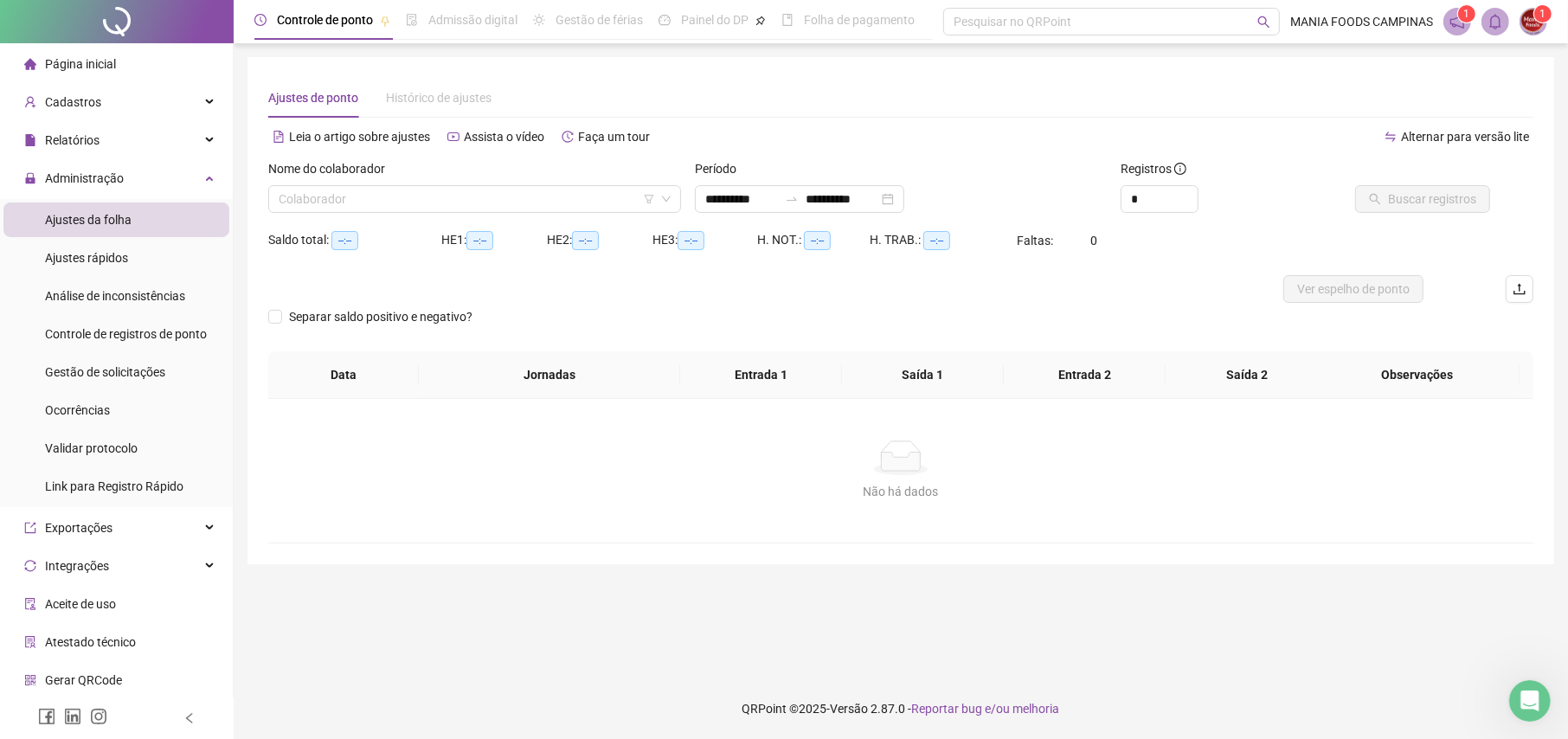 type on "**********" 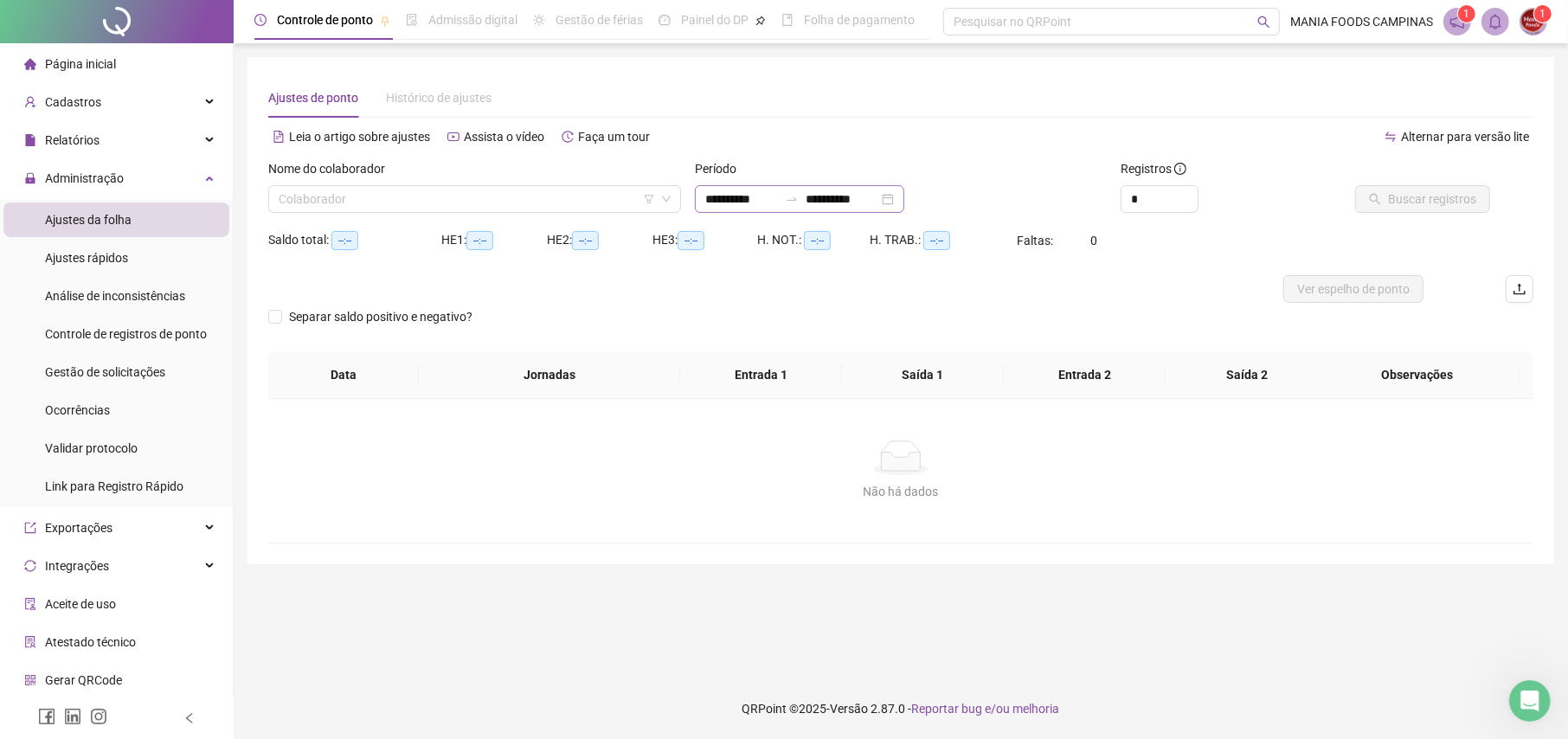 click on "**********" at bounding box center [800, 199] 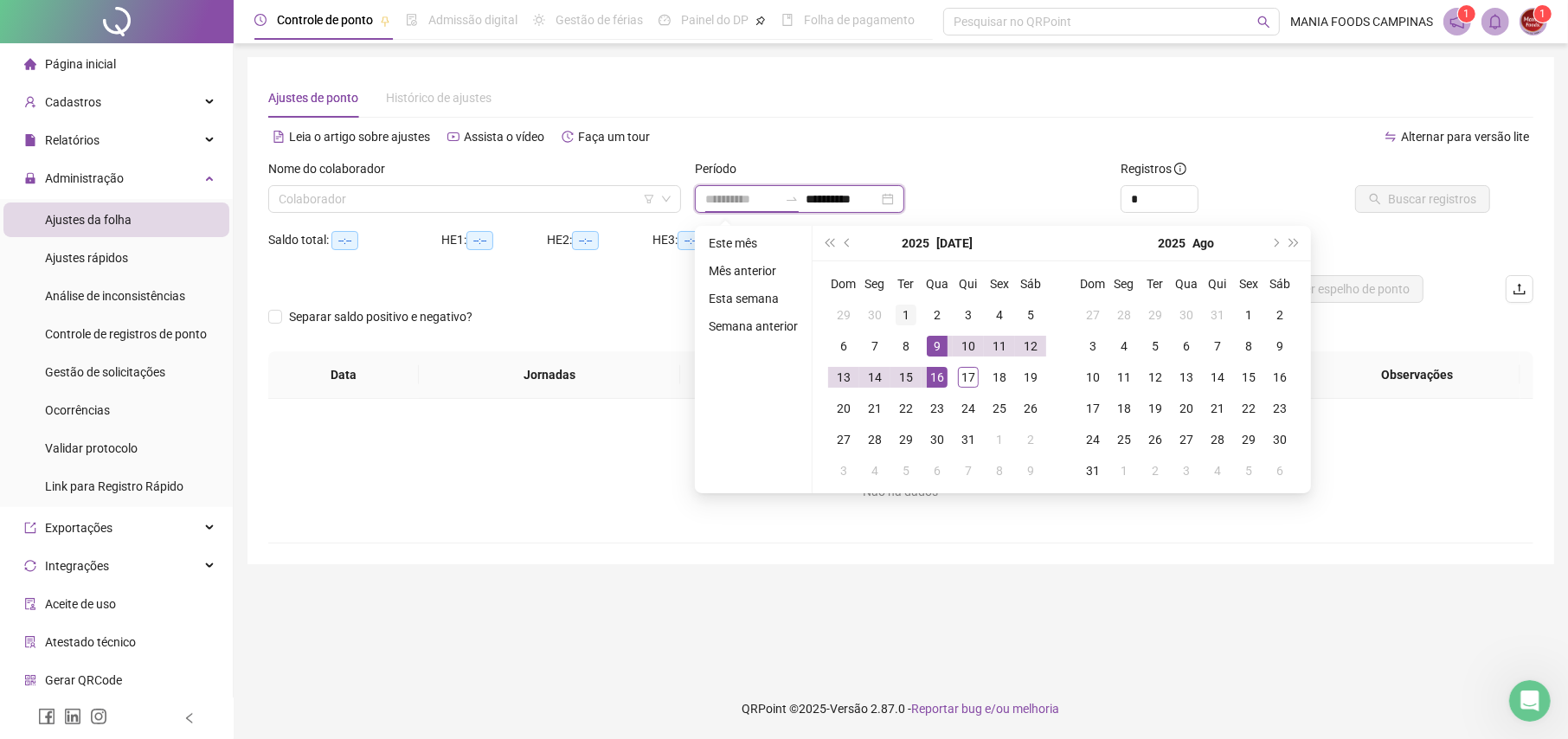 type on "**********" 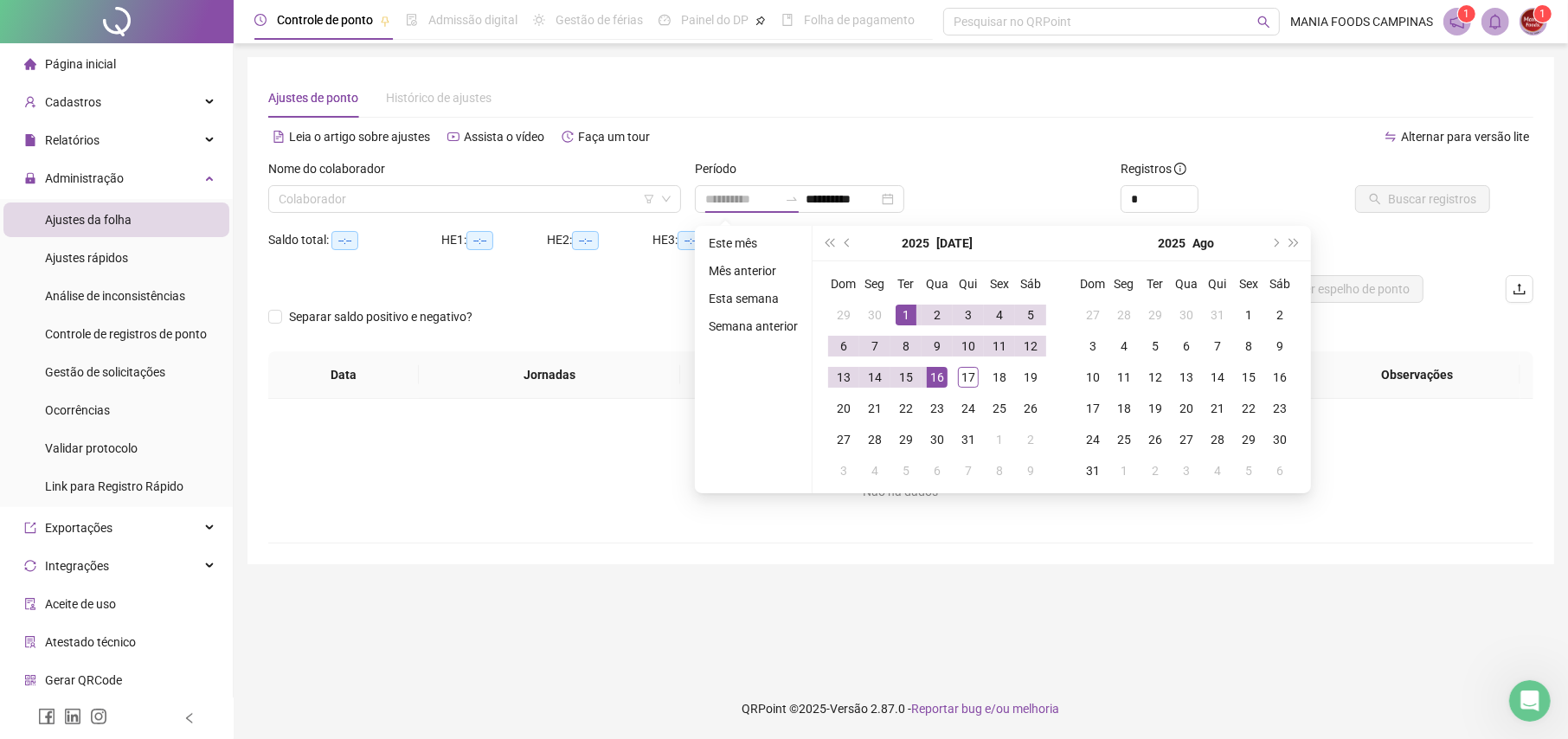click on "1" at bounding box center [906, 315] 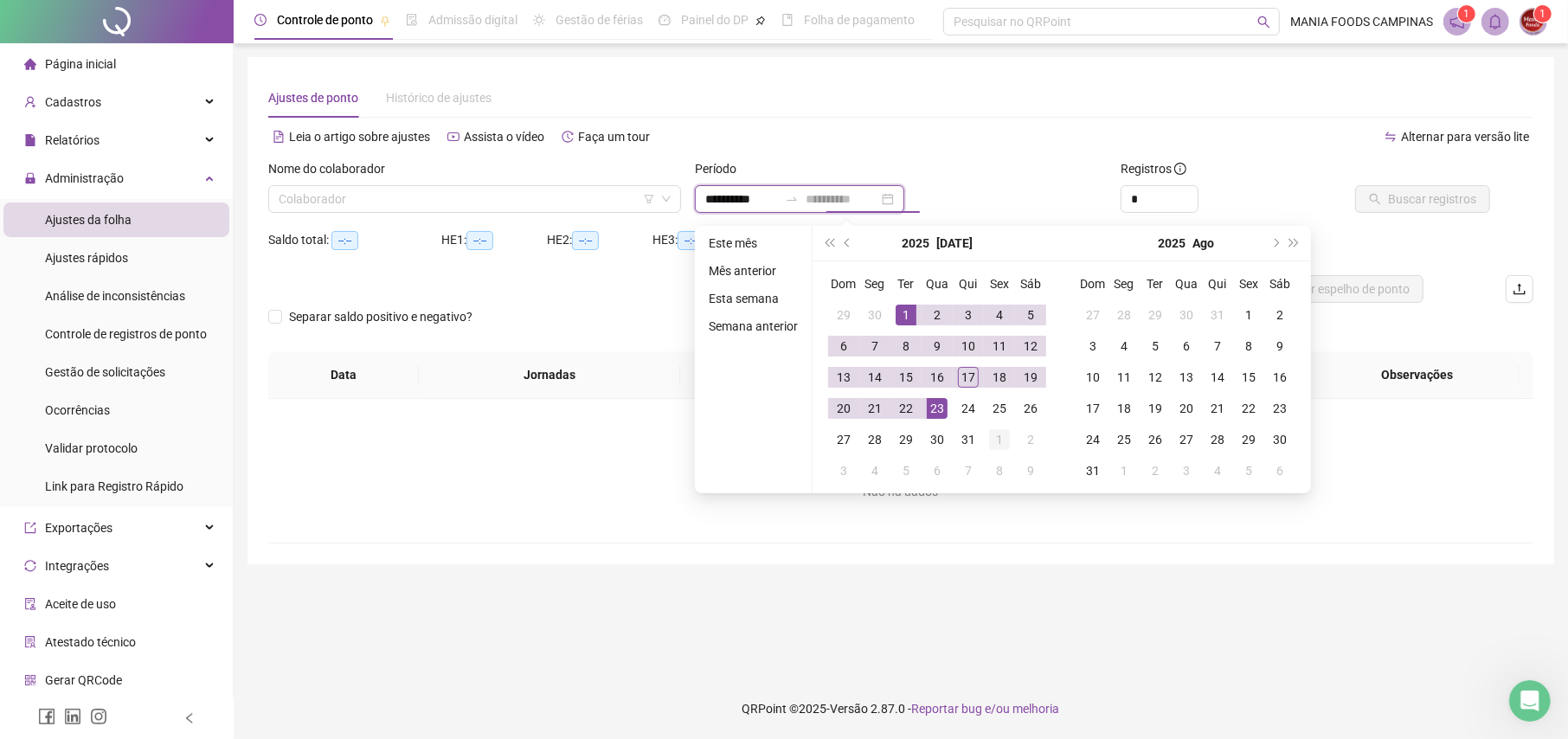 type on "**********" 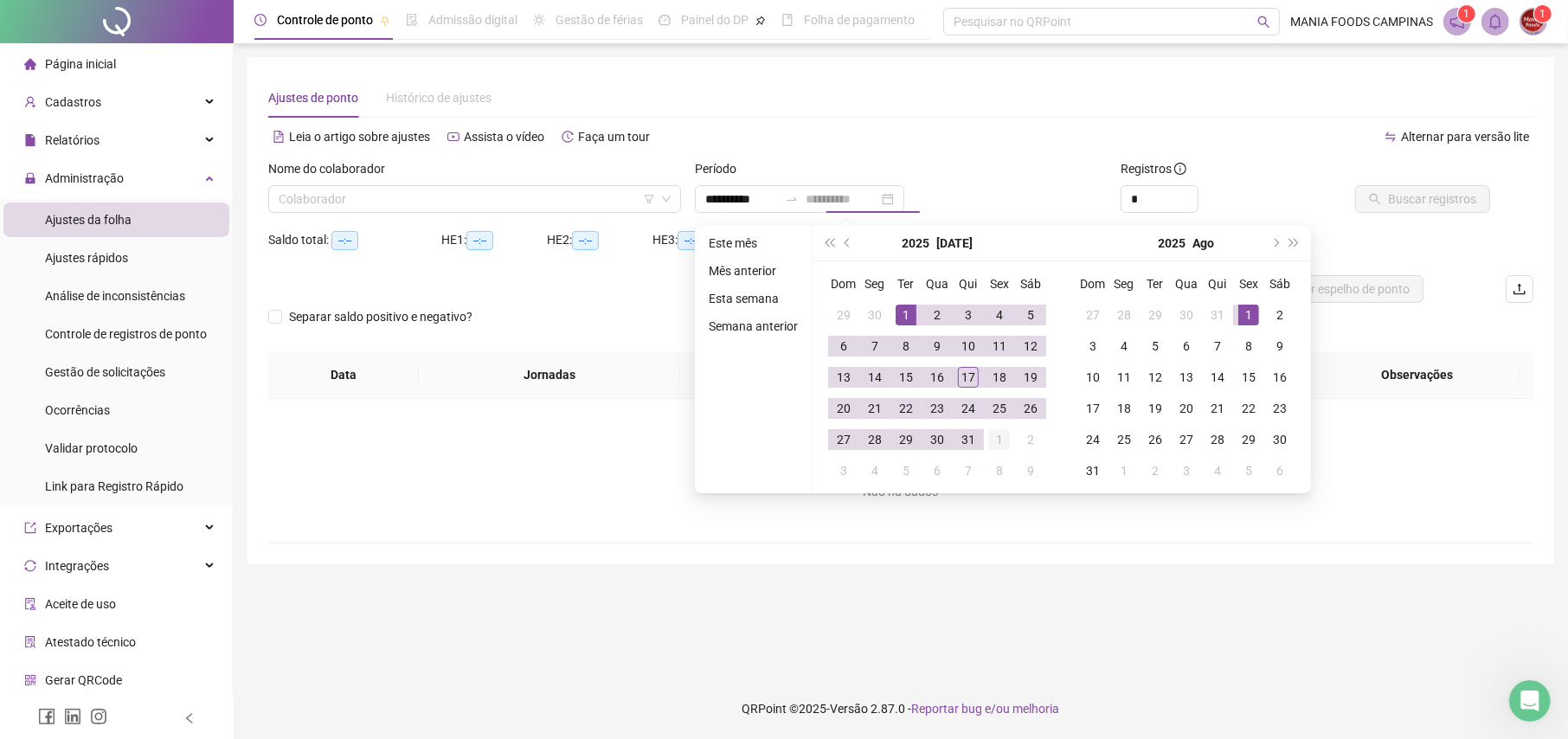 click on "1" at bounding box center [999, 440] 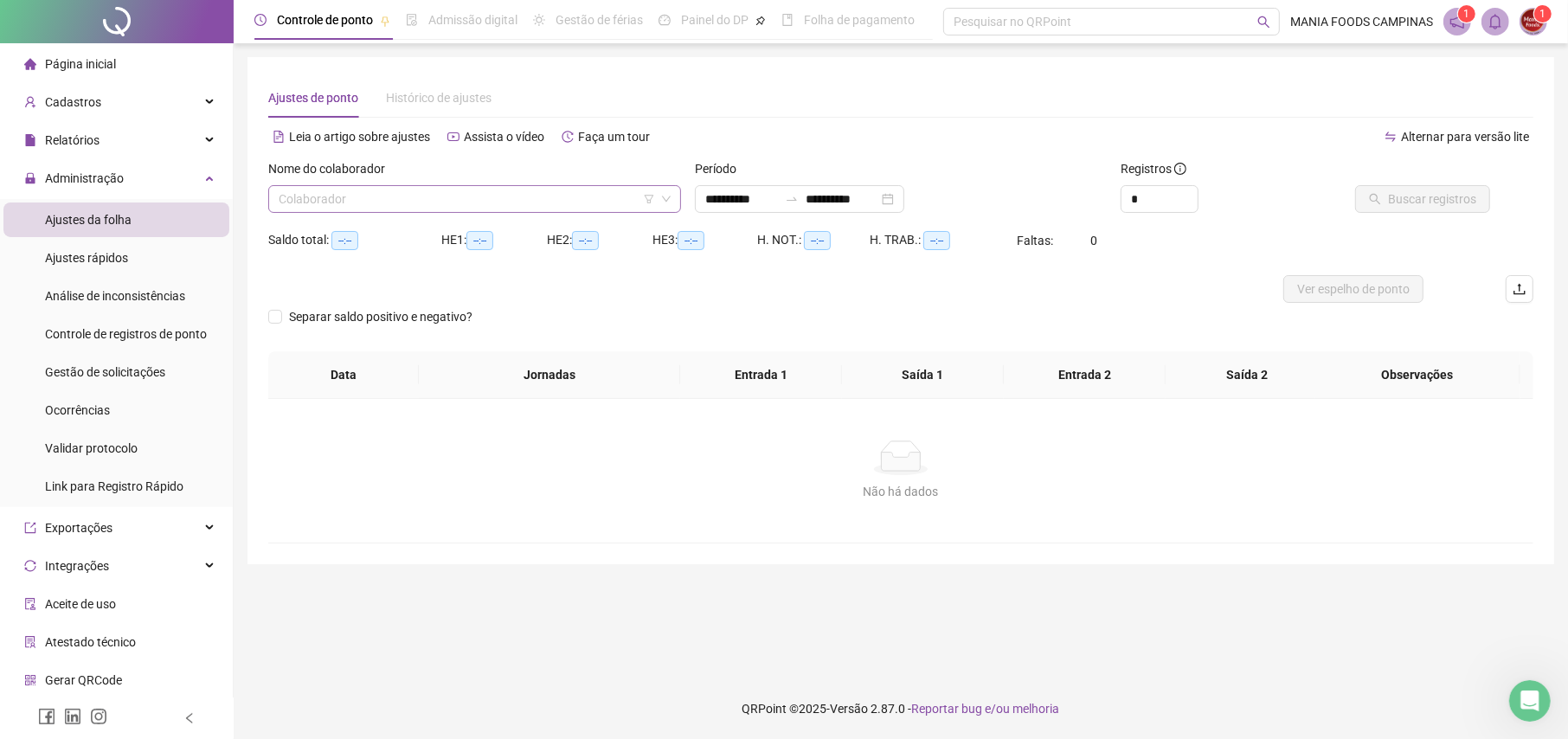 click at bounding box center (469, 199) 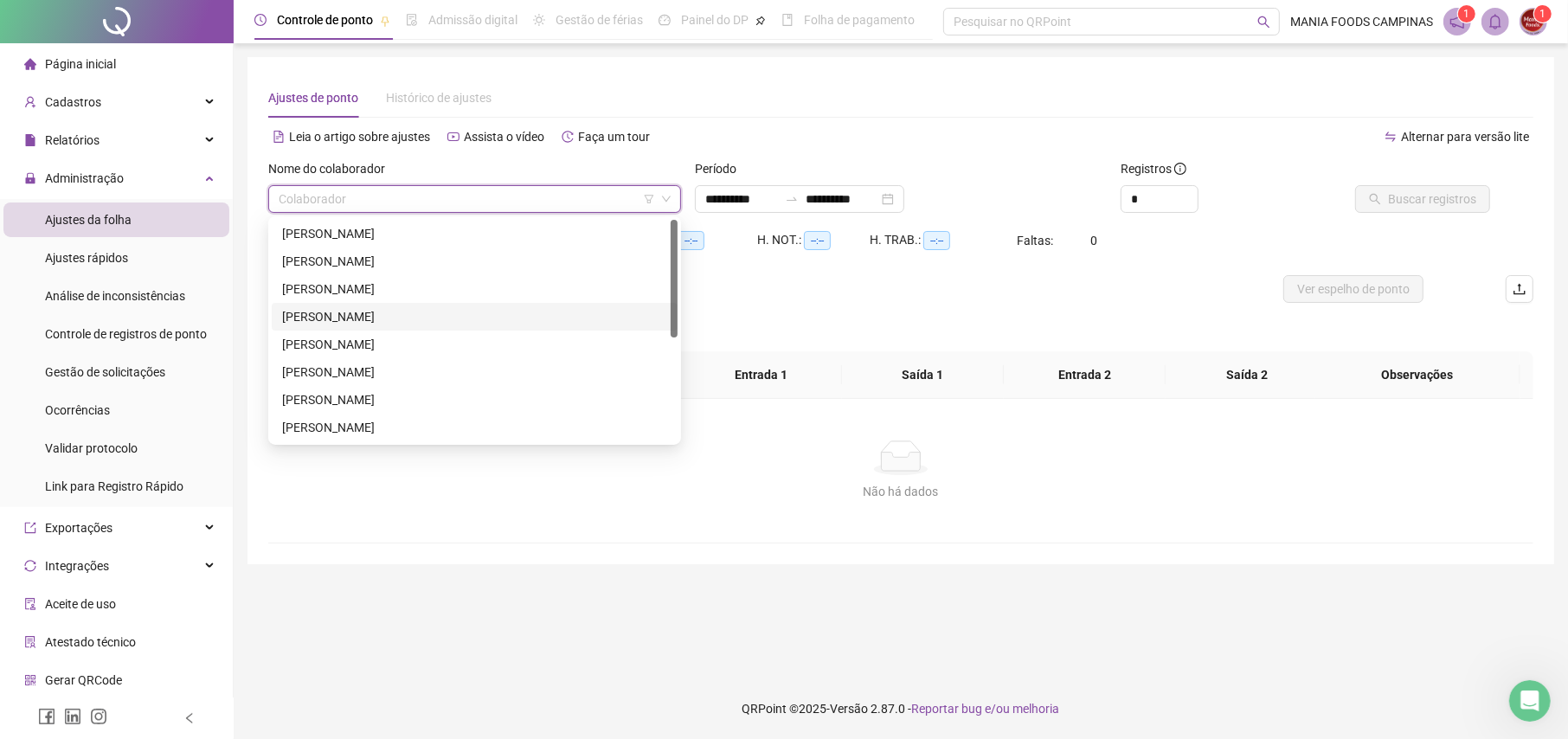 click on "[PERSON_NAME]" at bounding box center (474, 317) 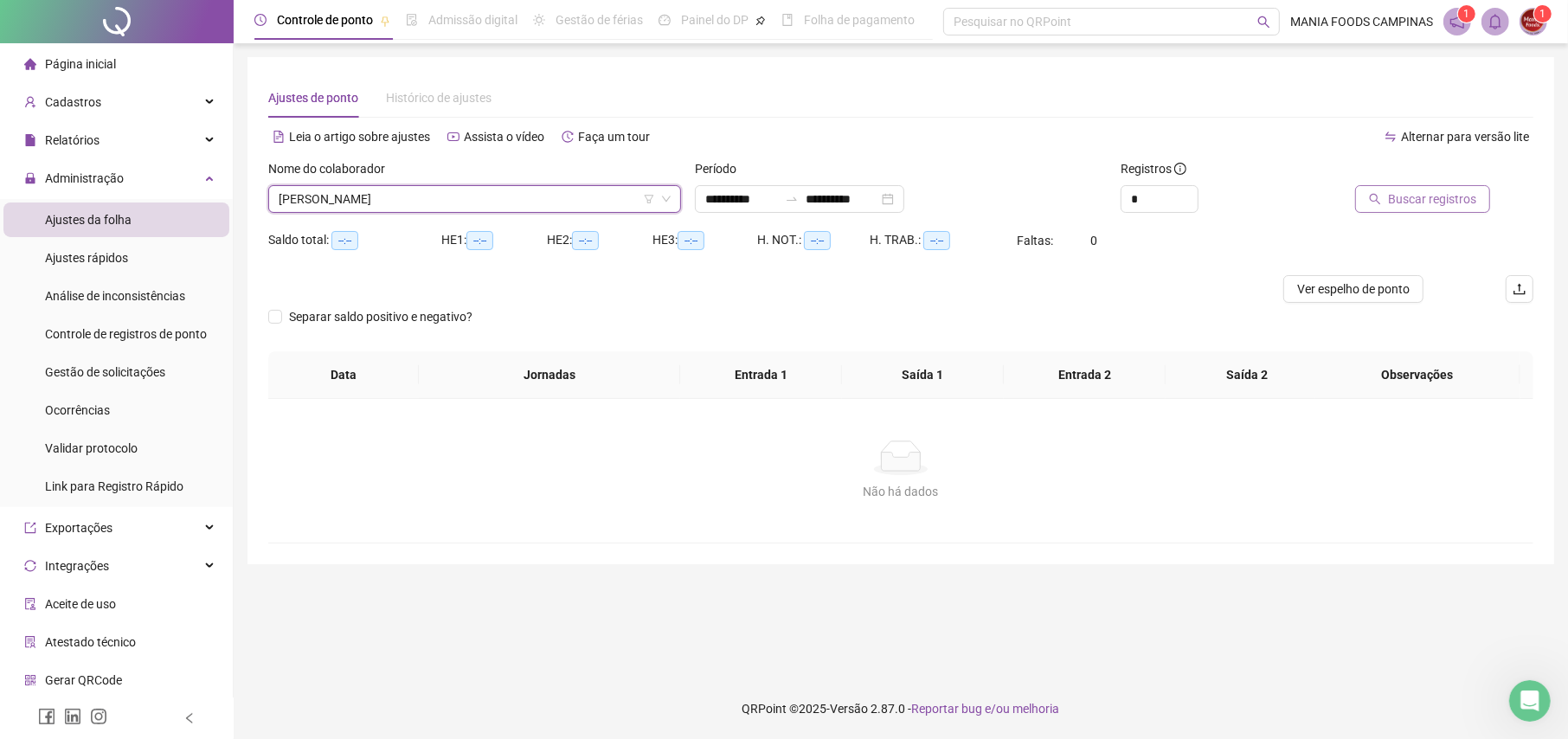 click on "Buscar registros" at bounding box center [1423, 199] 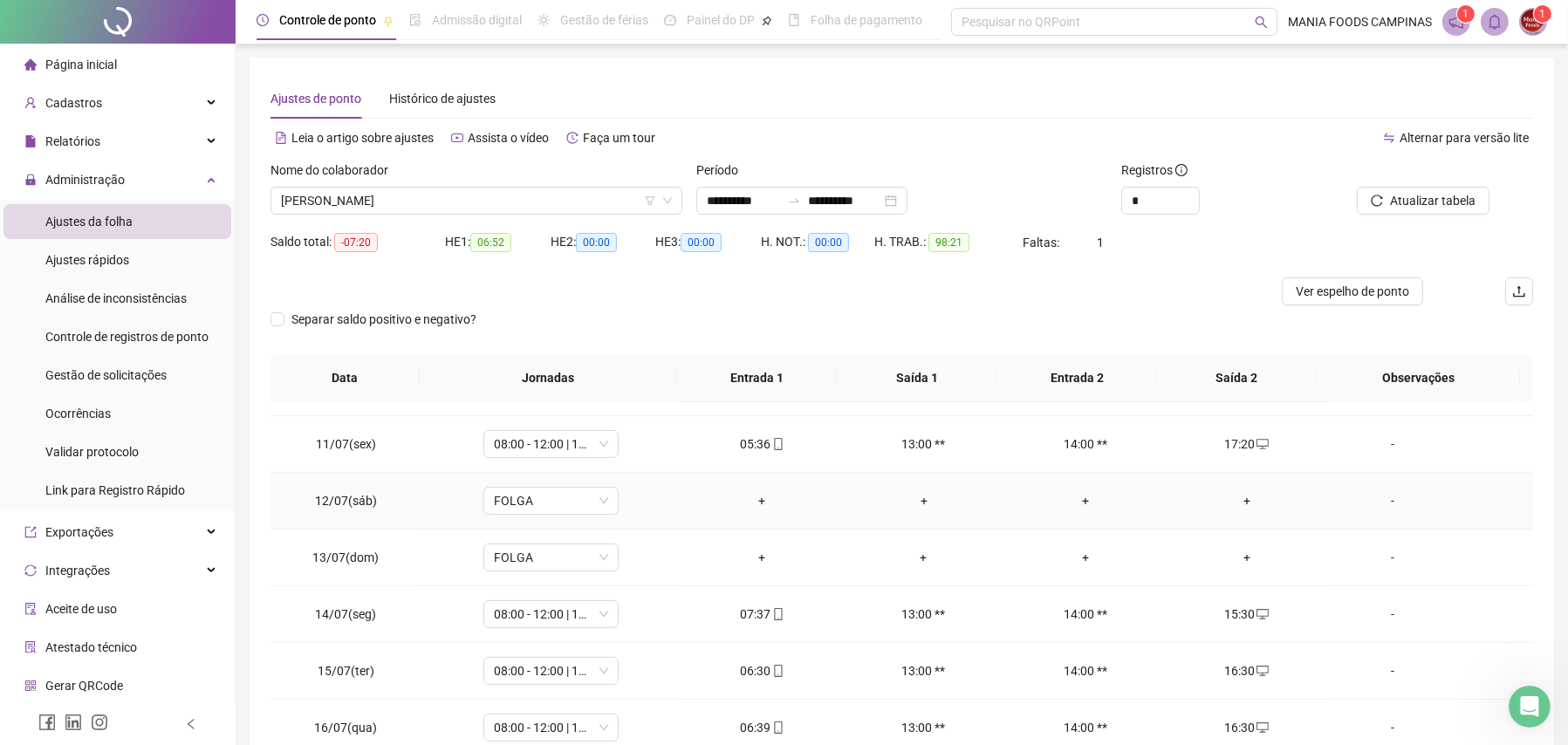 scroll, scrollTop: 590, scrollLeft: 0, axis: vertical 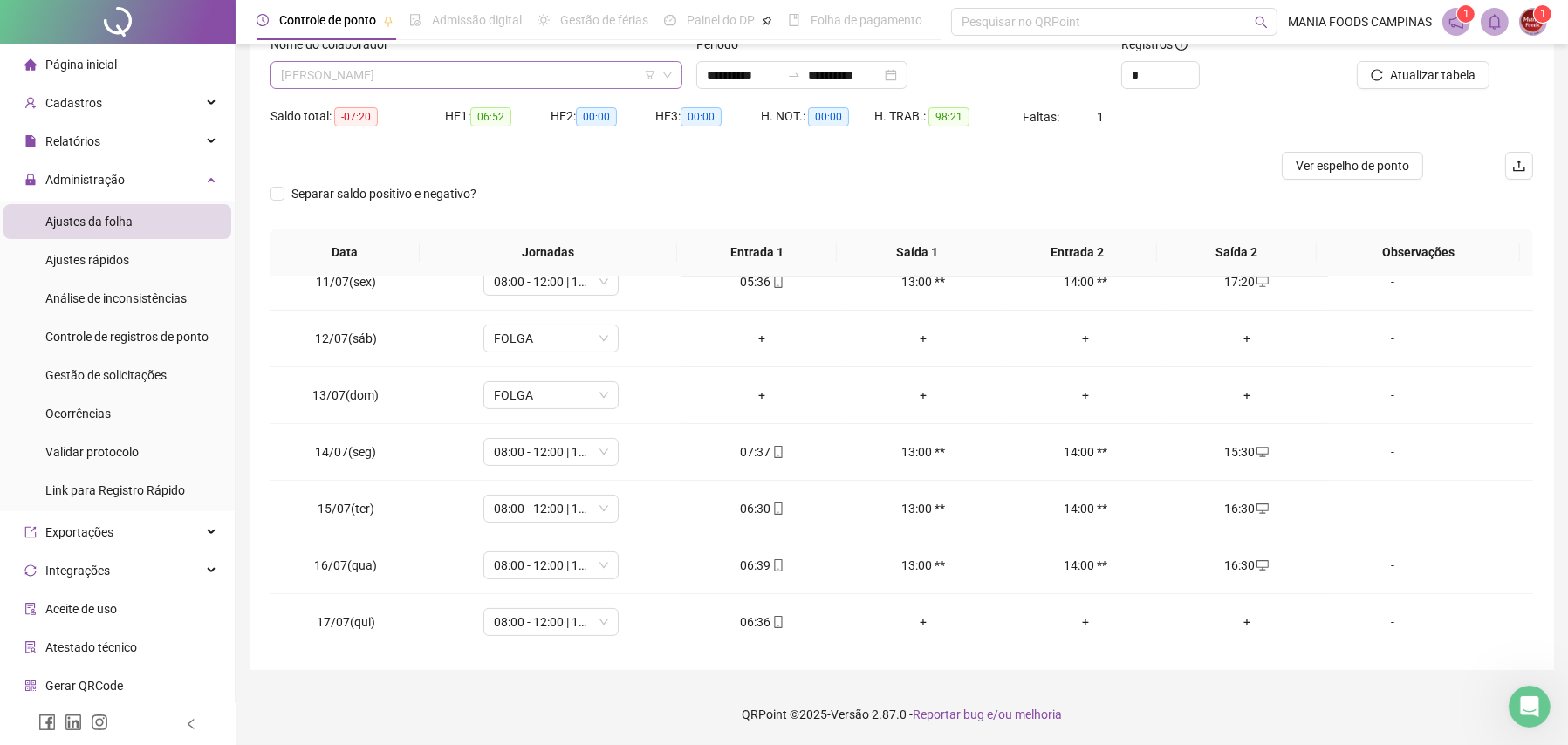 click on "[PERSON_NAME]" at bounding box center [476, 75] 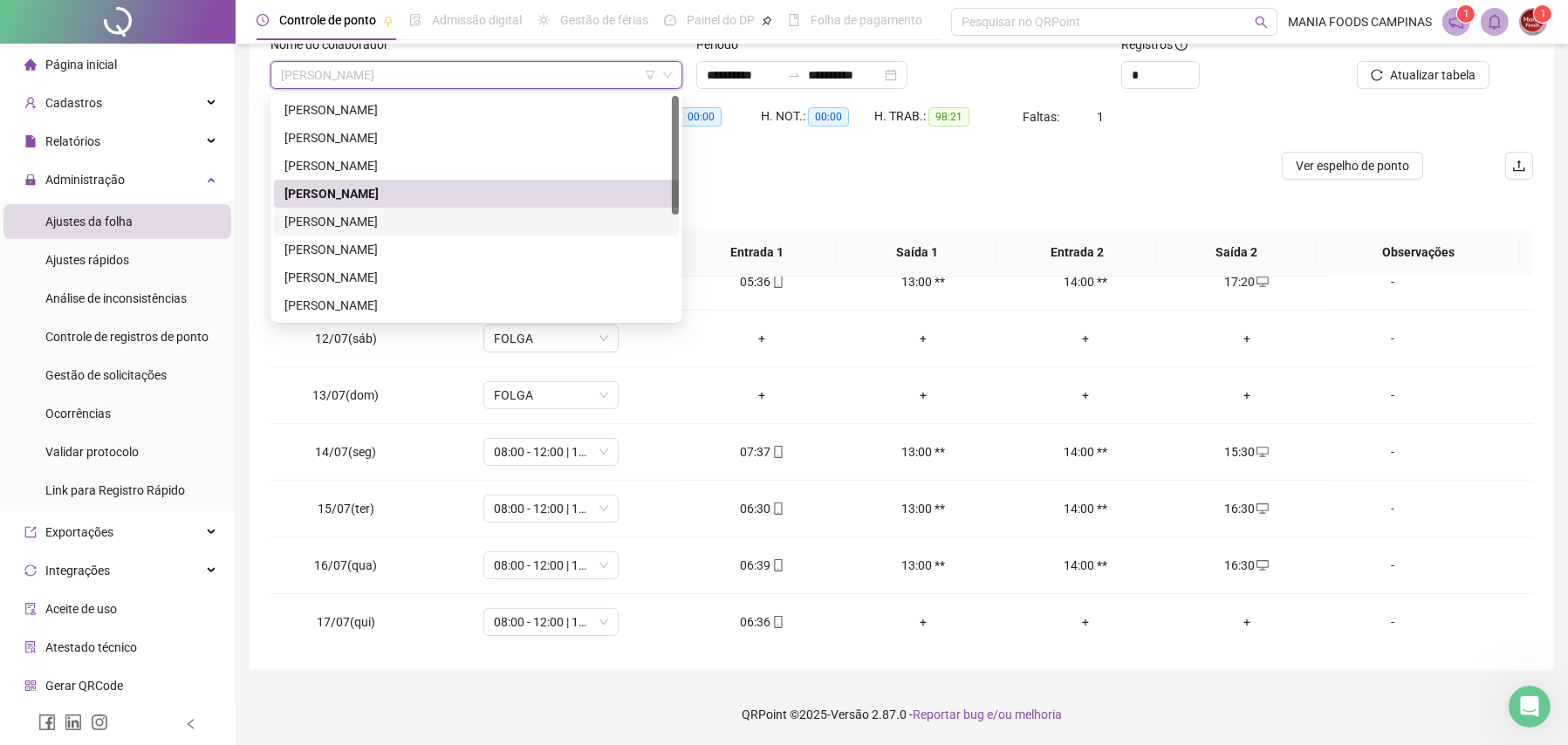 click on "[PERSON_NAME]" at bounding box center [476, 222] 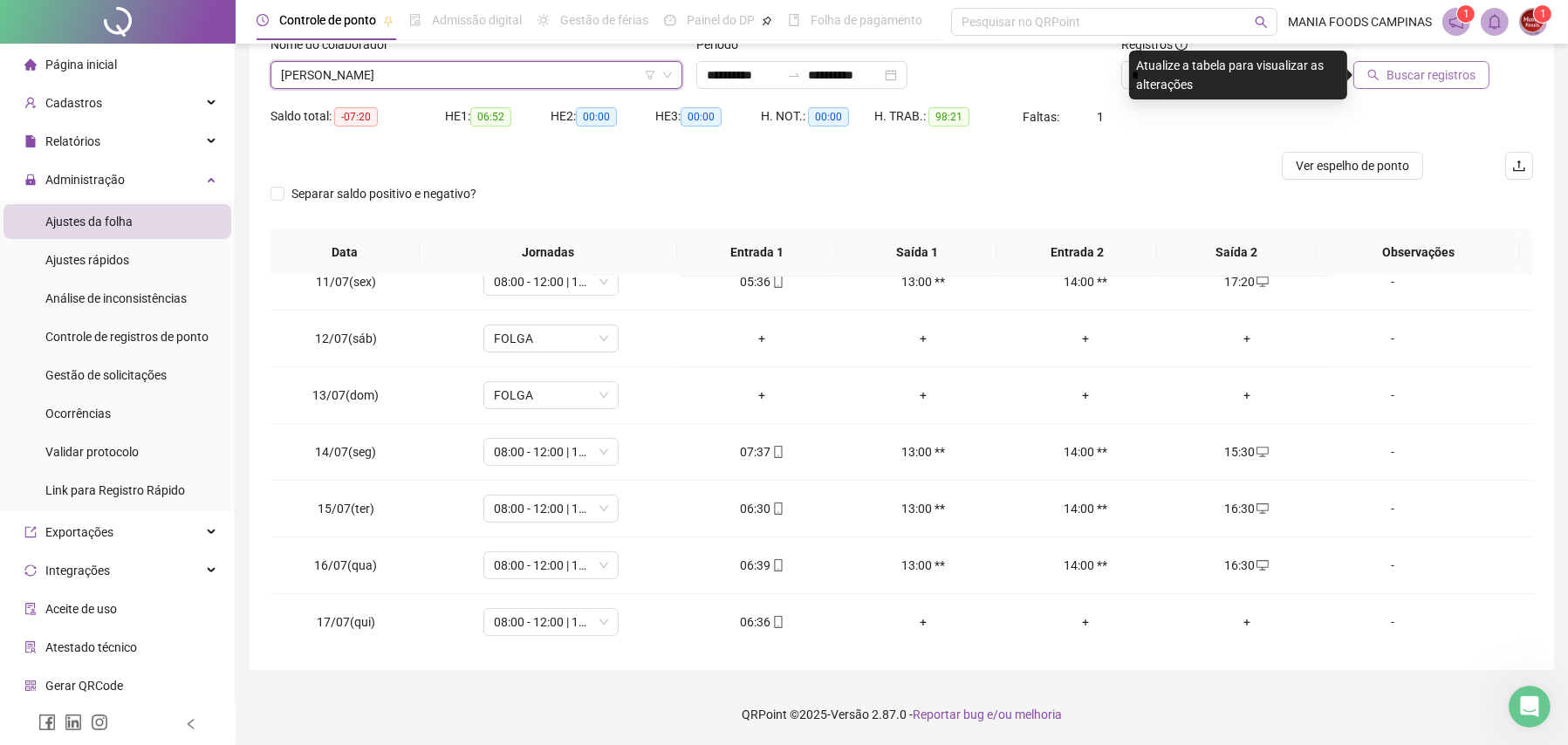 click on "Buscar registros" at bounding box center (1431, 75) 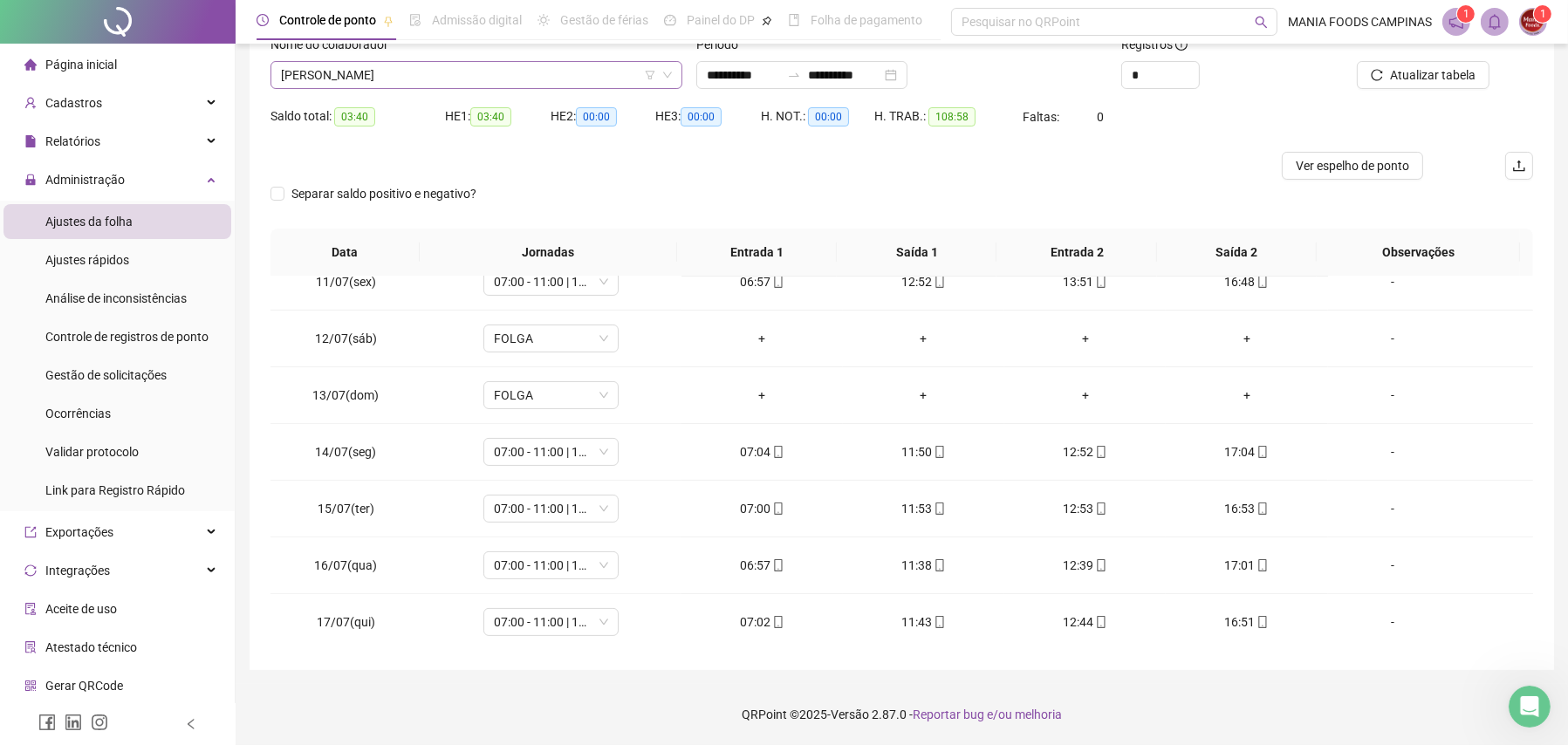 click on "[PERSON_NAME]" at bounding box center [476, 75] 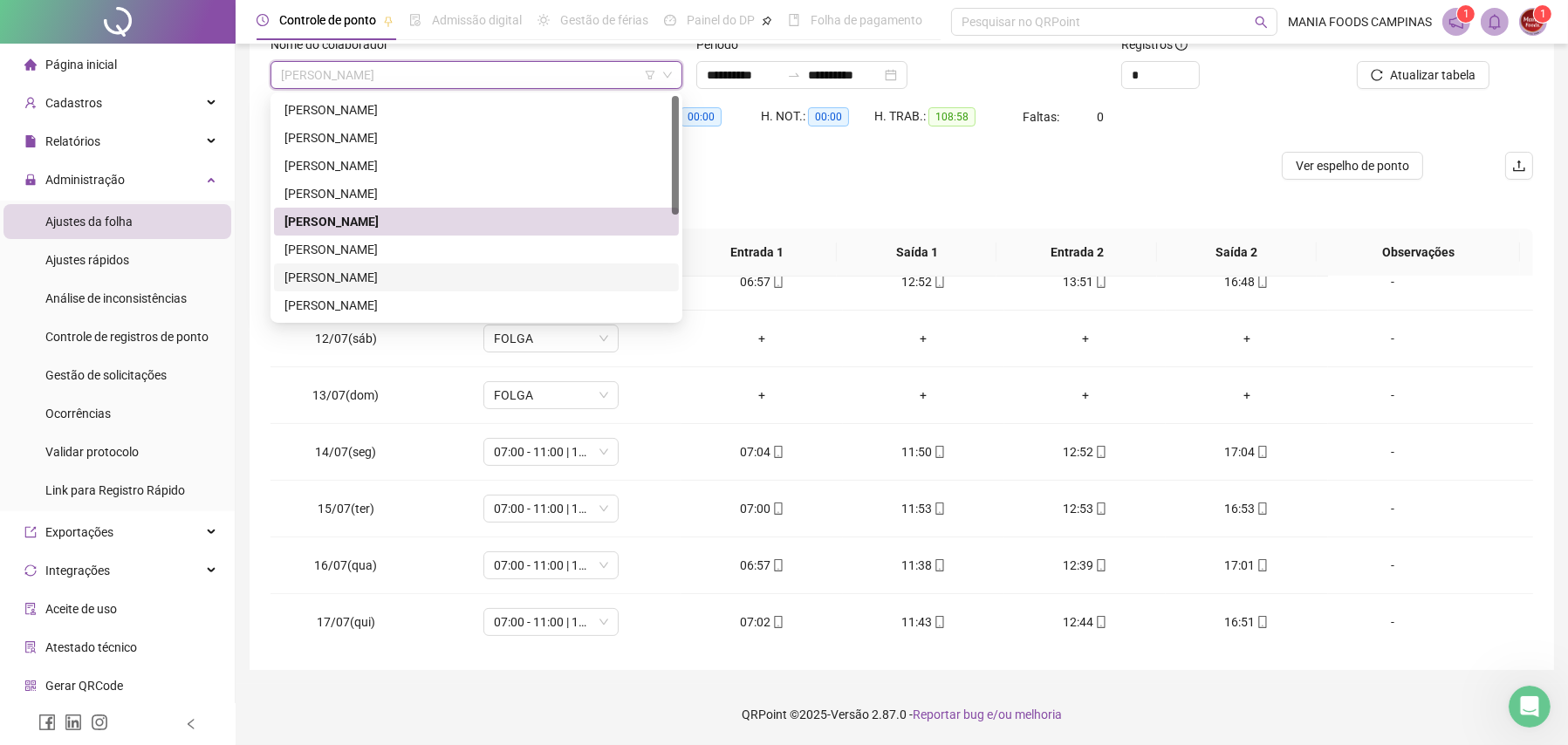 click on "[PERSON_NAME]" at bounding box center (476, 277) 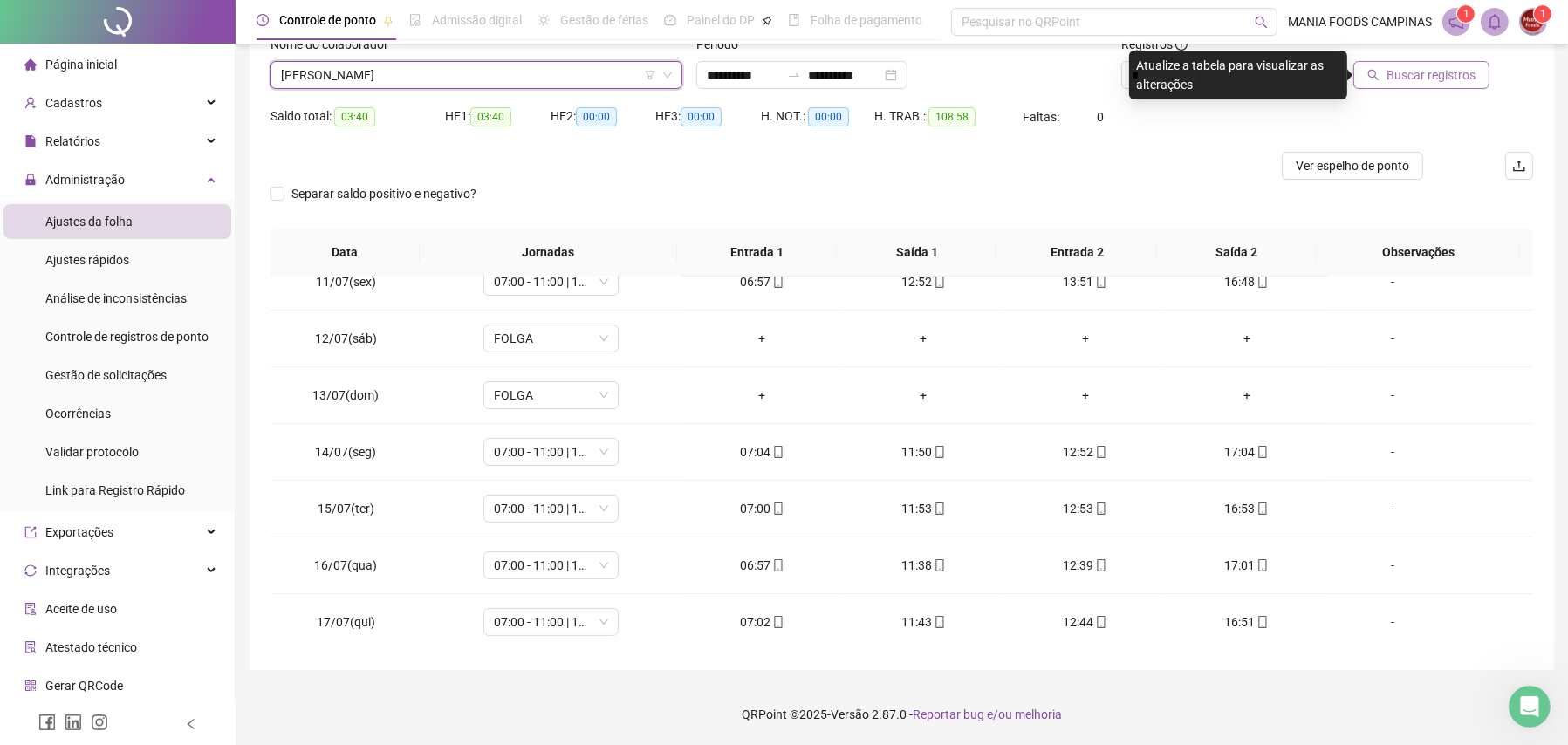 click on "Buscar registros" at bounding box center (1431, 75) 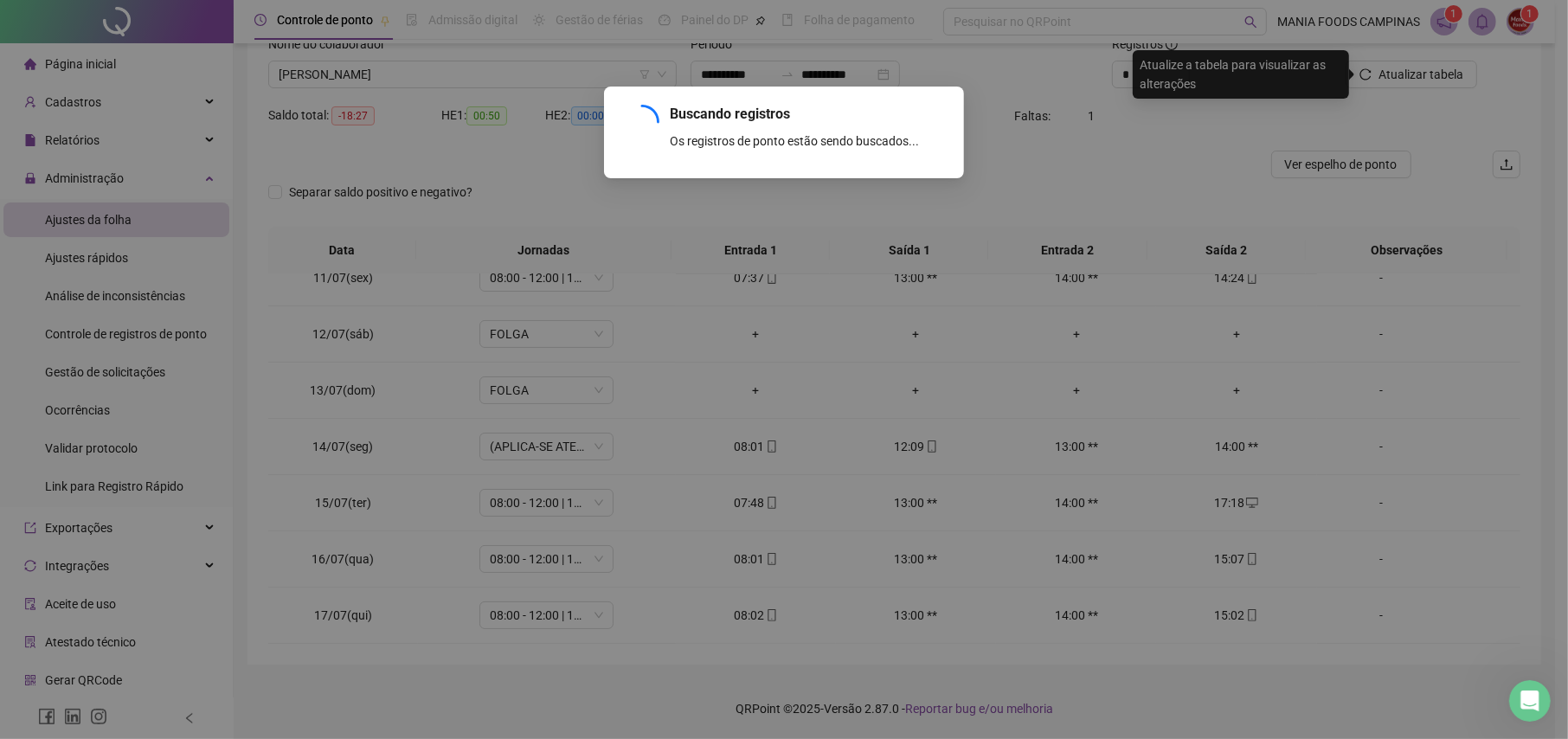 scroll, scrollTop: 247, scrollLeft: 0, axis: vertical 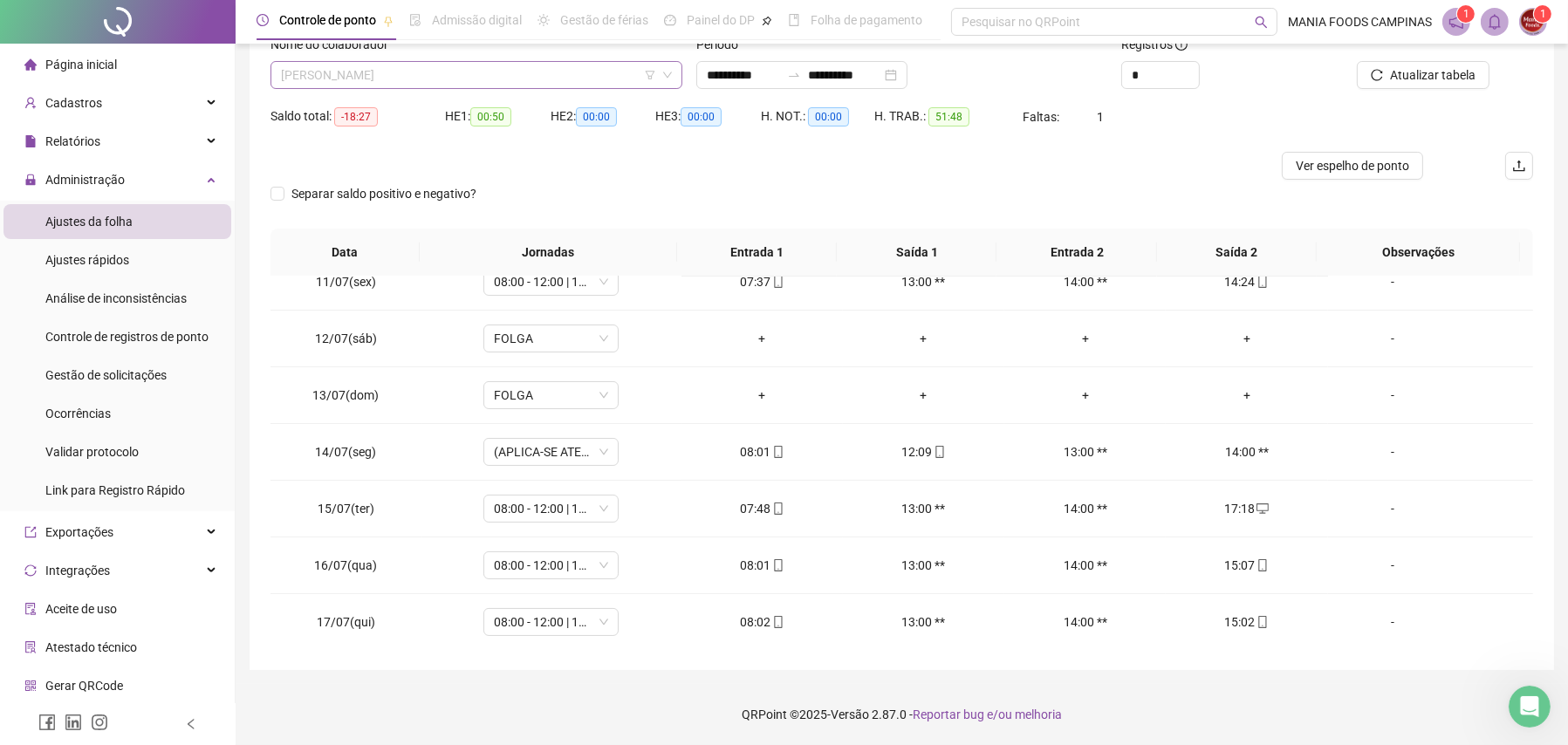 click on "[PERSON_NAME]" at bounding box center (476, 75) 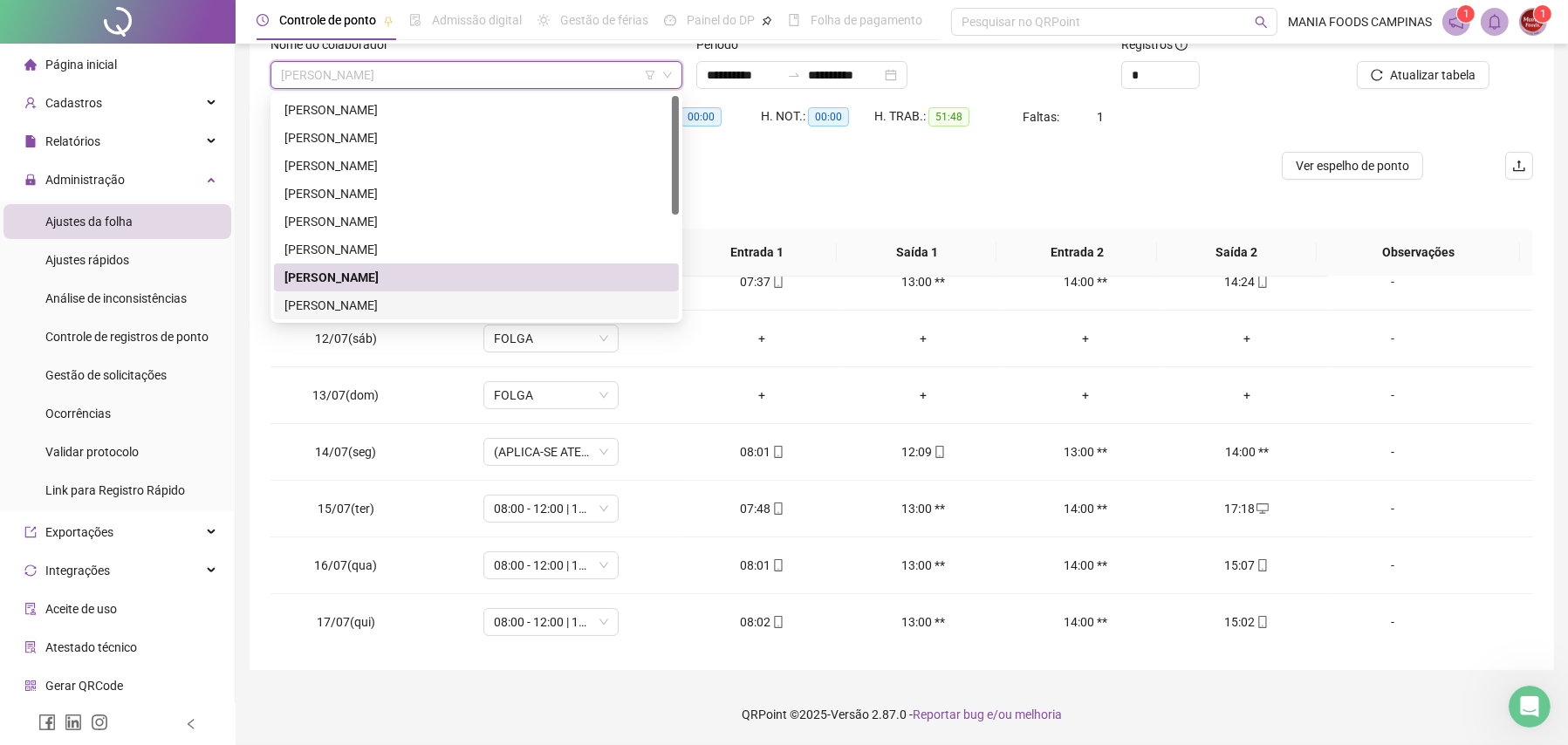 click on "[PERSON_NAME]" at bounding box center [476, 305] 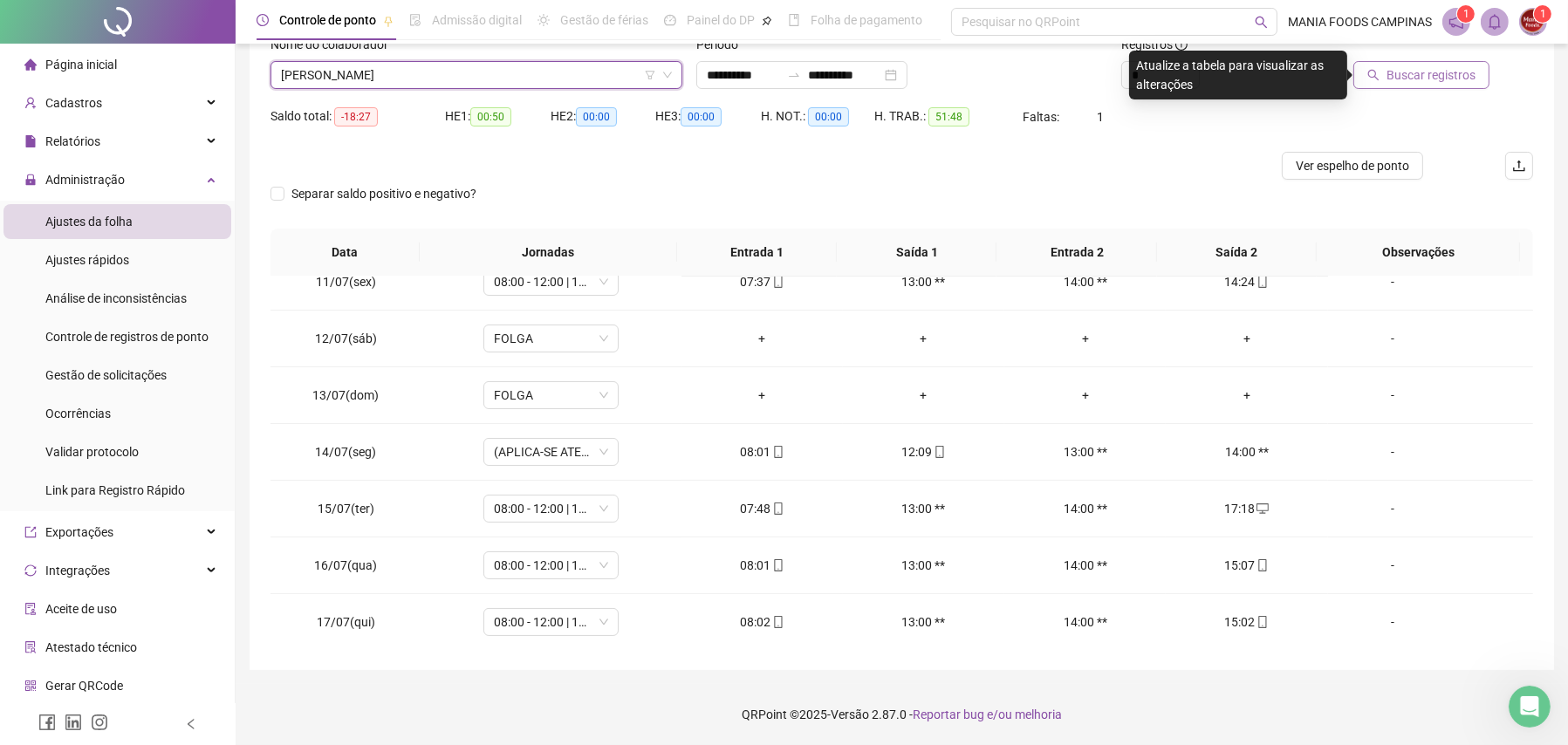 click on "Buscar registros" at bounding box center [1431, 75] 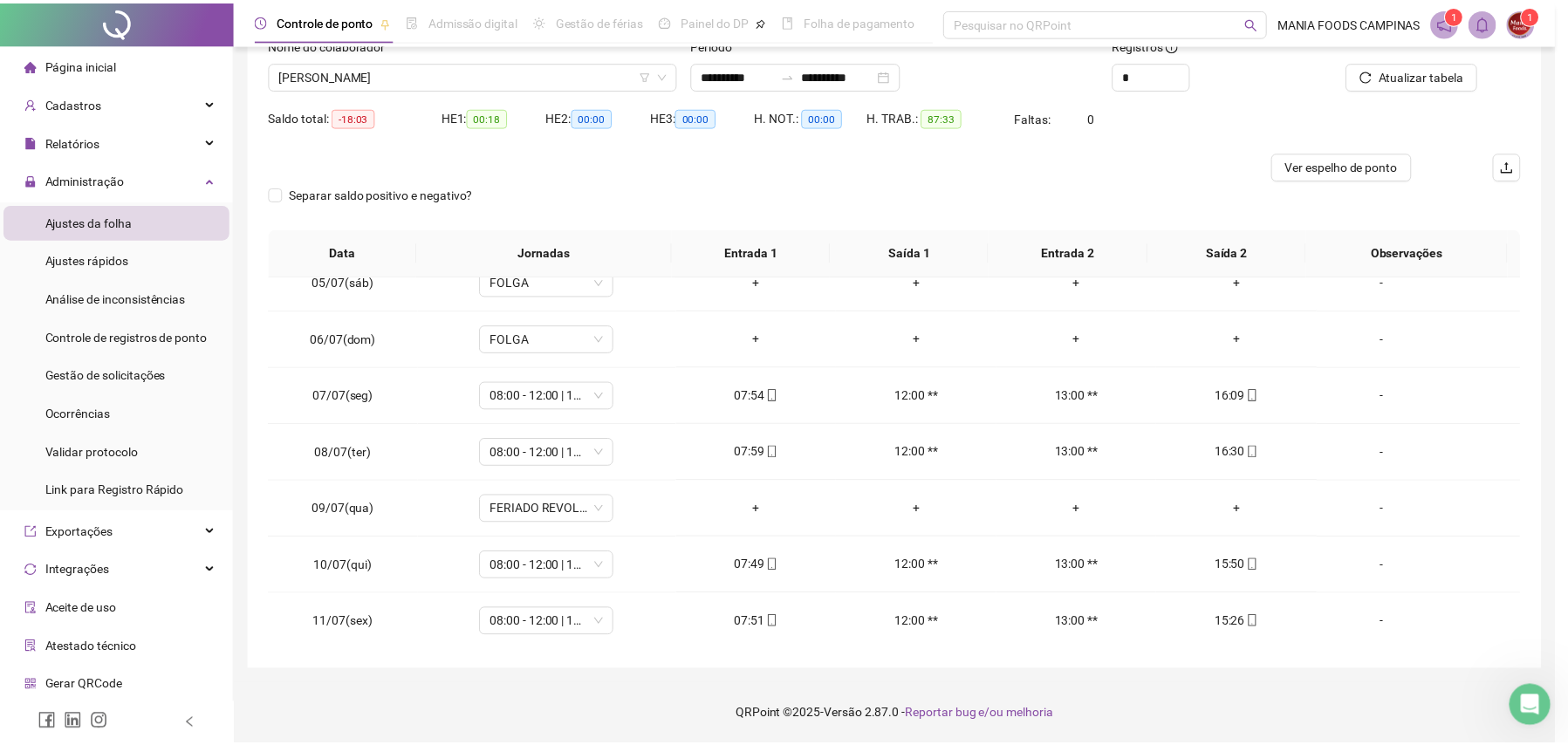 scroll, scrollTop: 590, scrollLeft: 0, axis: vertical 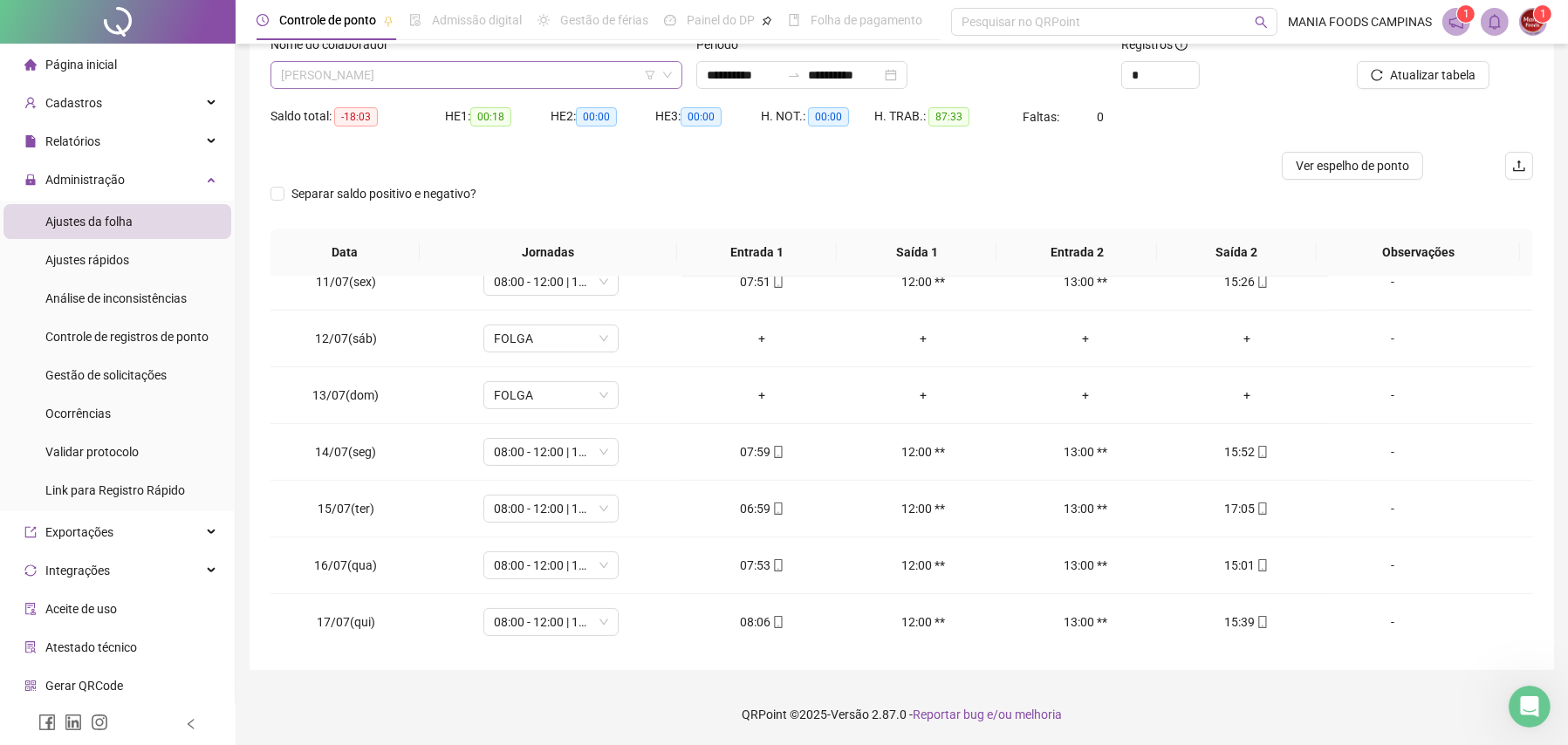click on "[PERSON_NAME]" at bounding box center (476, 75) 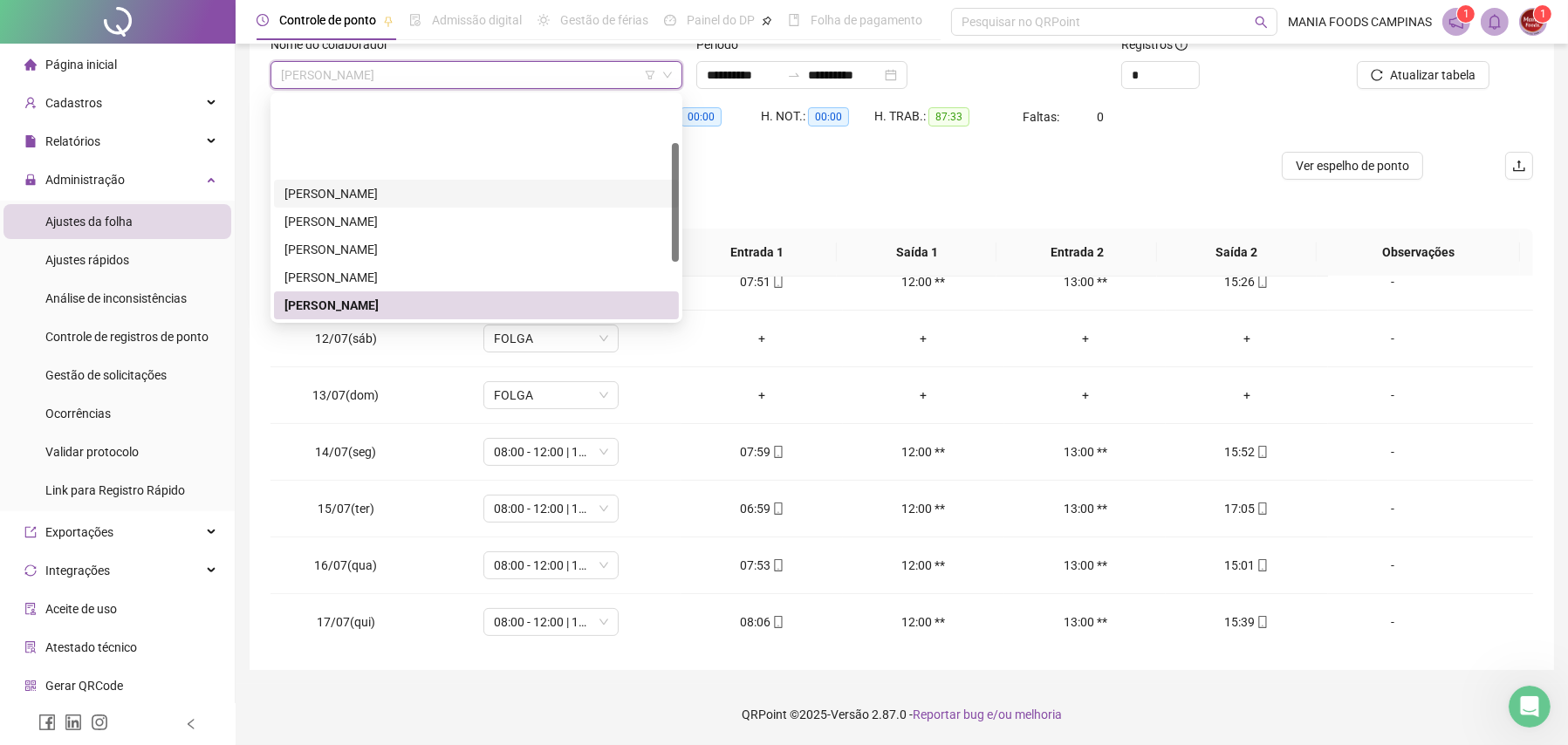 scroll, scrollTop: 195, scrollLeft: 0, axis: vertical 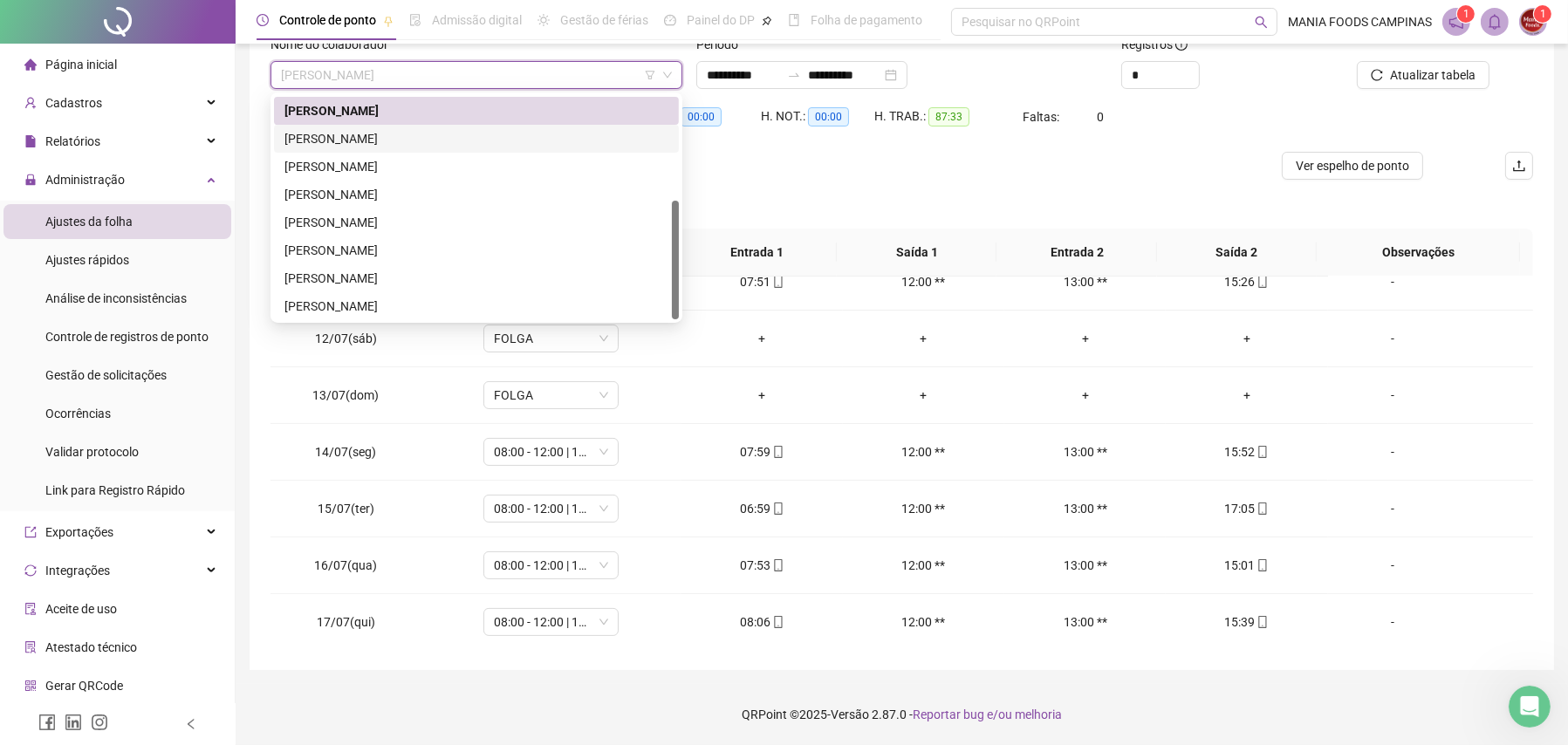 click on "[PERSON_NAME]" at bounding box center [476, 139] 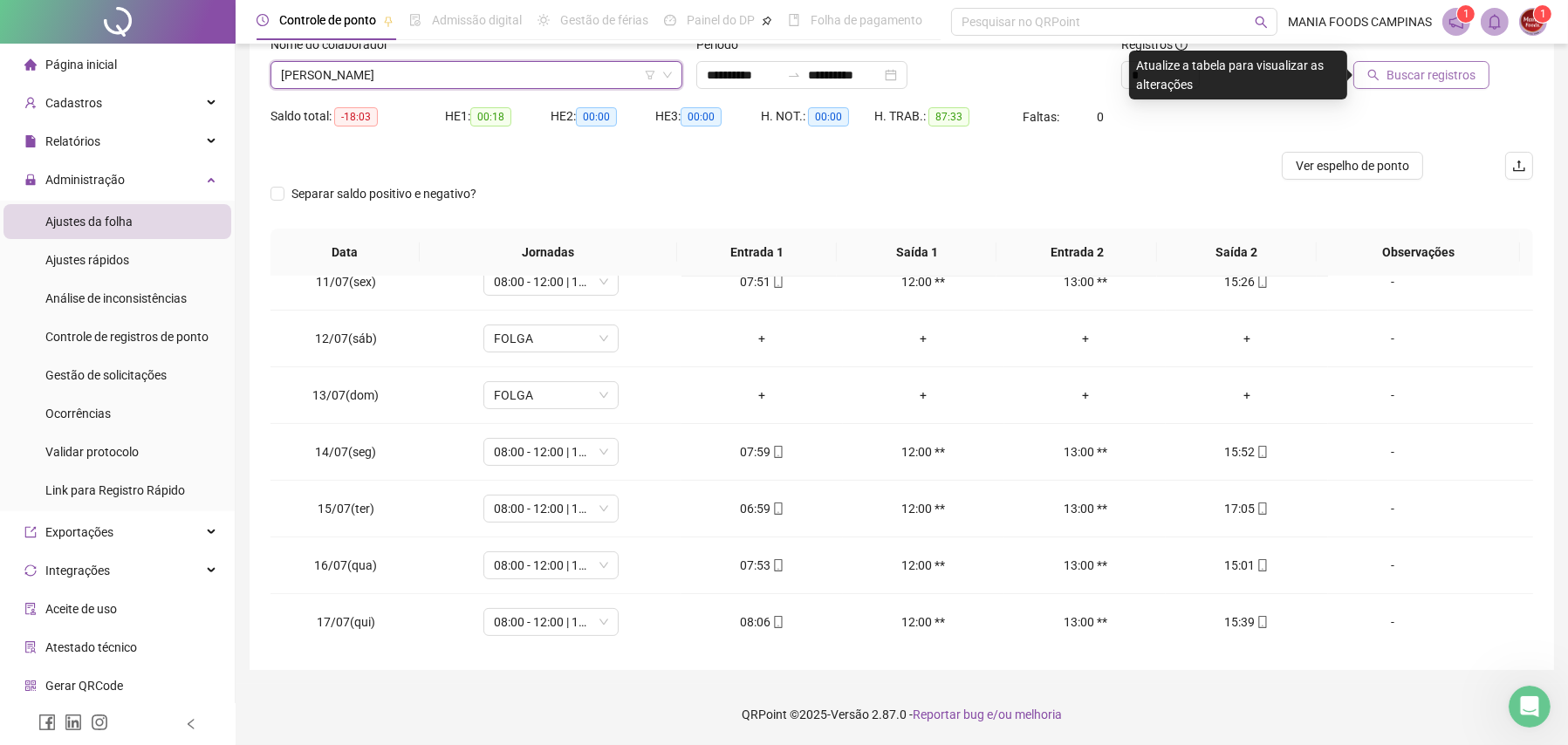 click on "Buscar registros" at bounding box center (1431, 75) 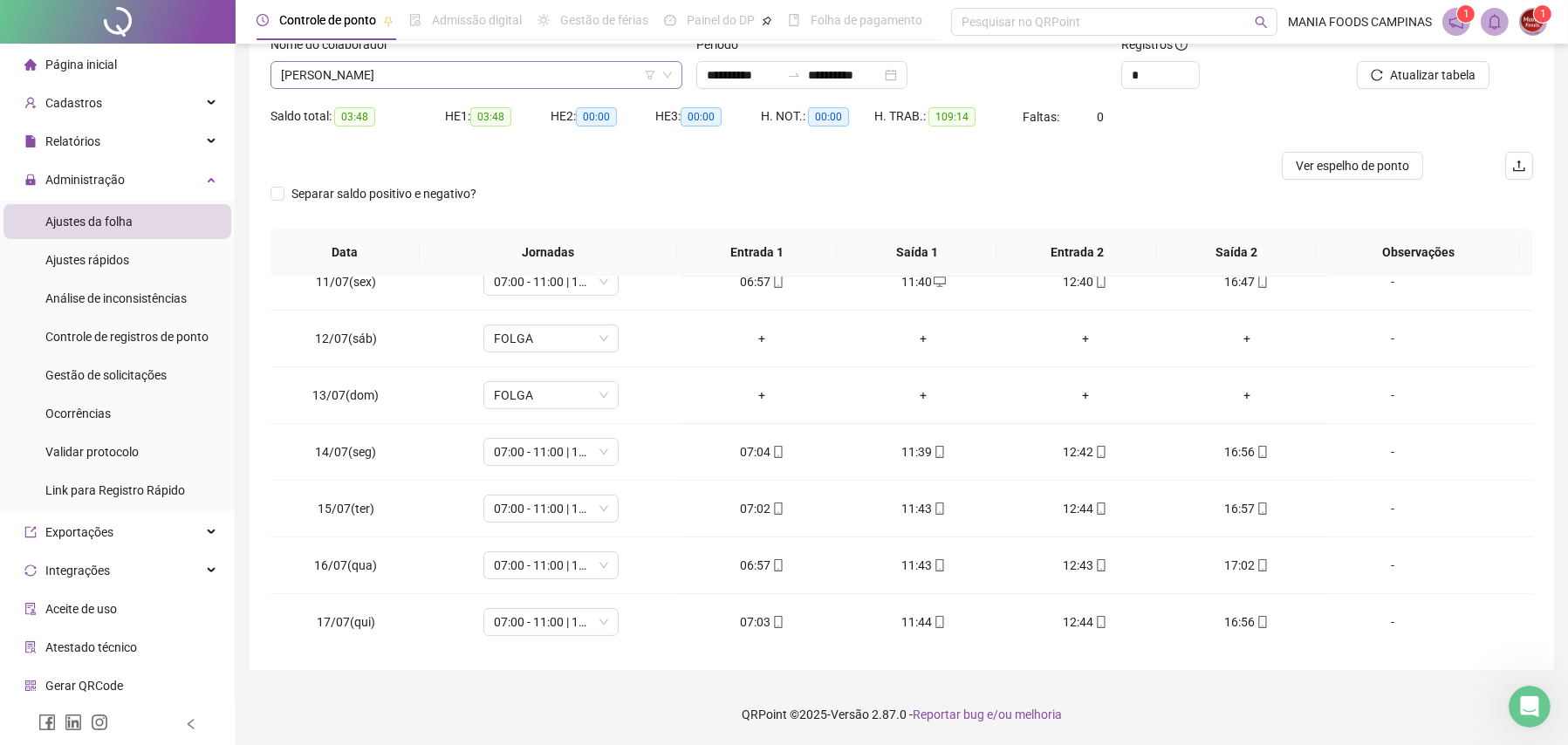 click on "[PERSON_NAME]" at bounding box center [476, 75] 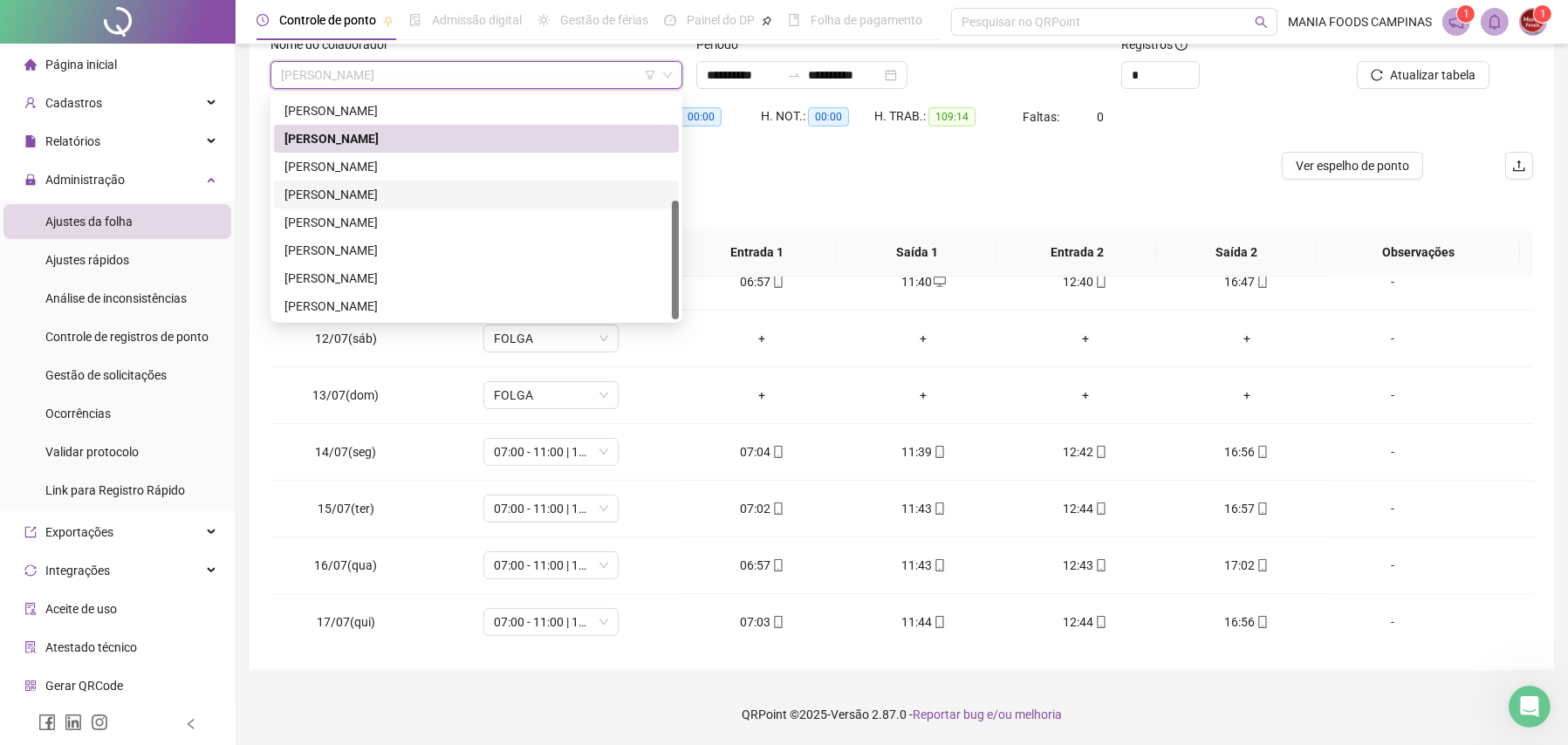 click on "[PERSON_NAME]" at bounding box center [476, 195] 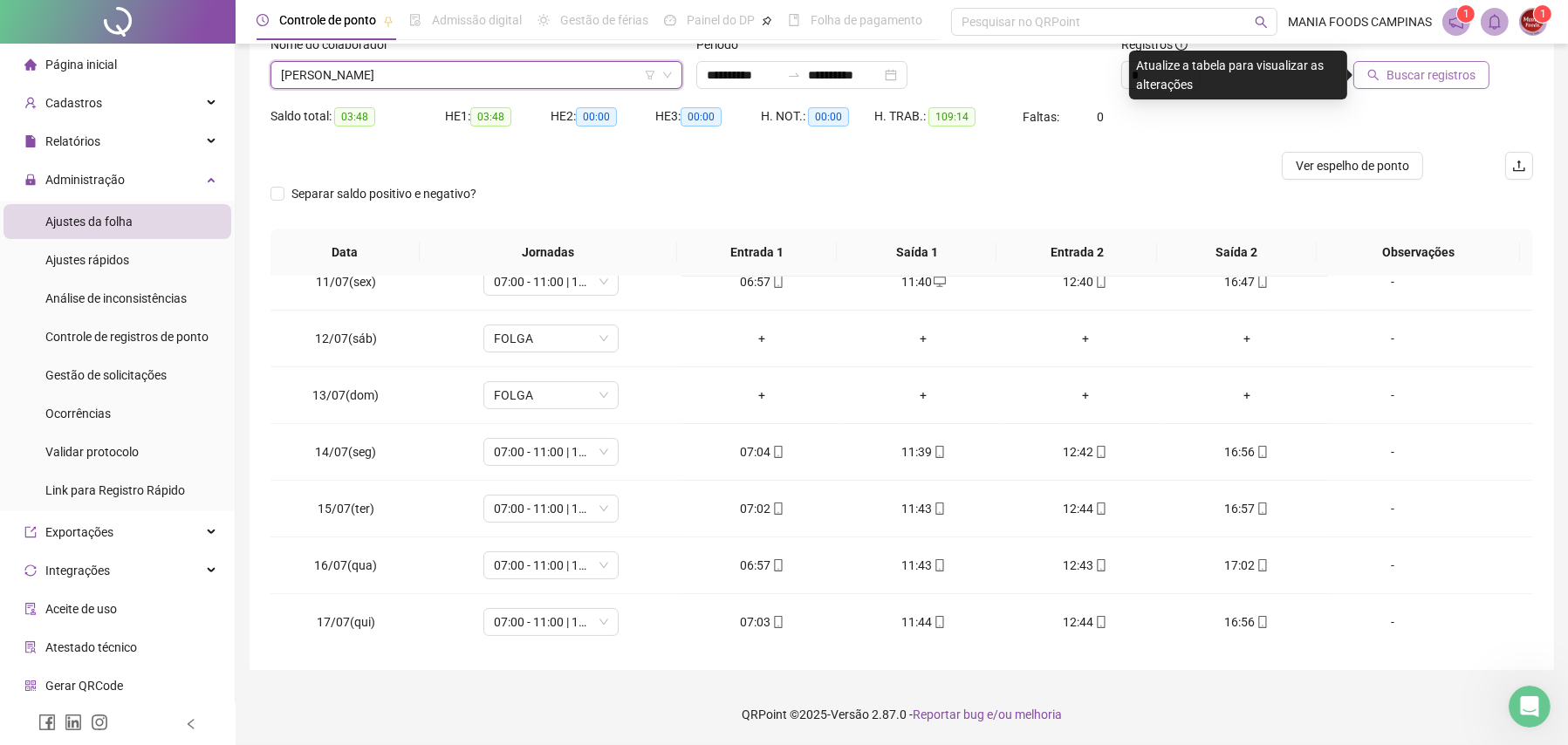 click 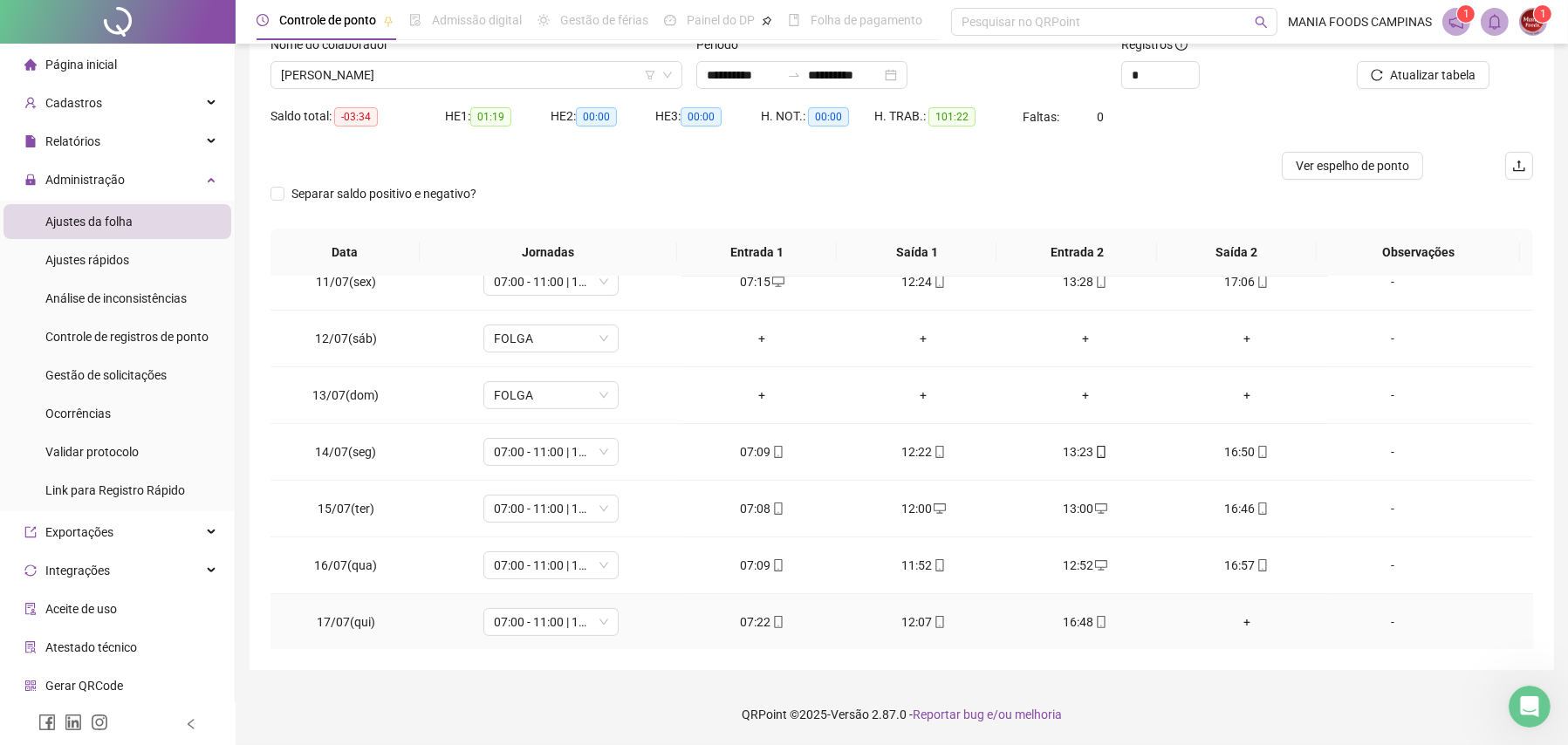click on "+" at bounding box center (1246, 622) 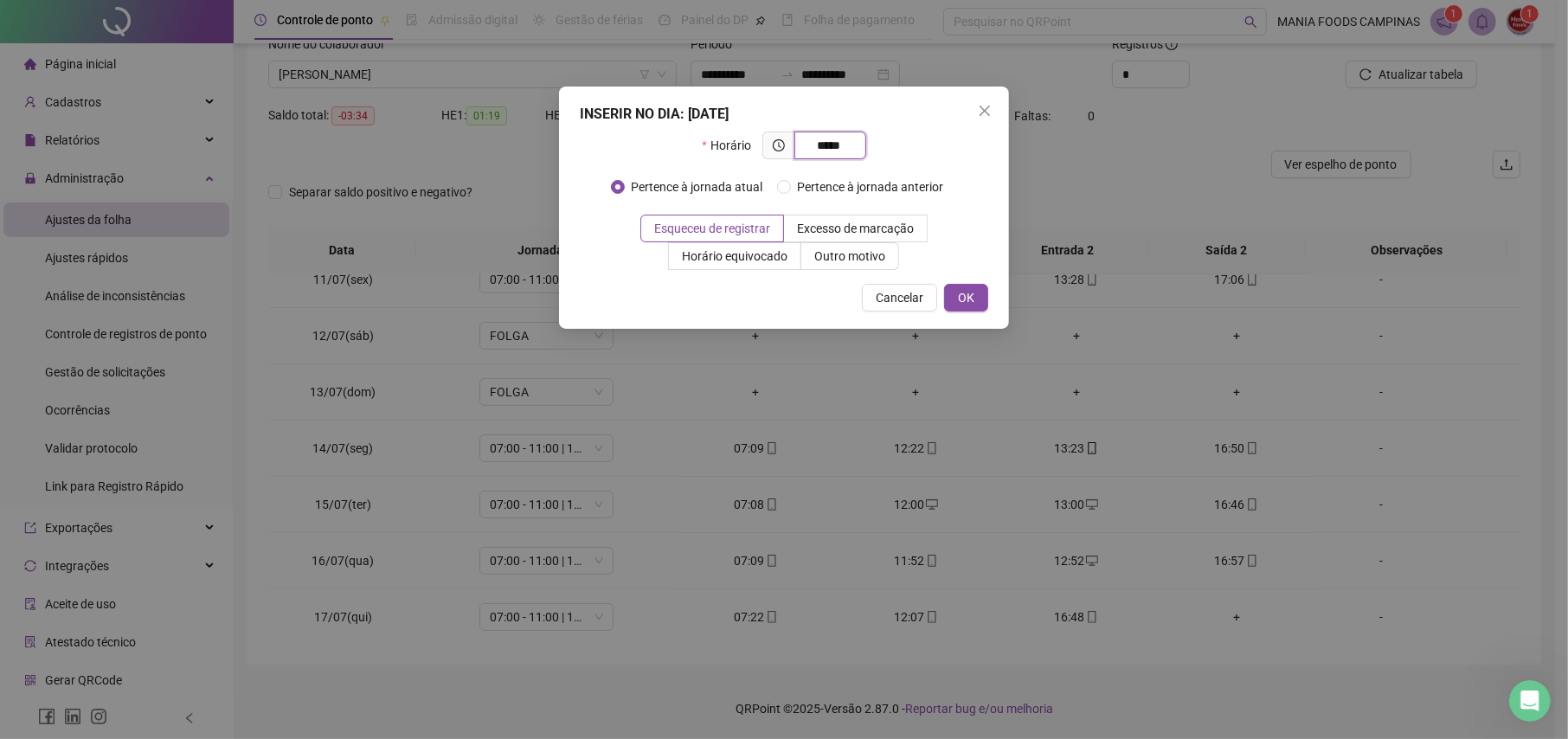 type on "*****" 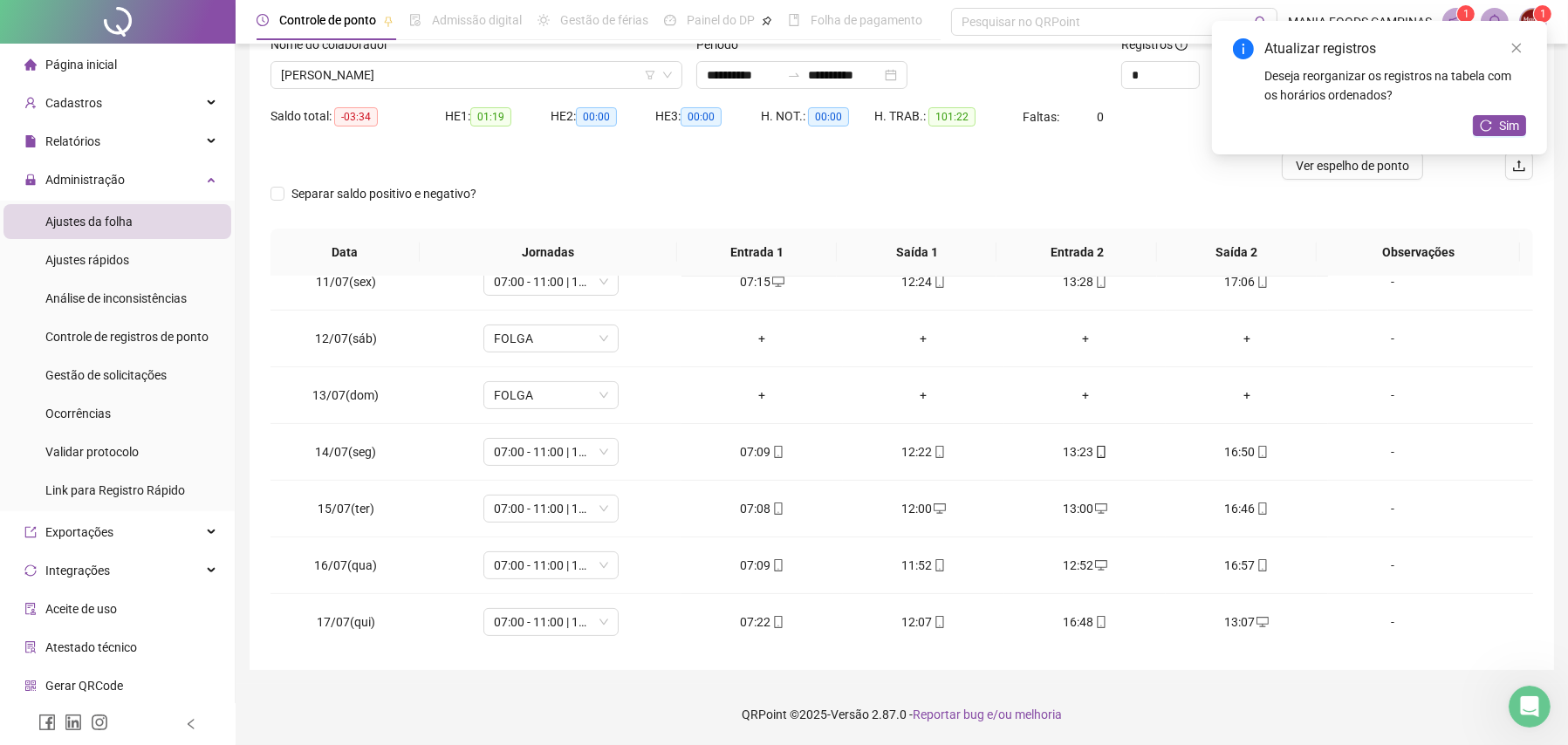 click on "Atualizar registros Deseja reorganizar os registros na tabela com os horários ordenados? Sim" at bounding box center [1380, 87] 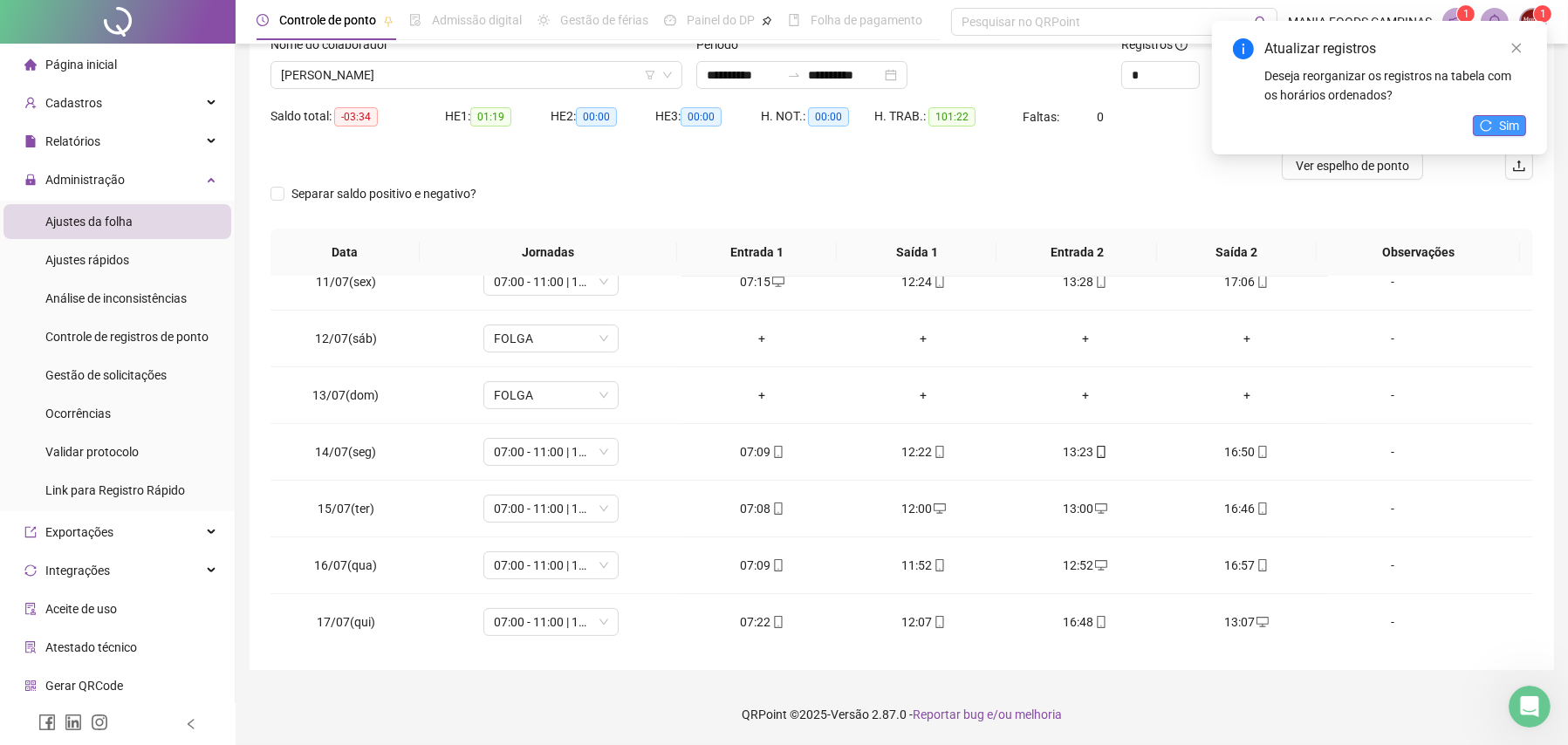 click on "Sim" at bounding box center [1509, 126] 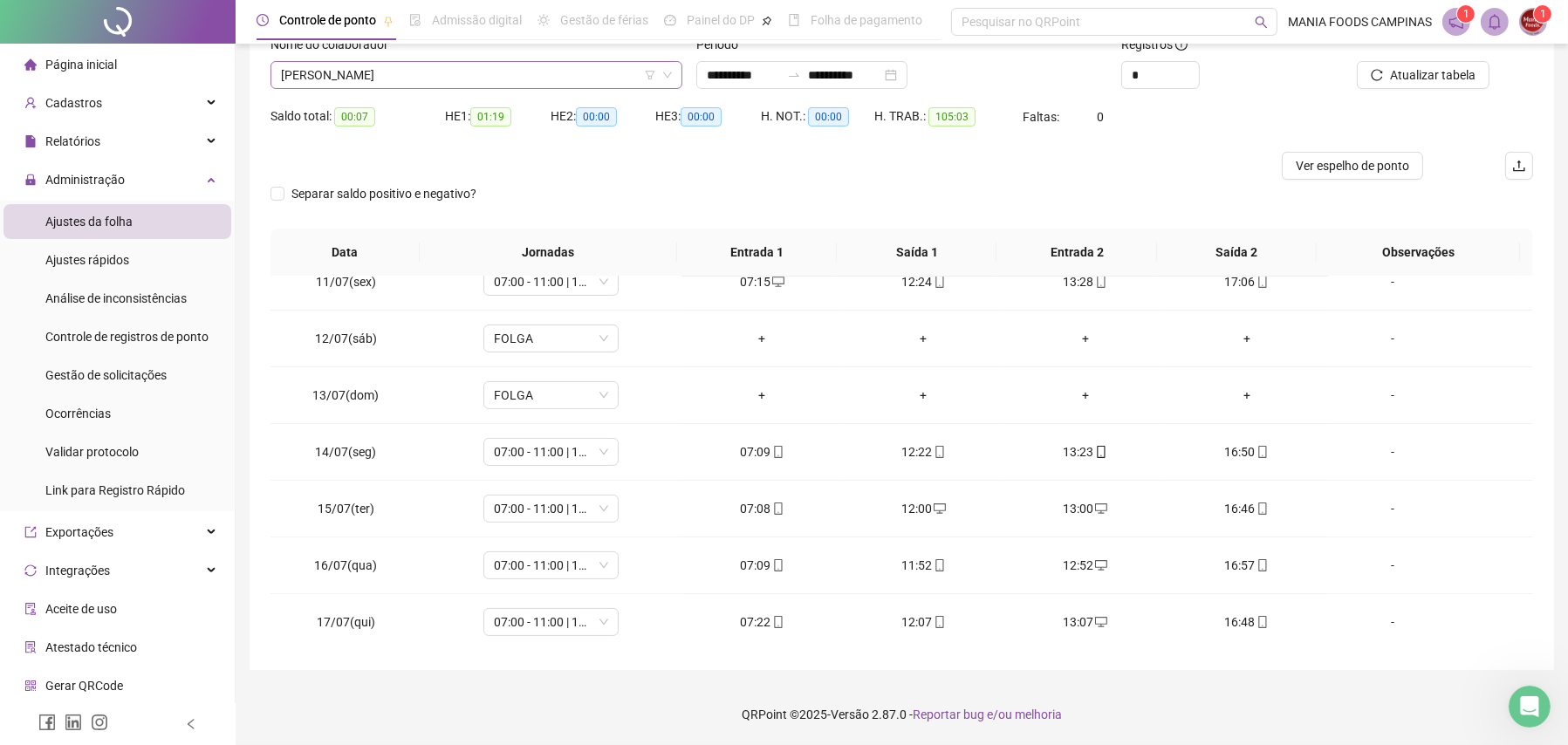 click on "[PERSON_NAME]" at bounding box center (476, 75) 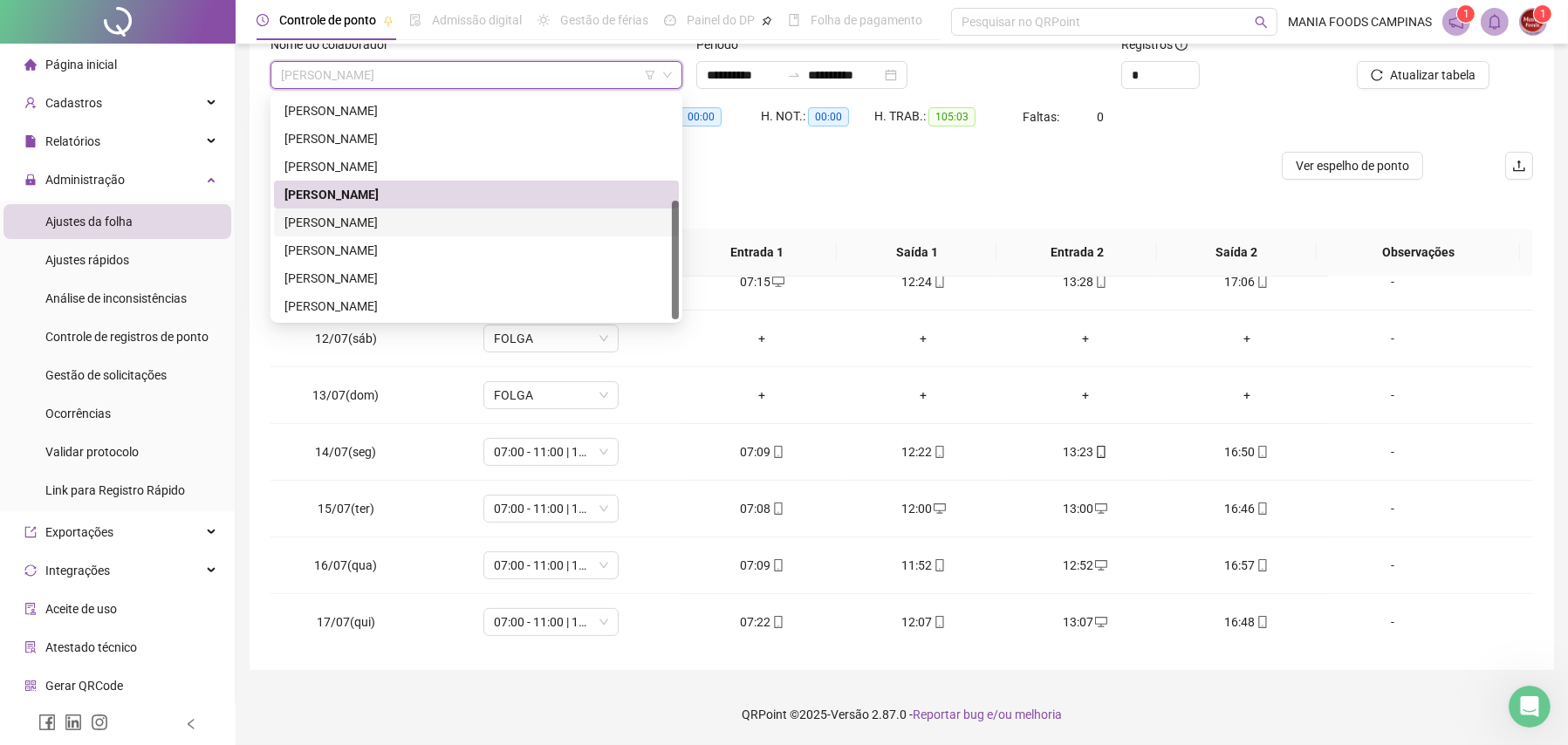 click on "[PERSON_NAME]" at bounding box center (476, 222) 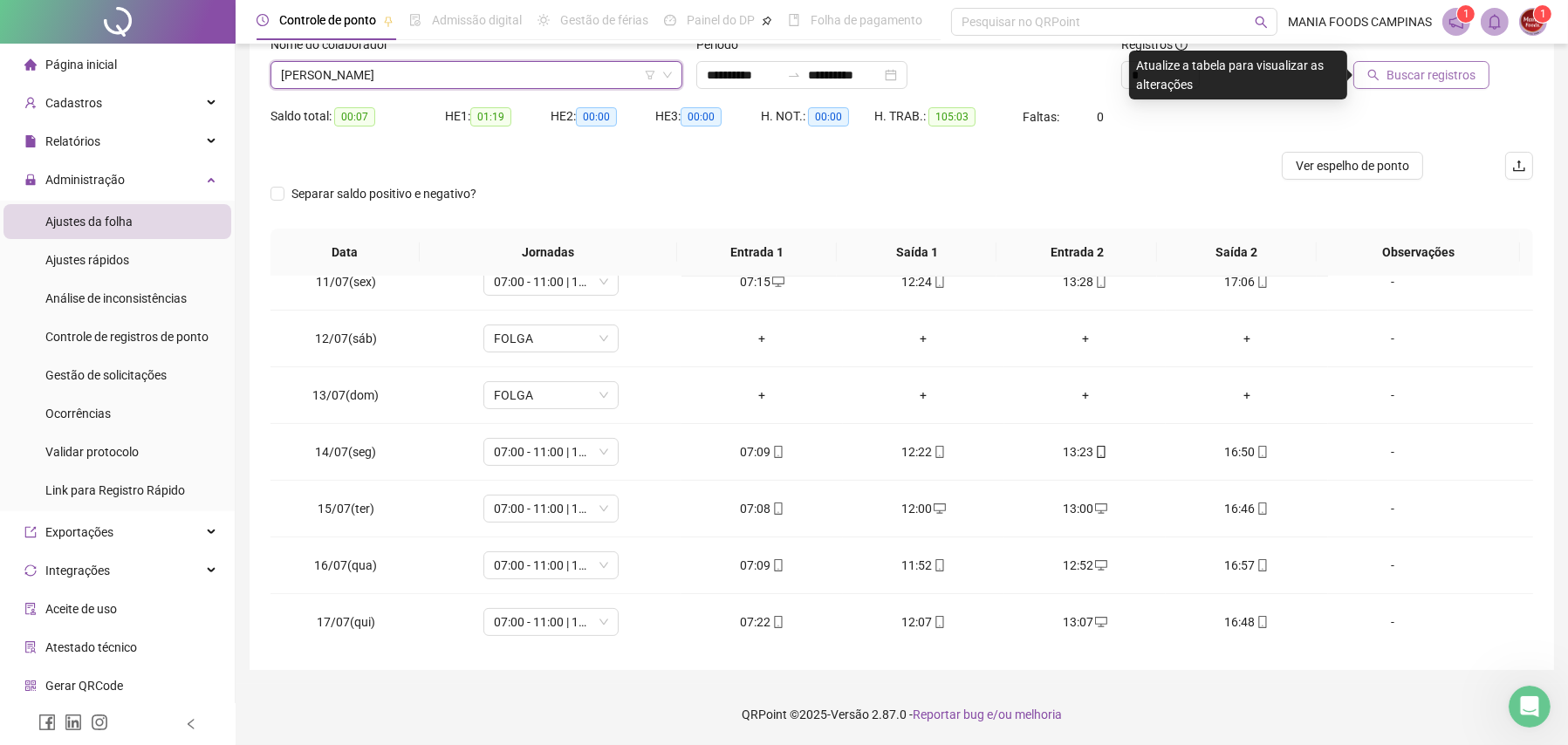 click on "Buscar registros" at bounding box center (1431, 75) 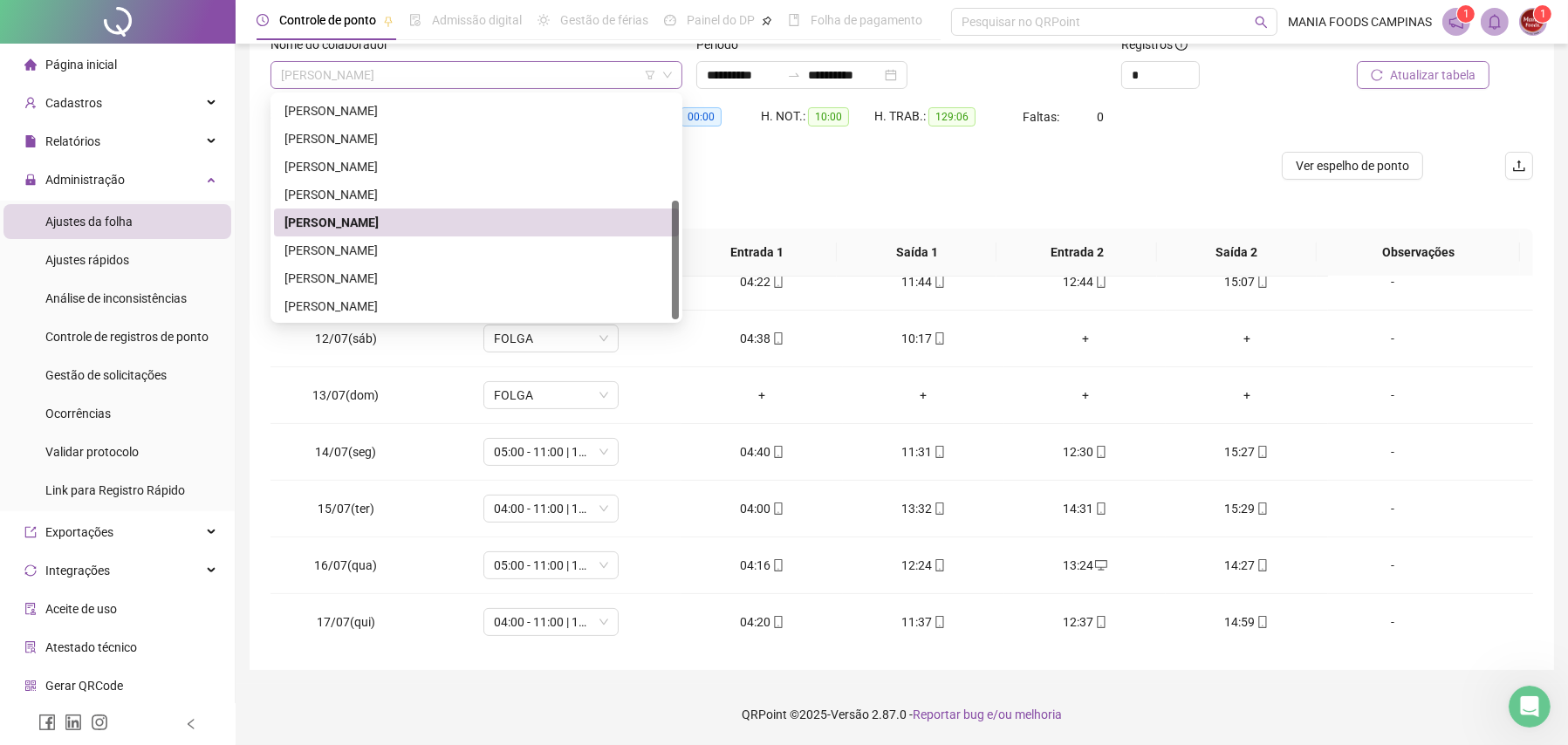 click on "[PERSON_NAME]" at bounding box center (476, 75) 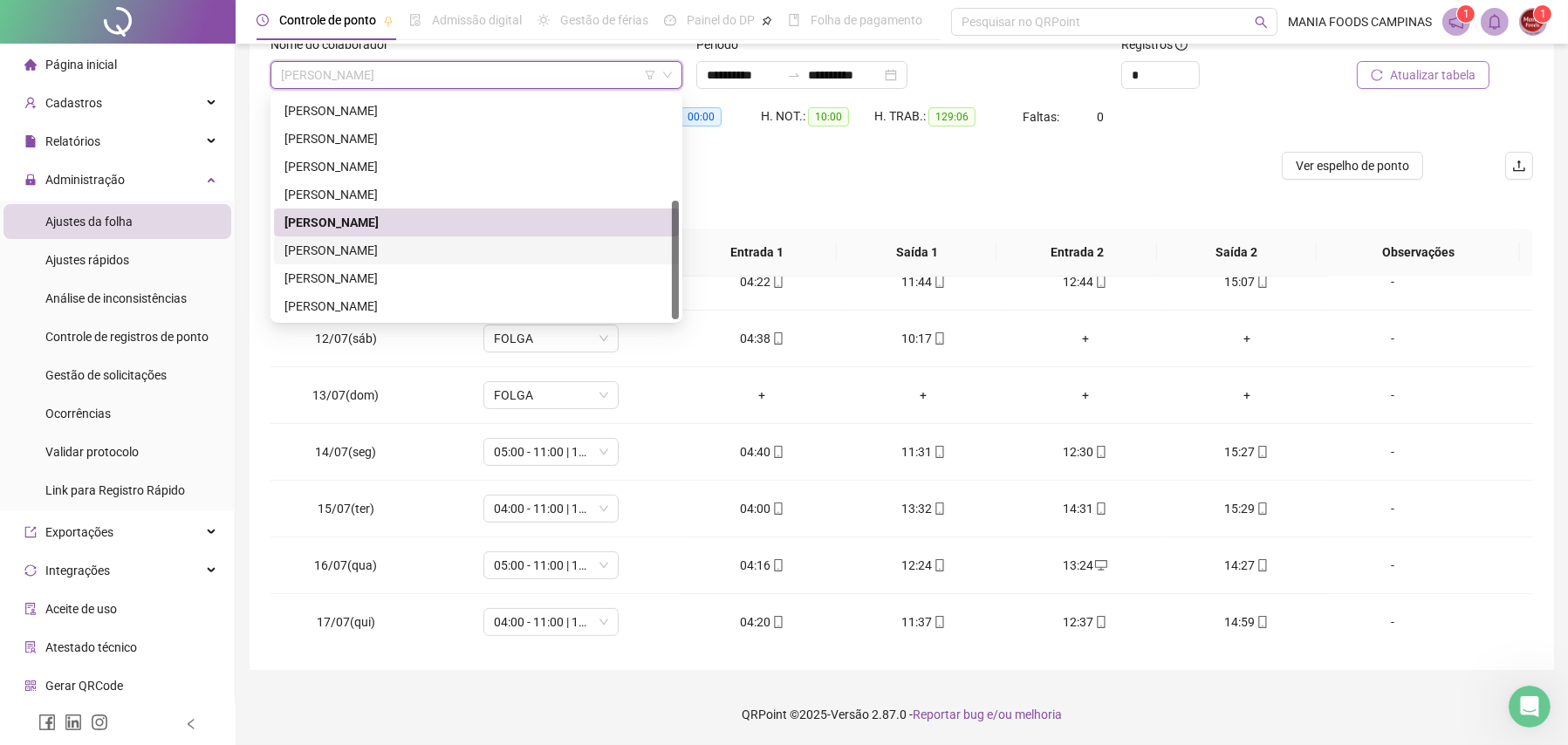click on "[PERSON_NAME]" at bounding box center (476, 250) 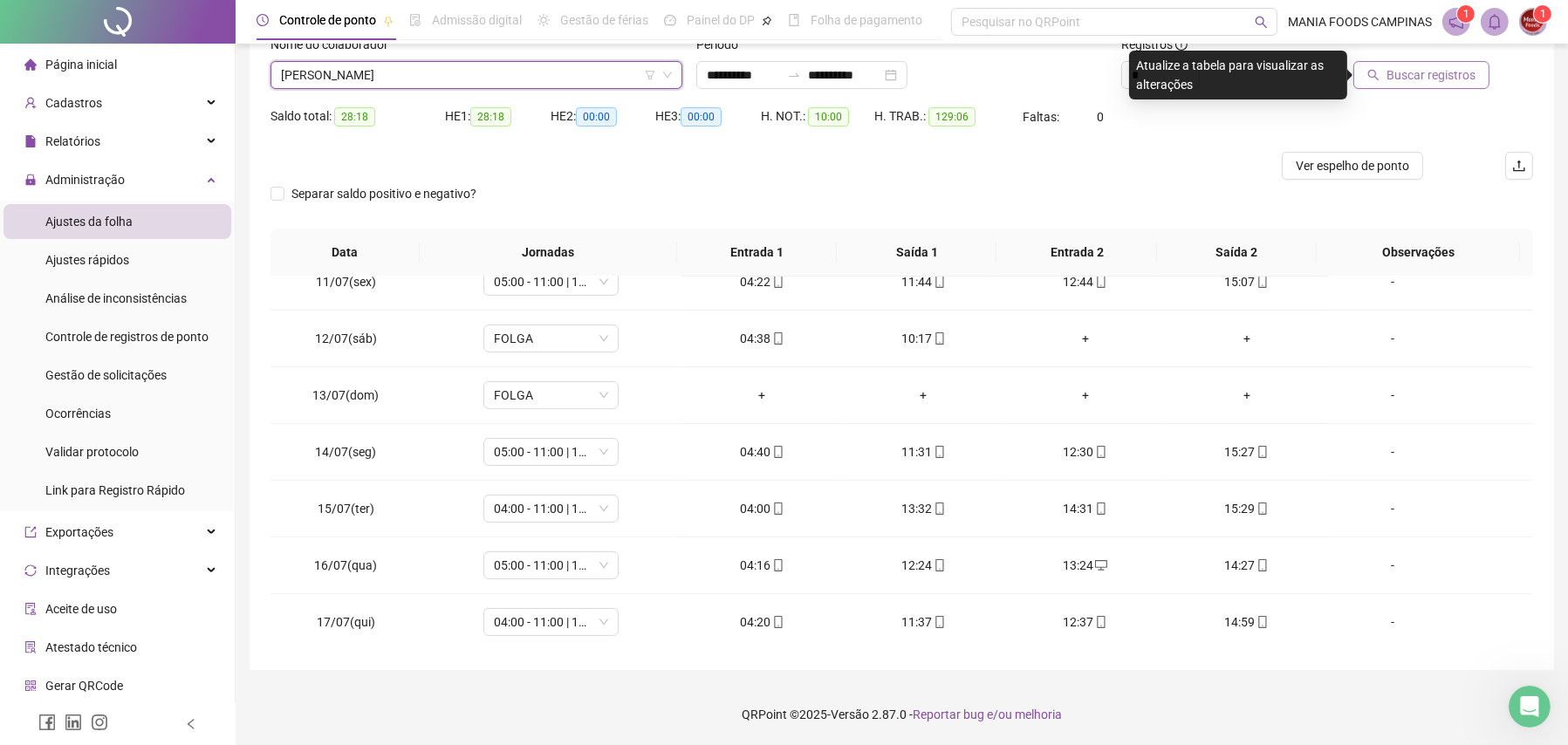 click on "Buscar registros" at bounding box center [1431, 75] 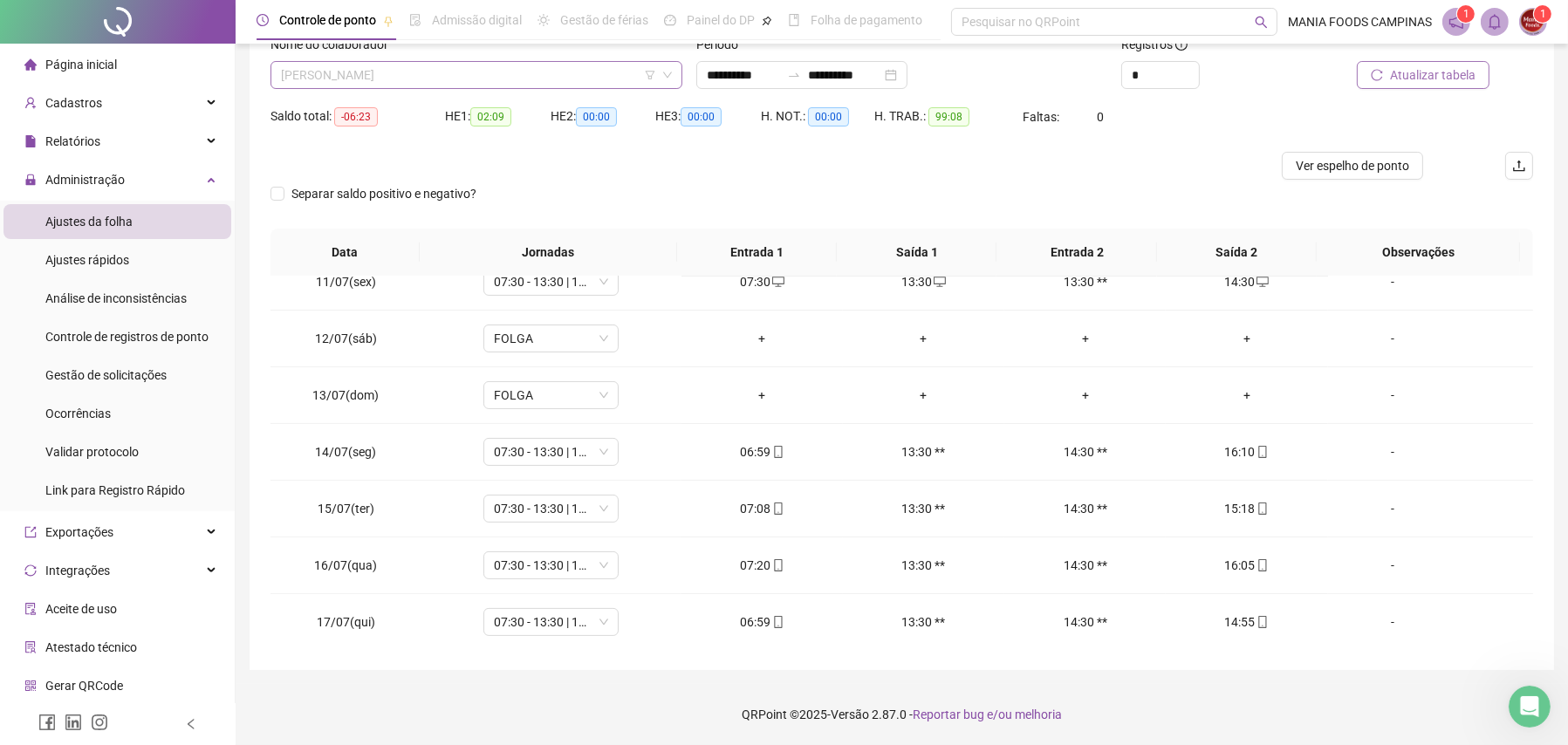 click on "[PERSON_NAME]" at bounding box center [476, 75] 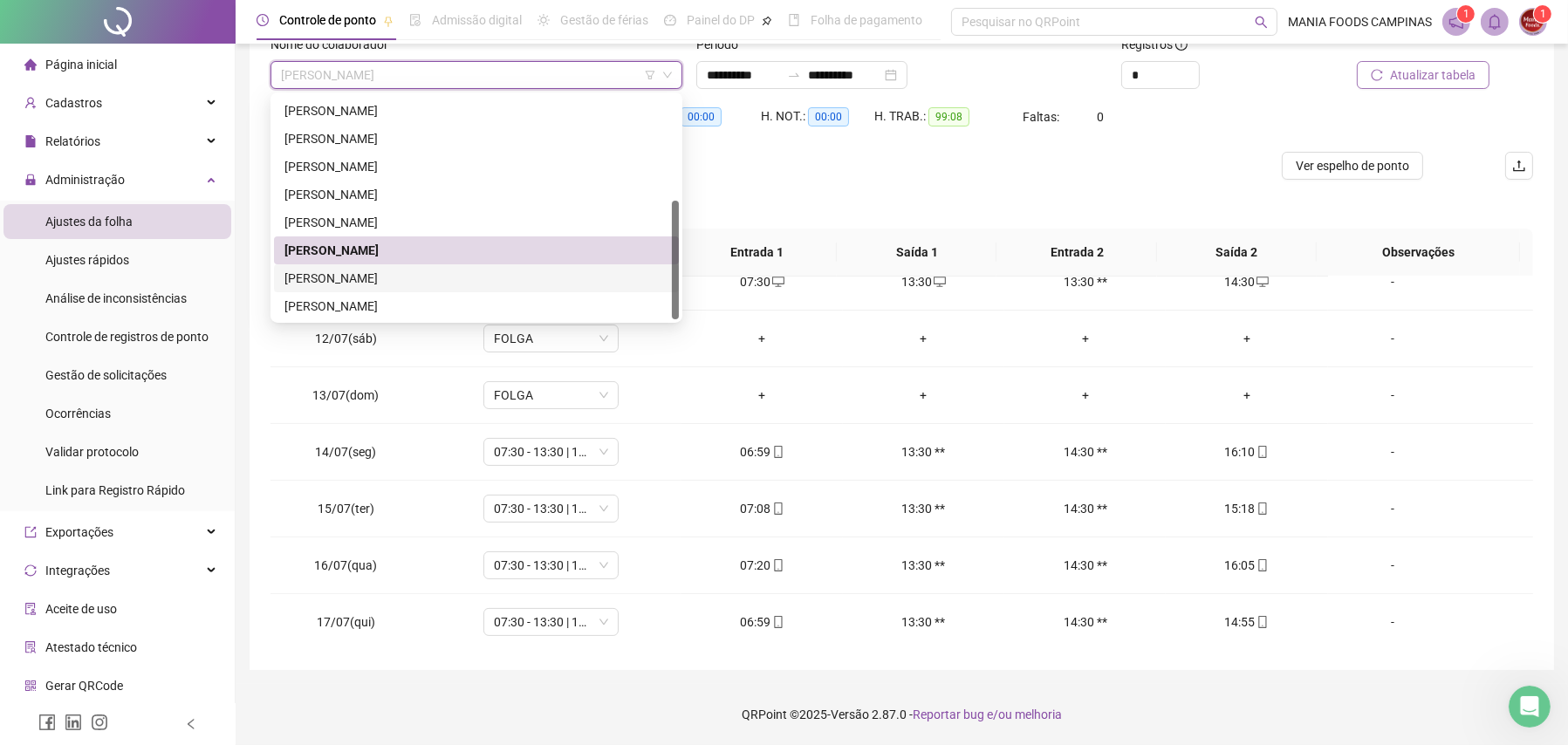 click on "[PERSON_NAME]" at bounding box center [476, 278] 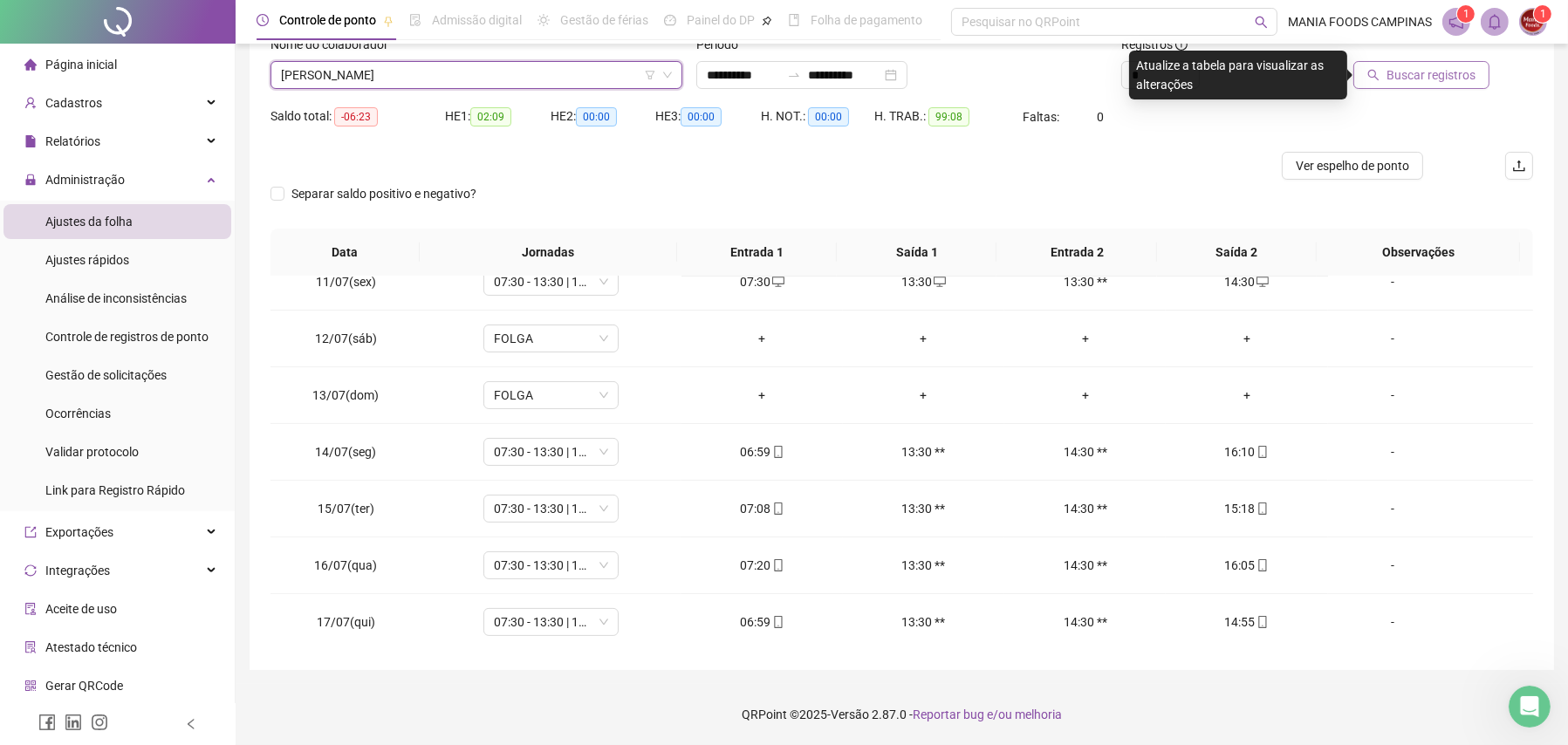 click on "Buscar registros" at bounding box center (1431, 75) 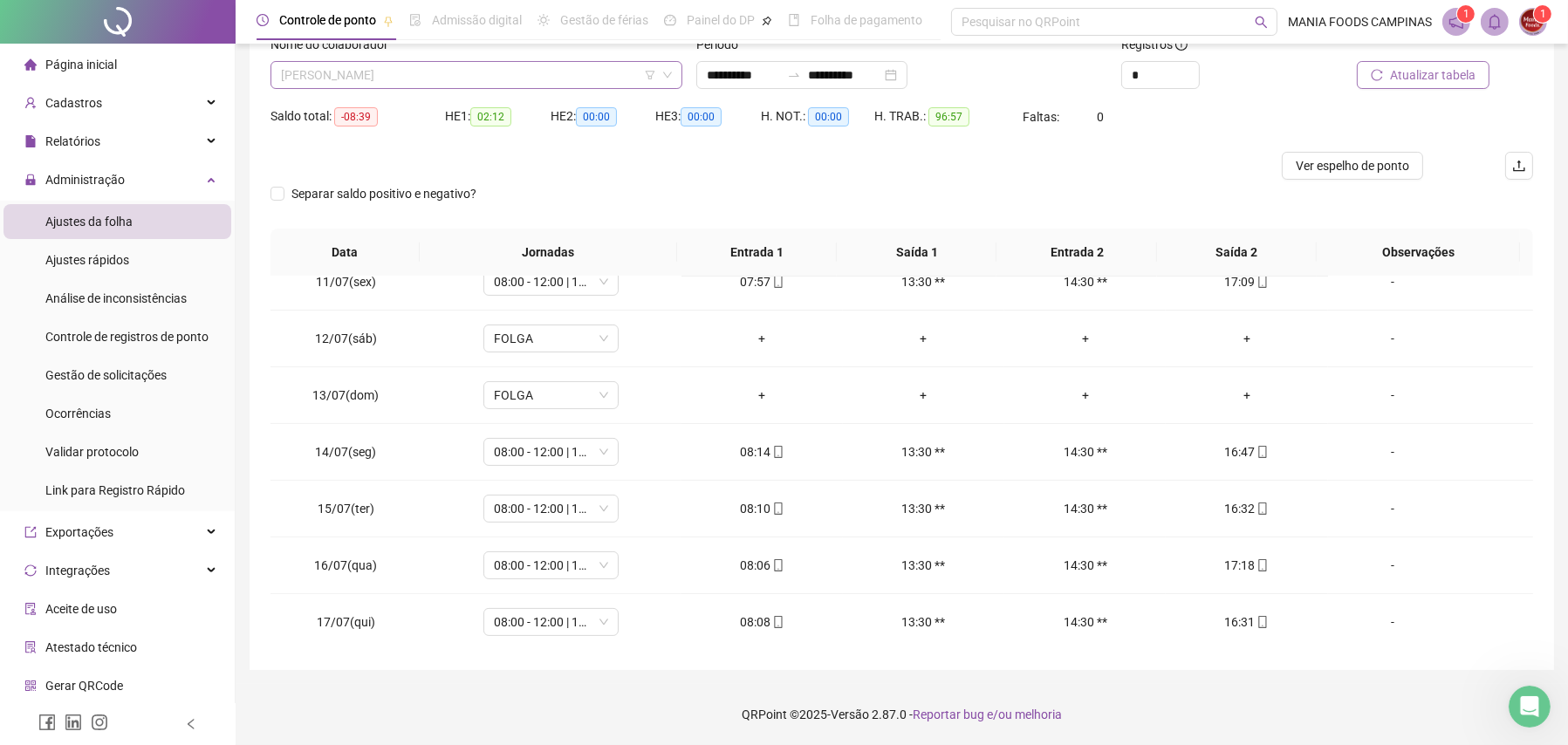 click on "[PERSON_NAME]" at bounding box center (476, 75) 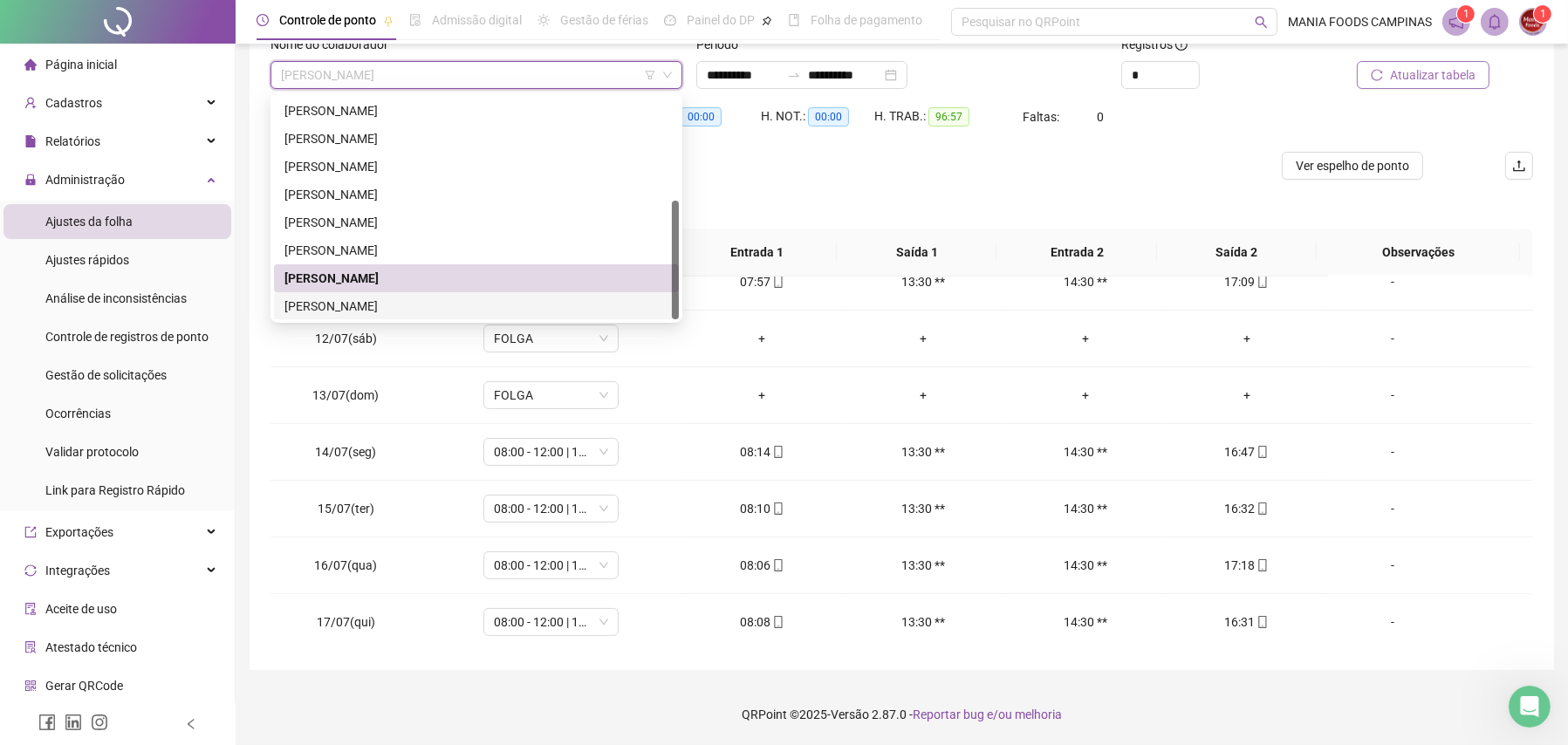drag, startPoint x: 329, startPoint y: 304, endPoint x: 341, endPoint y: 302, distance: 12.165525 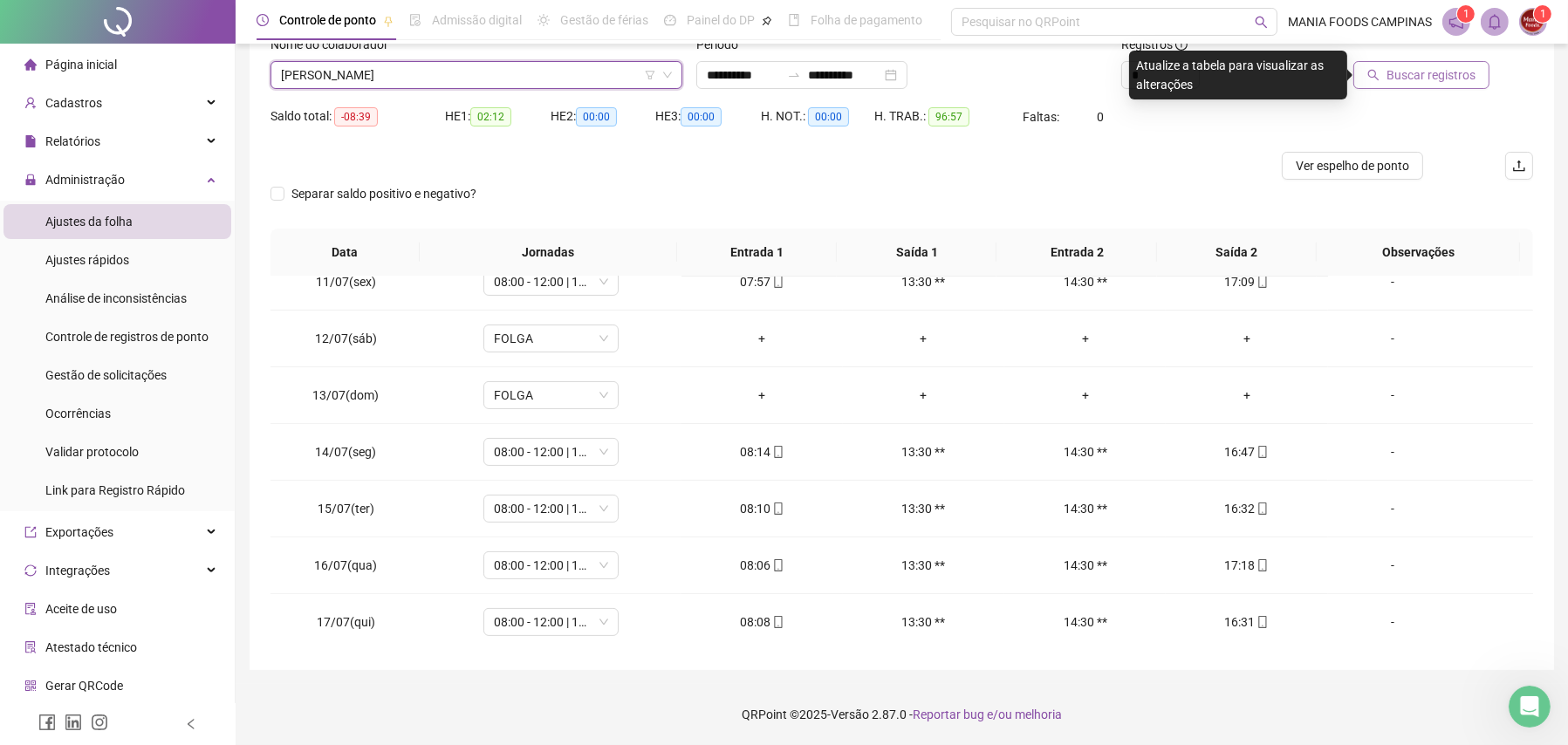 click on "Buscar registros" at bounding box center (1431, 75) 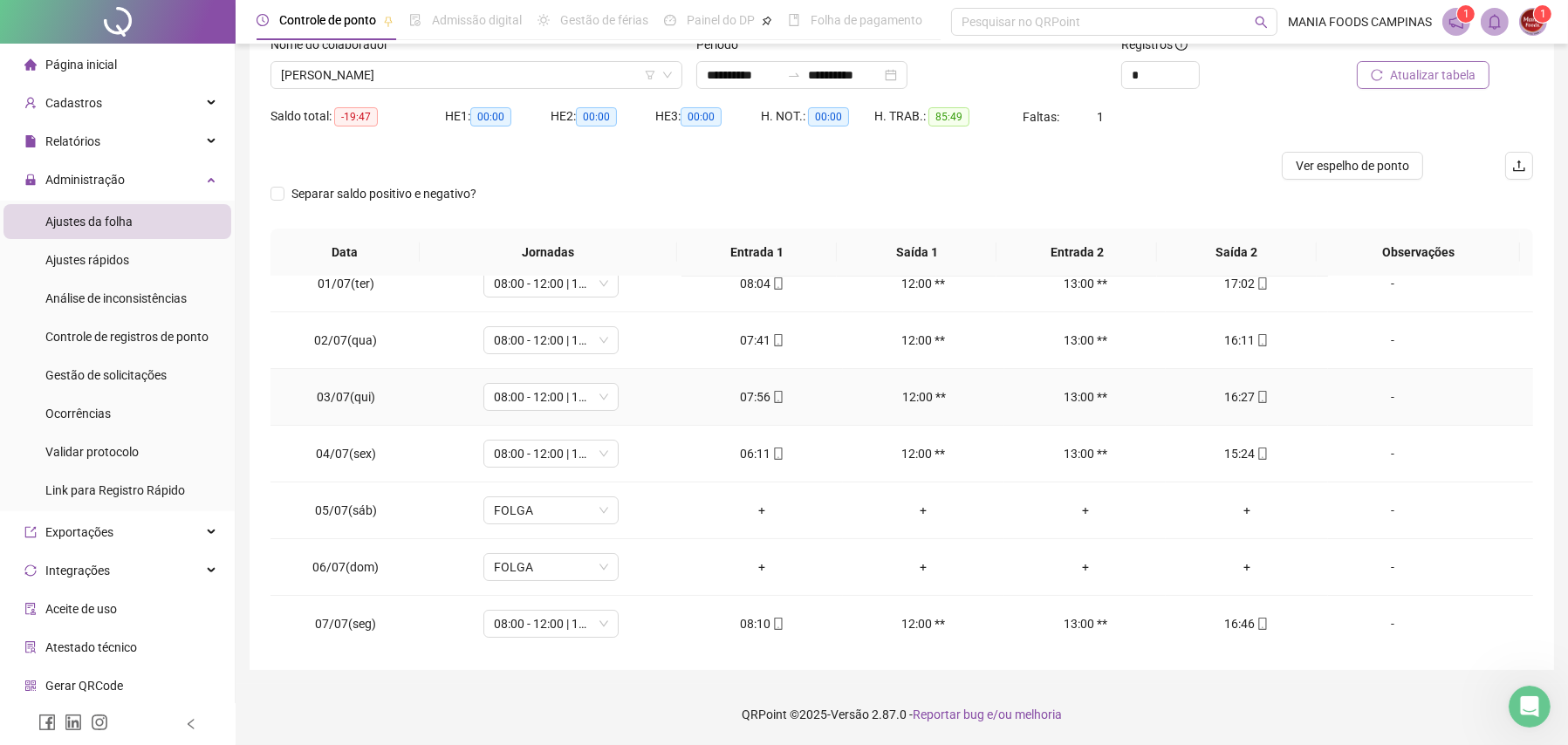 scroll, scrollTop: 0, scrollLeft: 0, axis: both 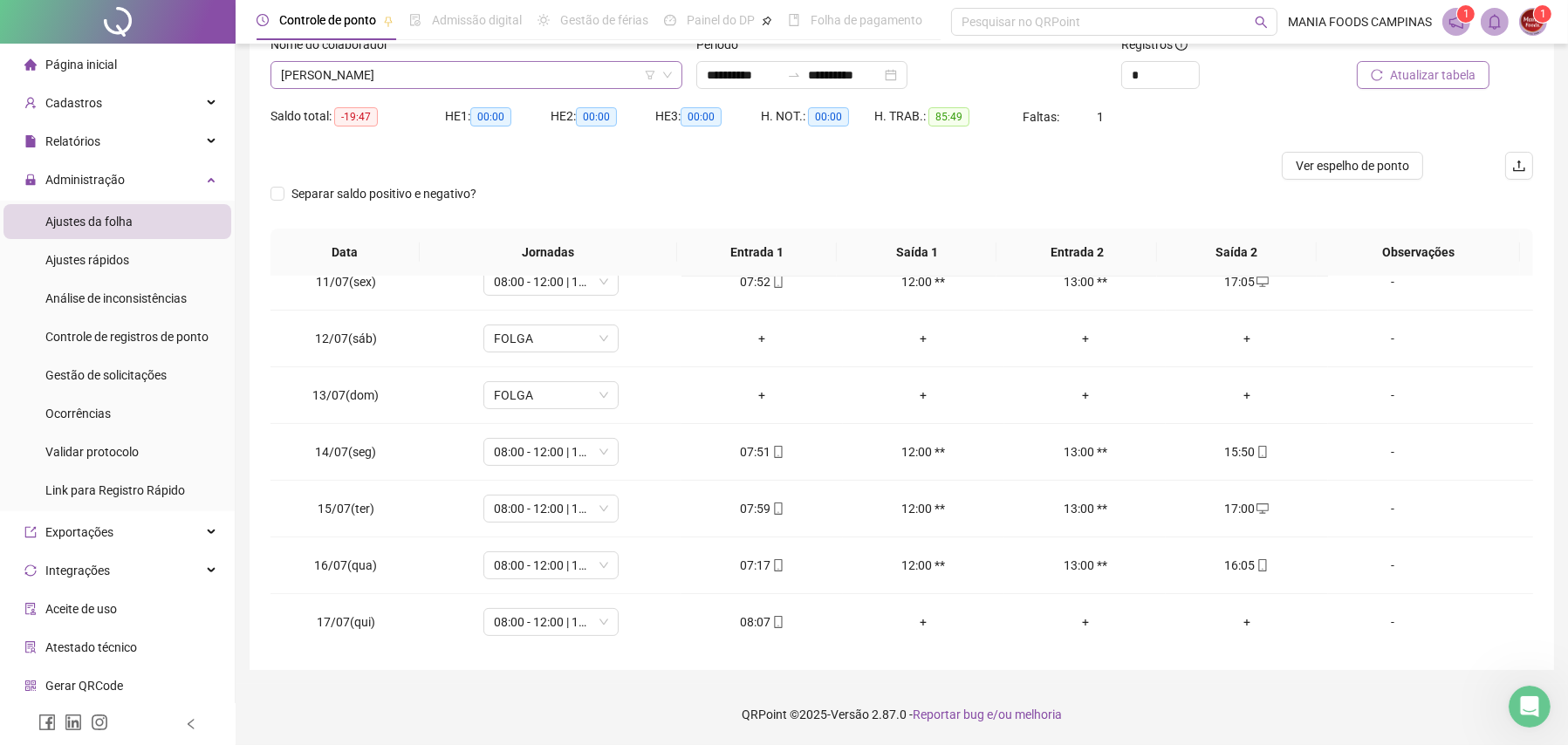 click on "[PERSON_NAME]" at bounding box center [476, 75] 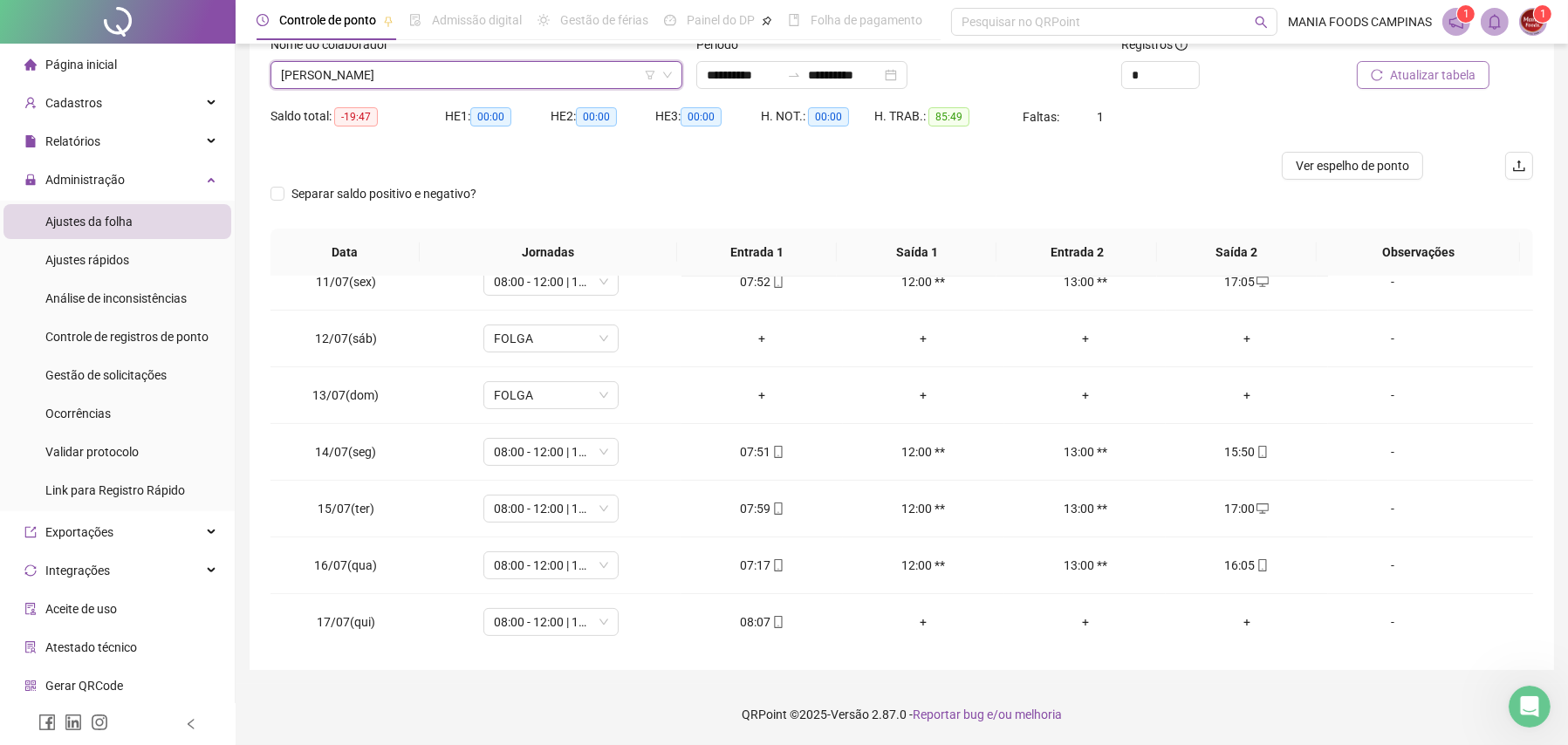 click at bounding box center (743, 166) 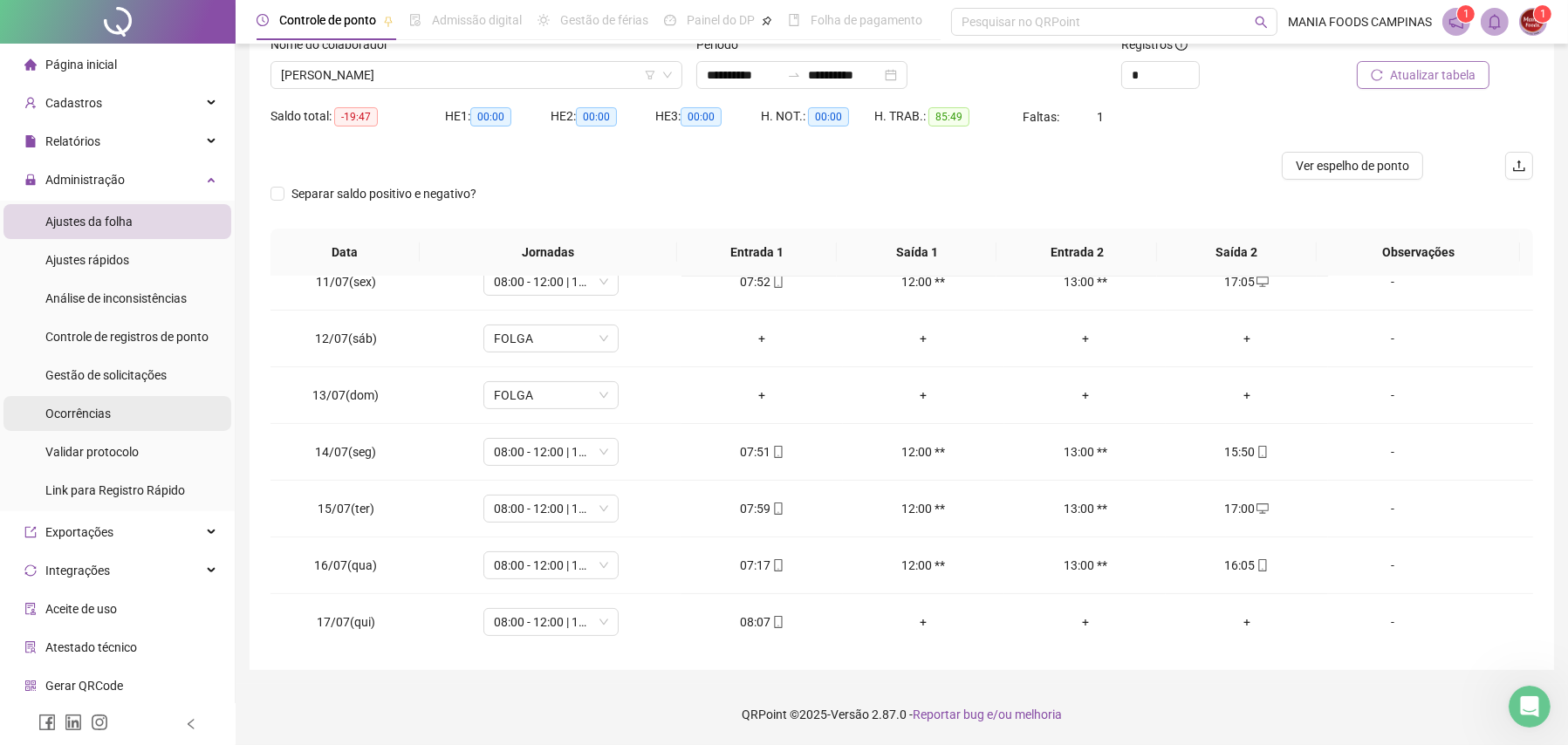 click on "Ocorrências" at bounding box center (78, 414) 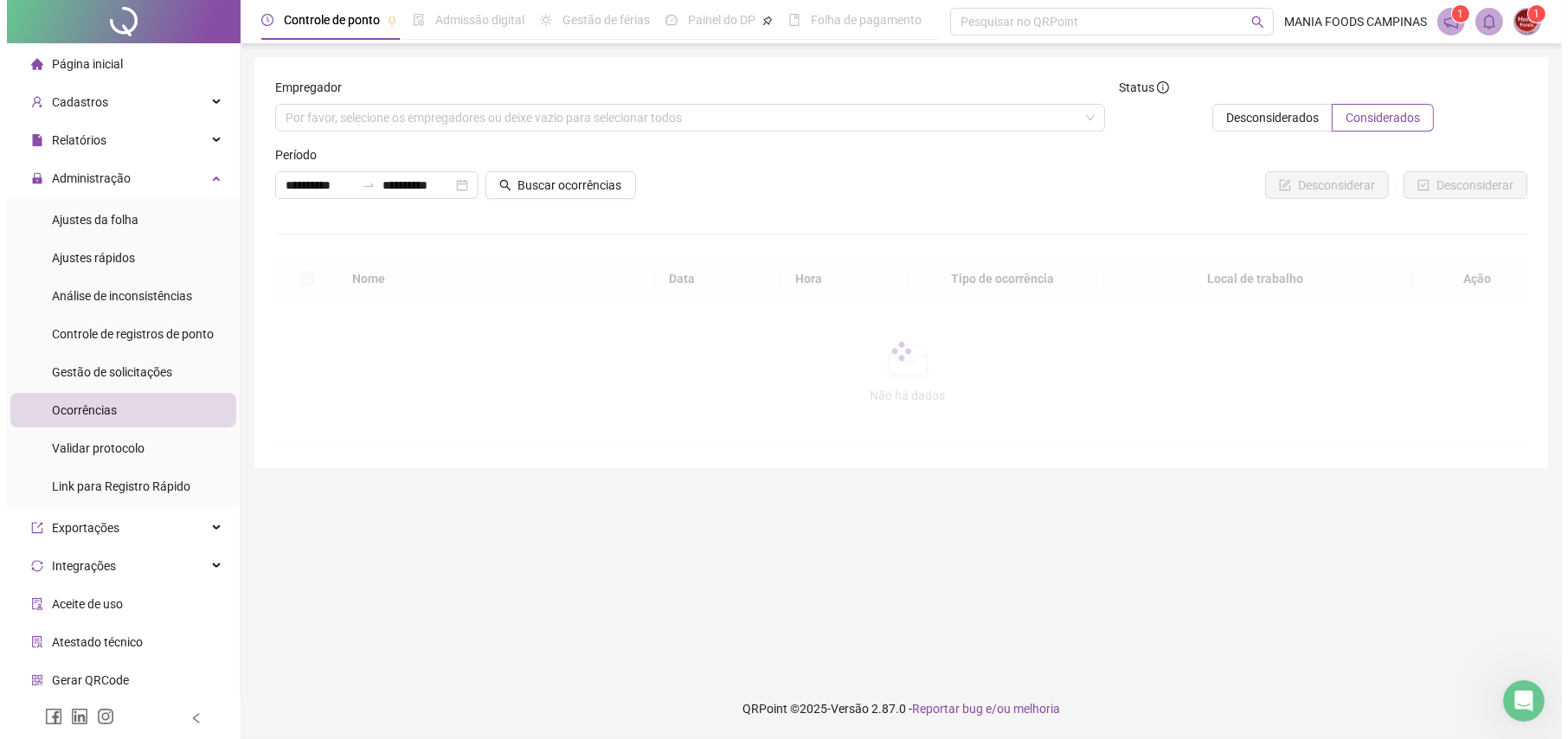 scroll, scrollTop: 0, scrollLeft: 0, axis: both 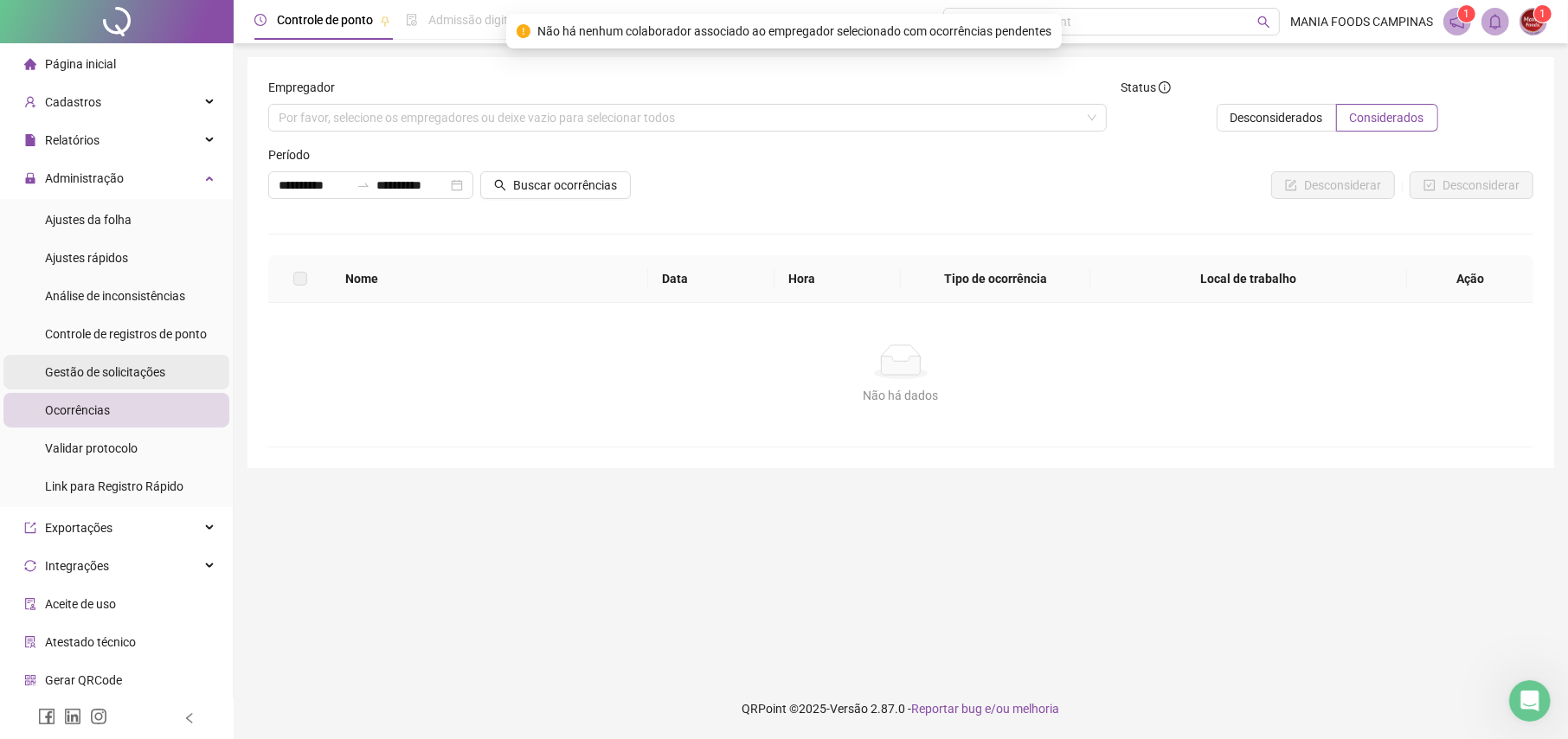 click on "Gestão de solicitações" at bounding box center (105, 372) 